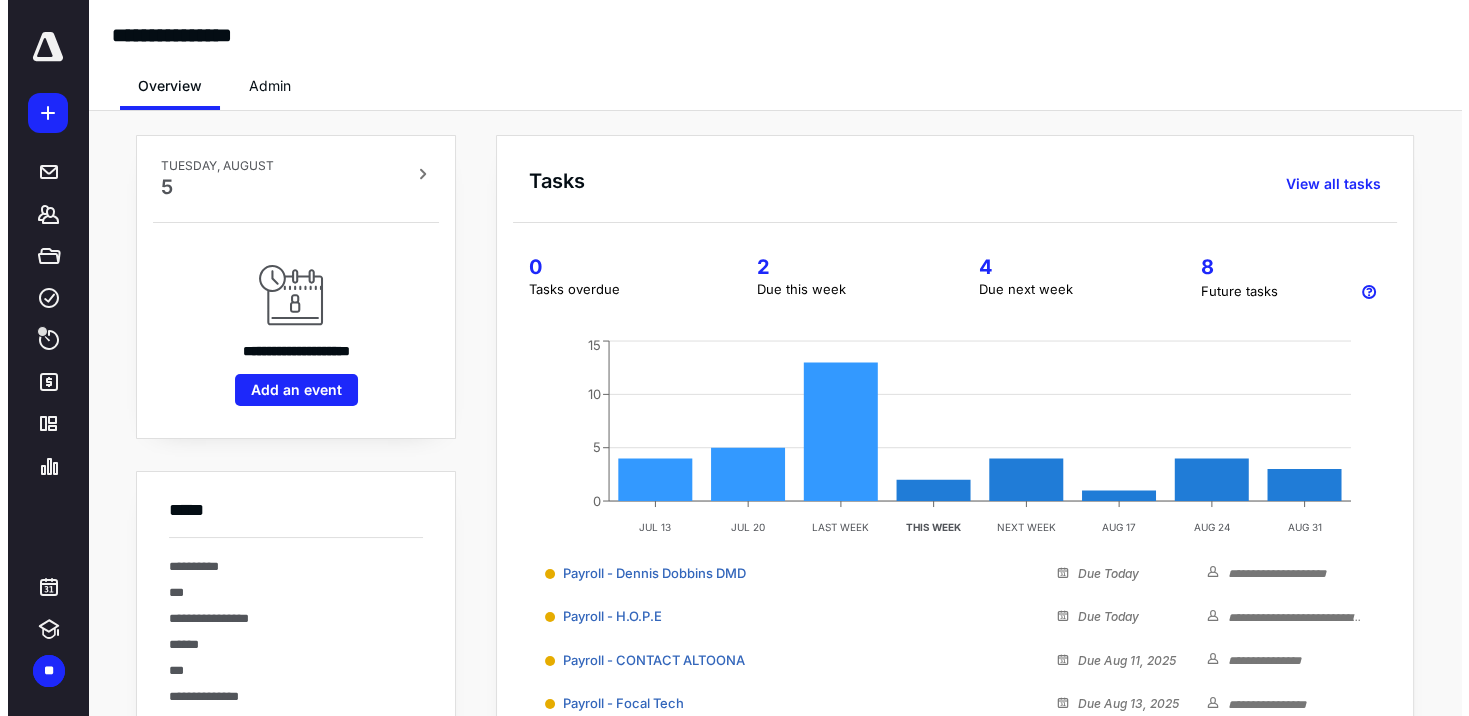scroll, scrollTop: 0, scrollLeft: 0, axis: both 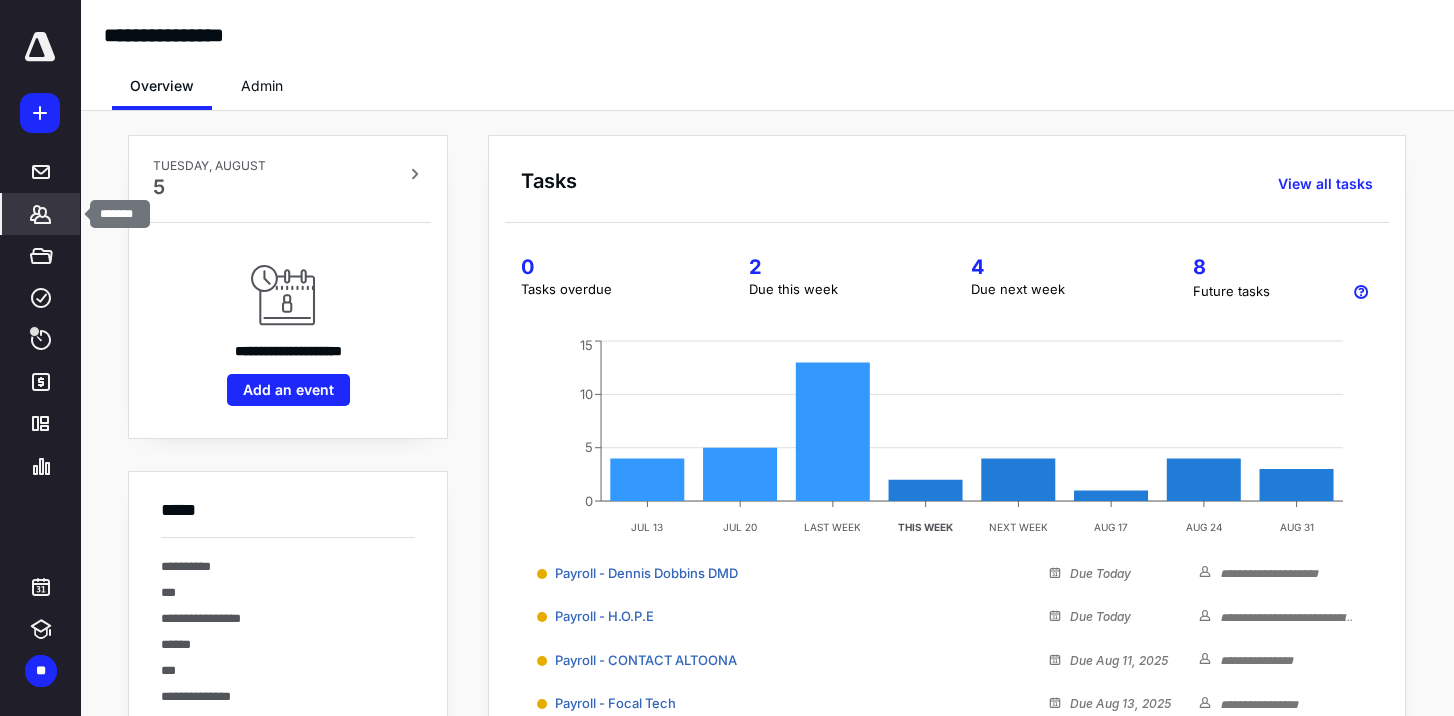 click 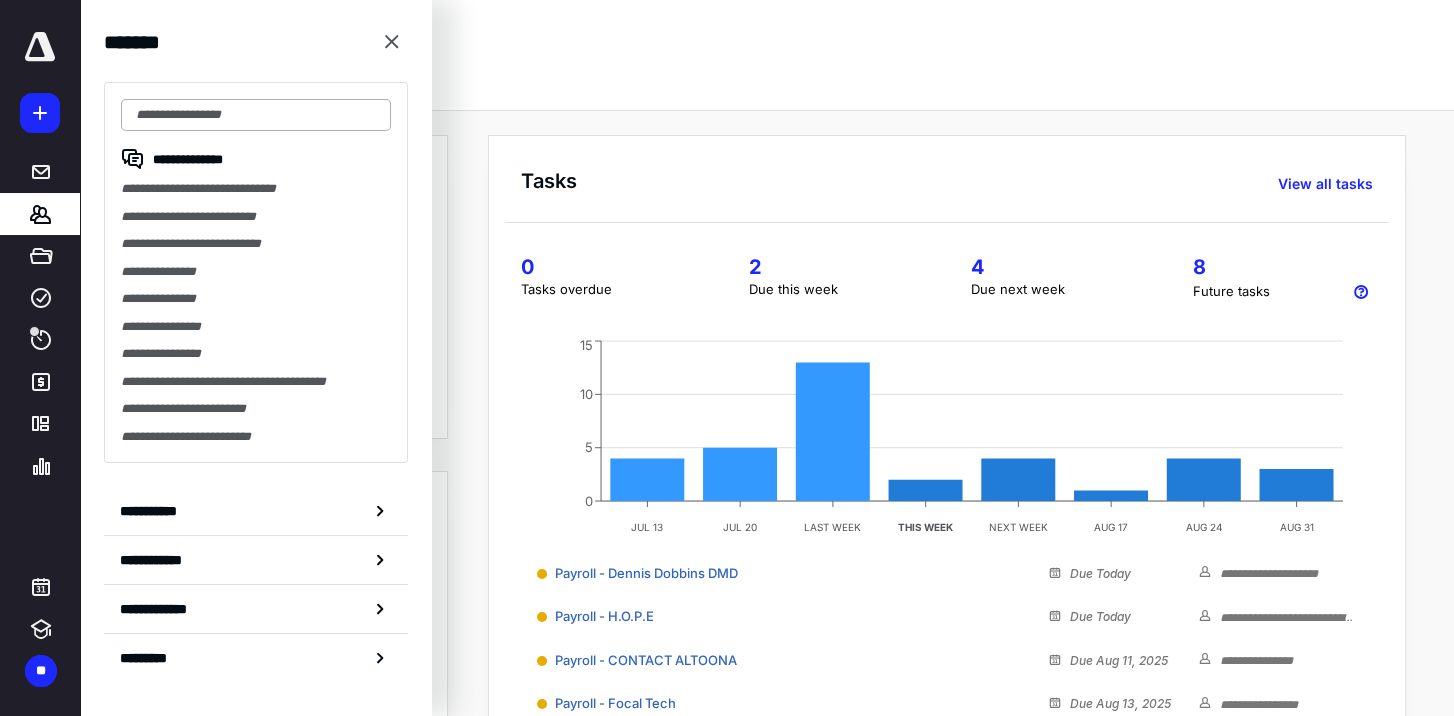 click at bounding box center [256, 115] 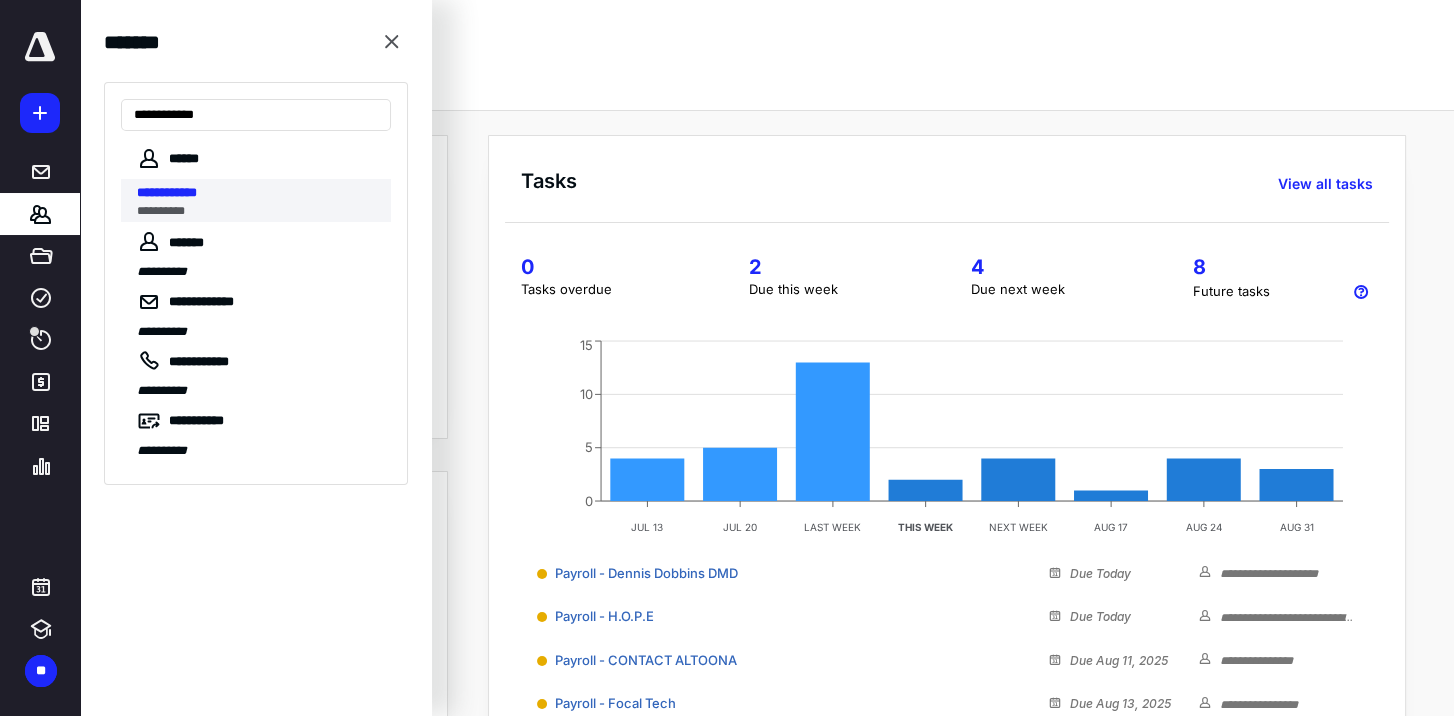 type on "**********" 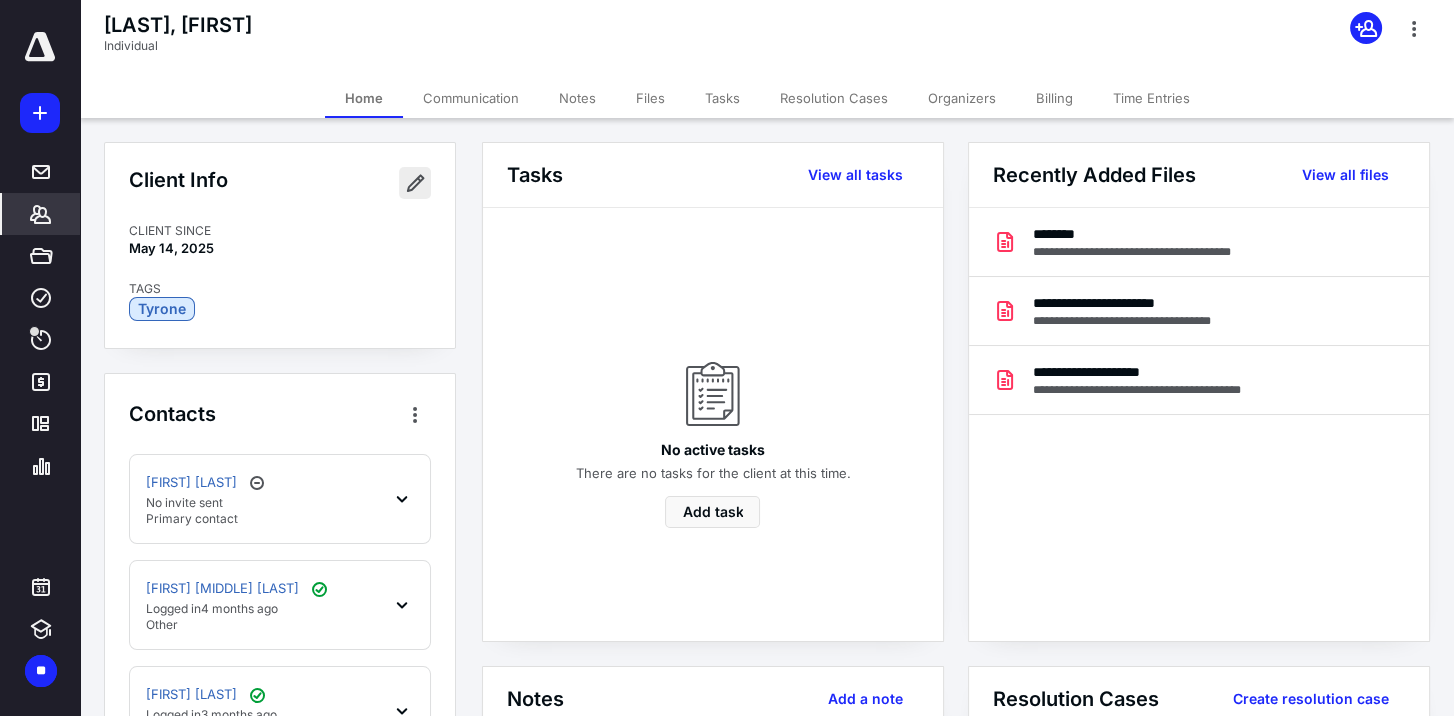 click at bounding box center (415, 183) 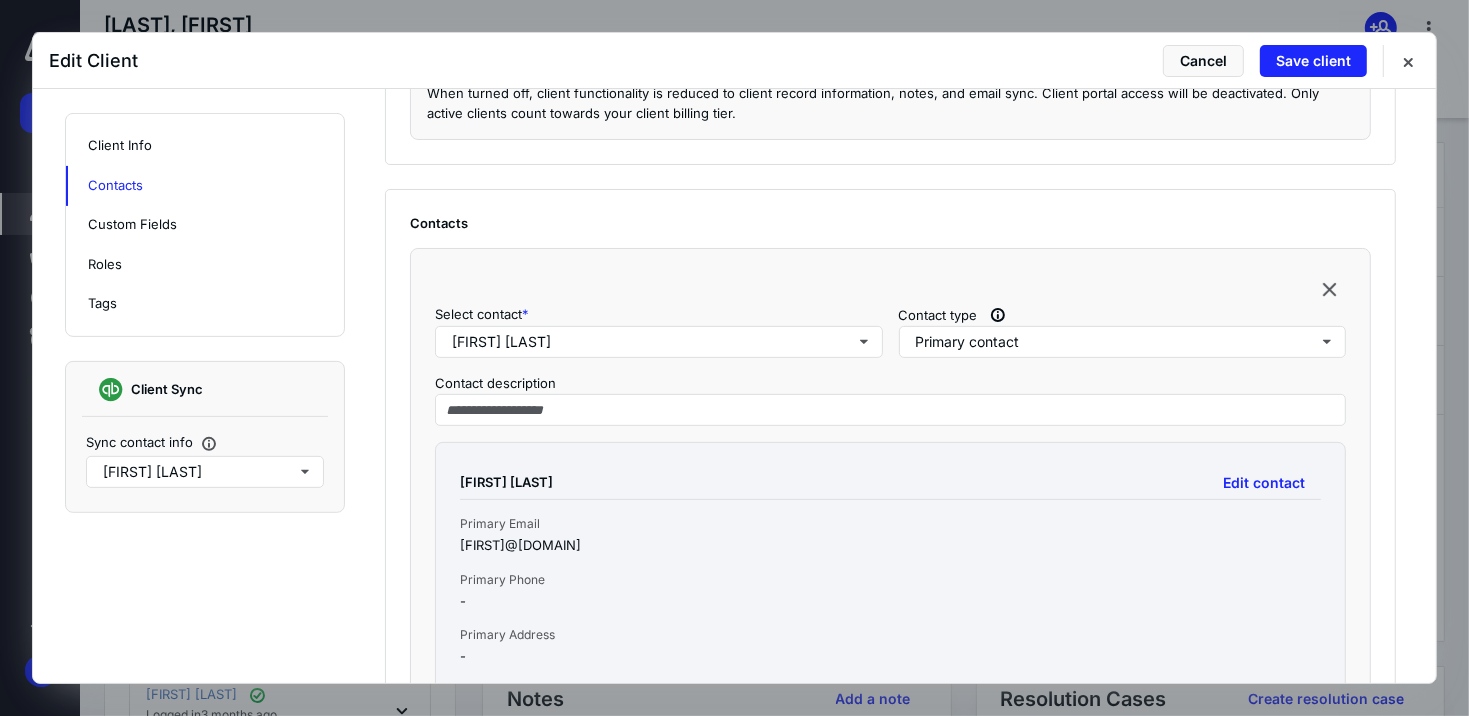 scroll, scrollTop: 700, scrollLeft: 0, axis: vertical 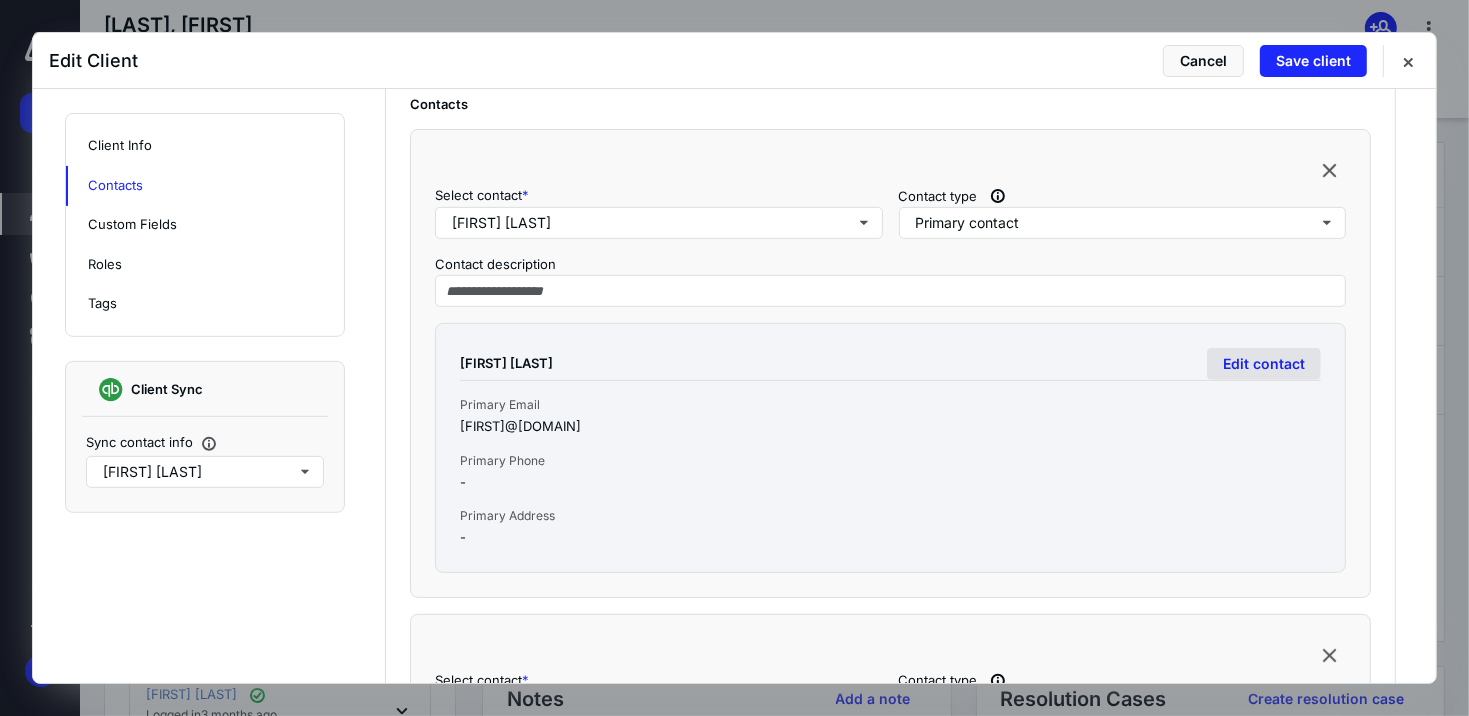 click on "Edit contact" at bounding box center (1264, 364) 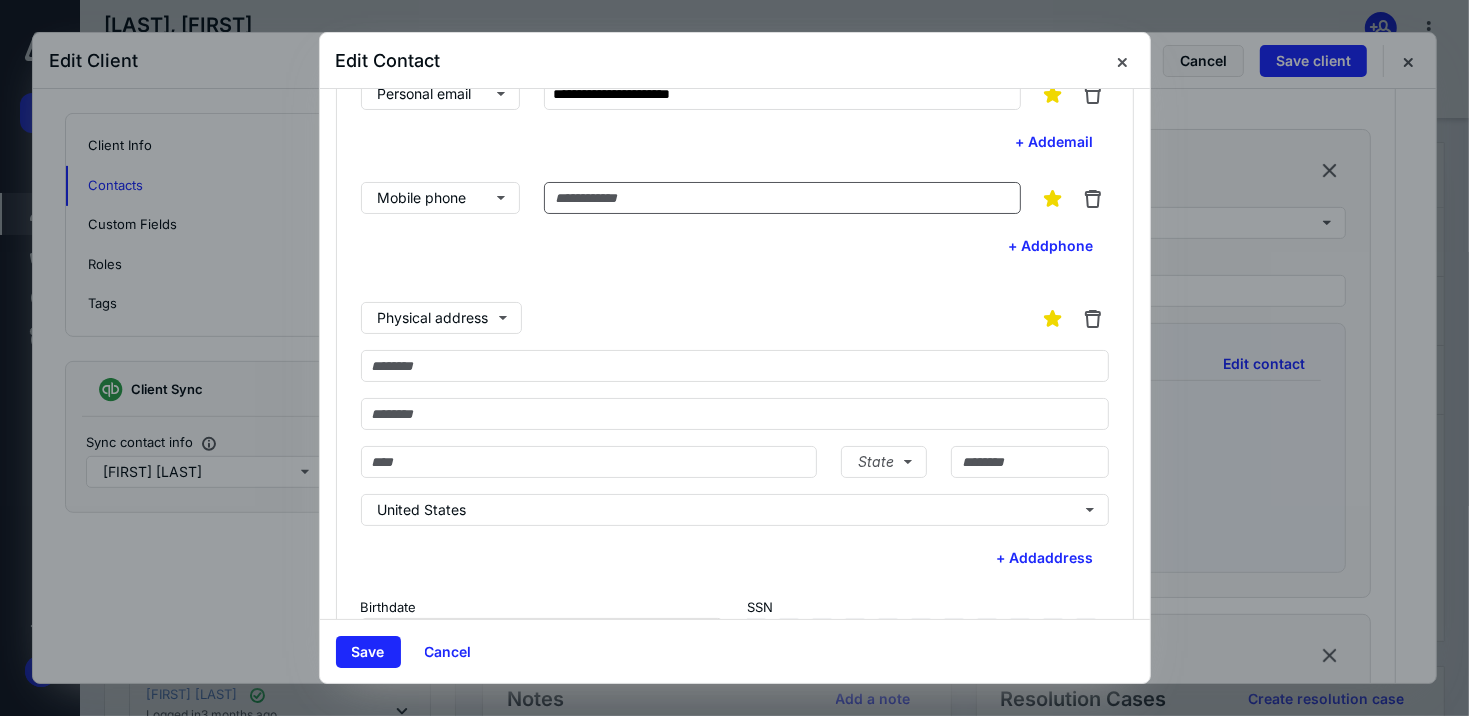 scroll, scrollTop: 200, scrollLeft: 0, axis: vertical 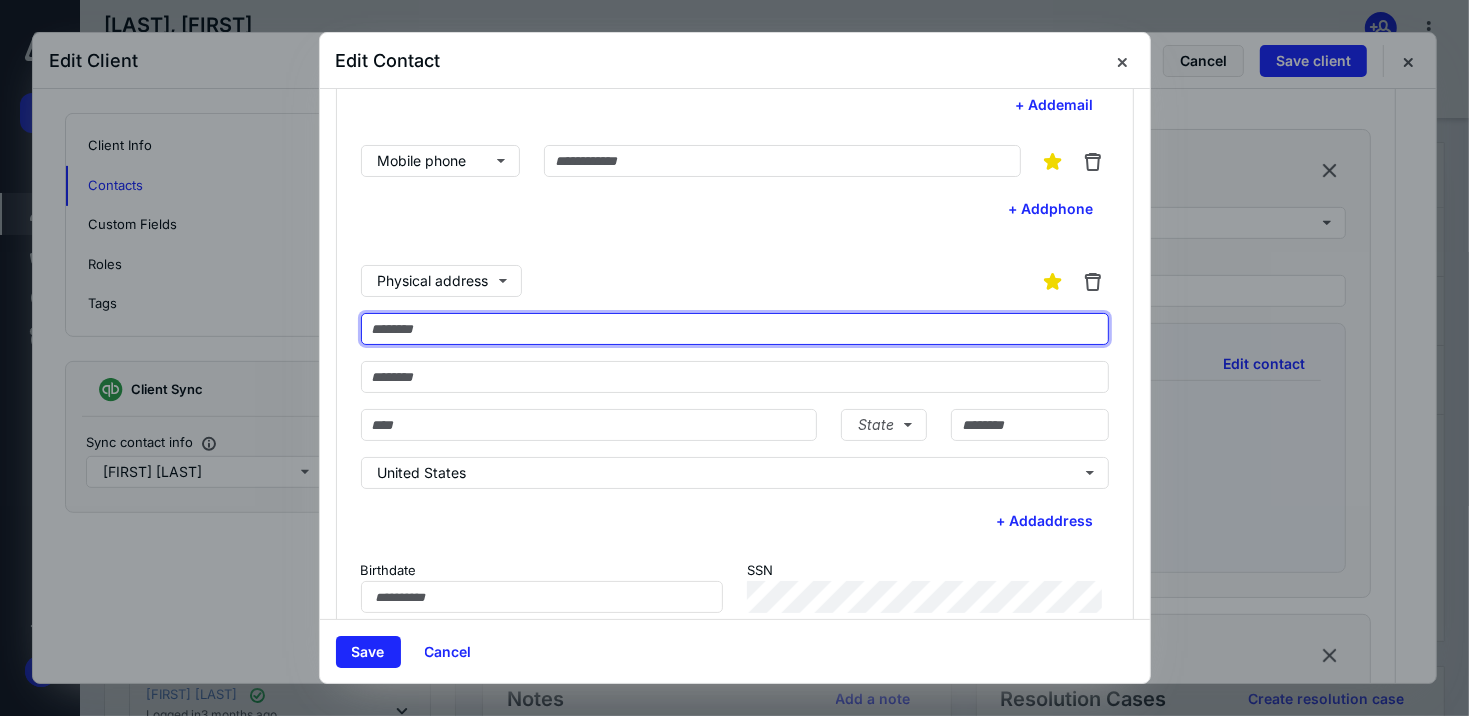 click at bounding box center (735, 329) 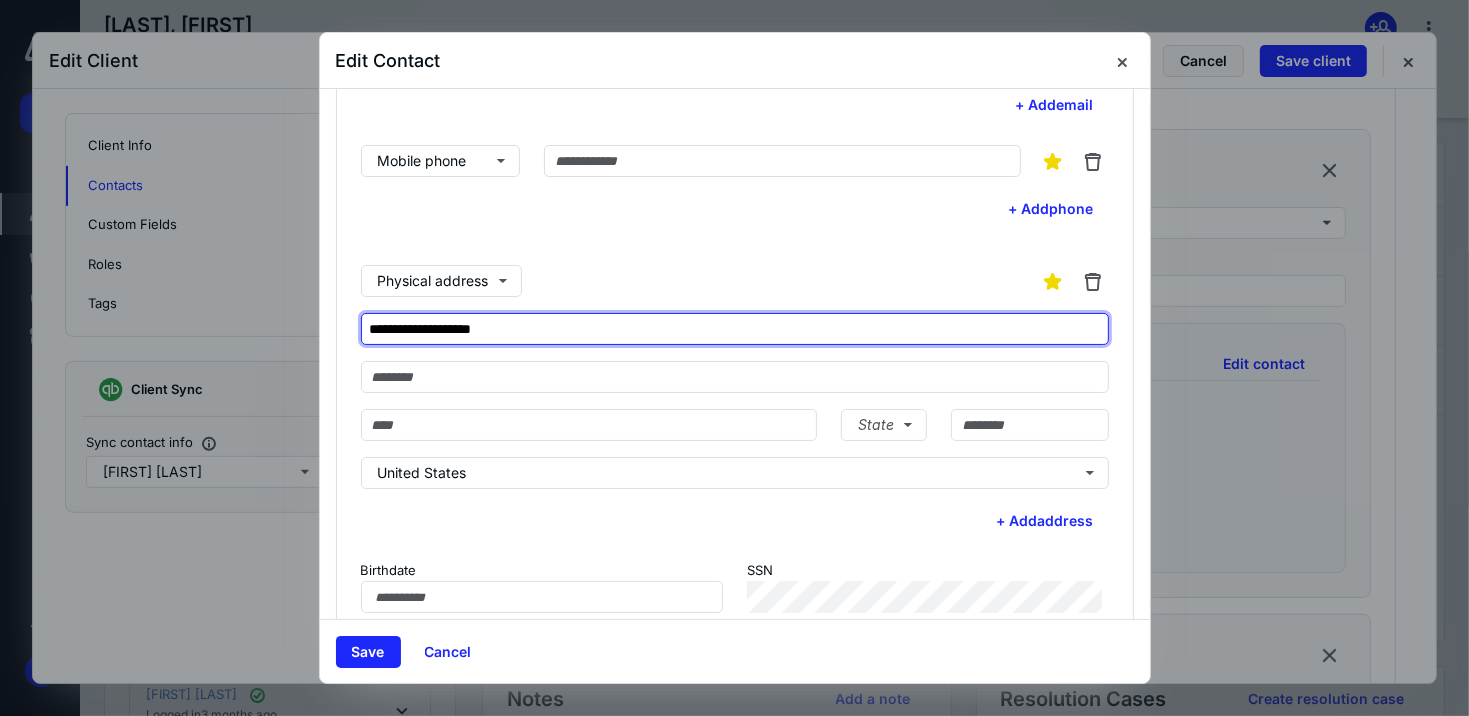 type on "**********" 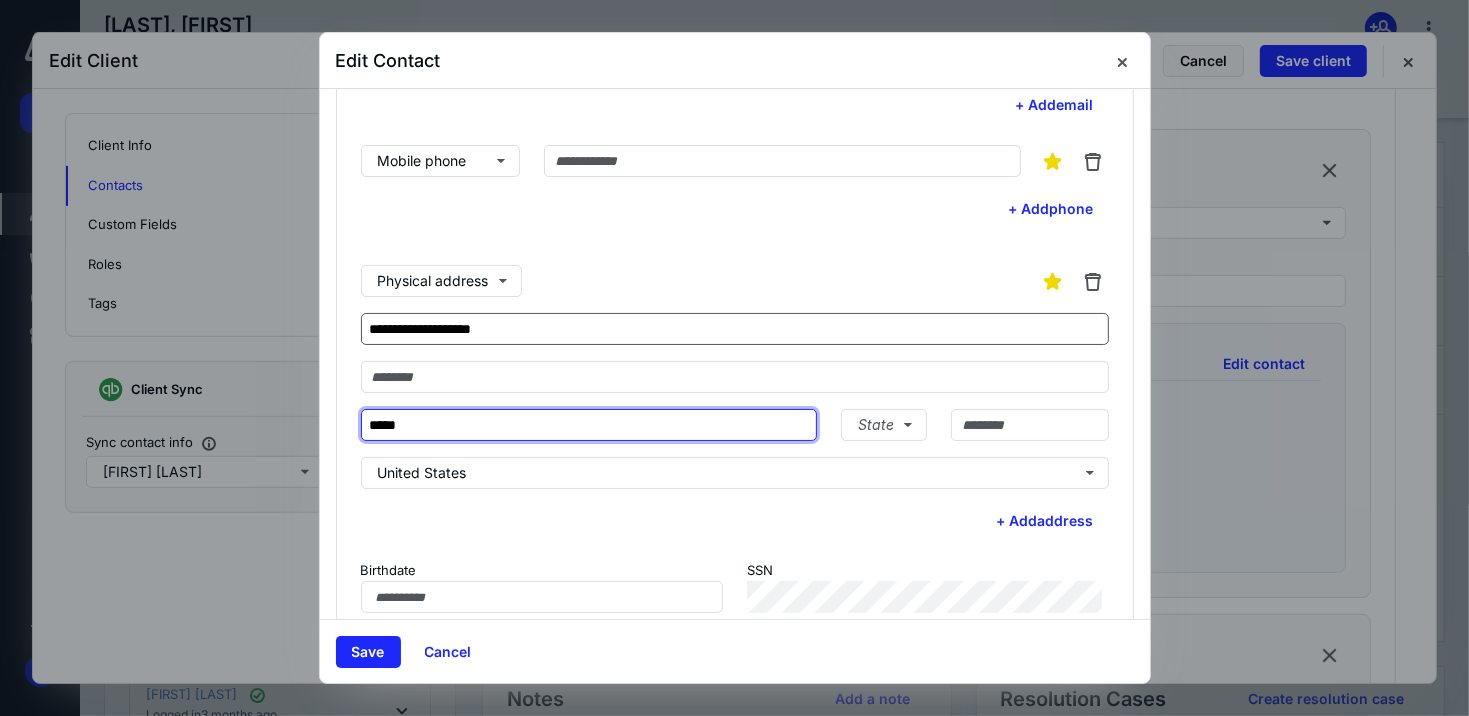 type on "*********" 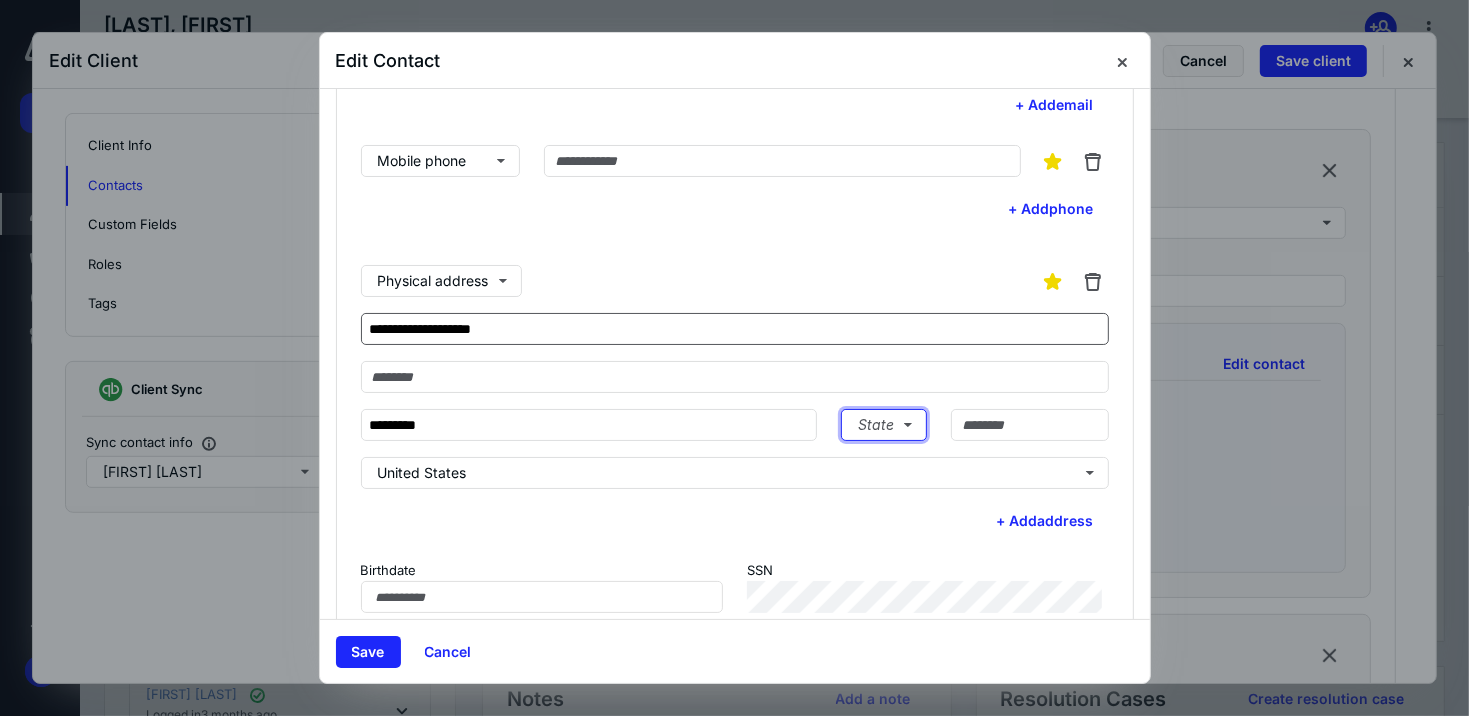 type 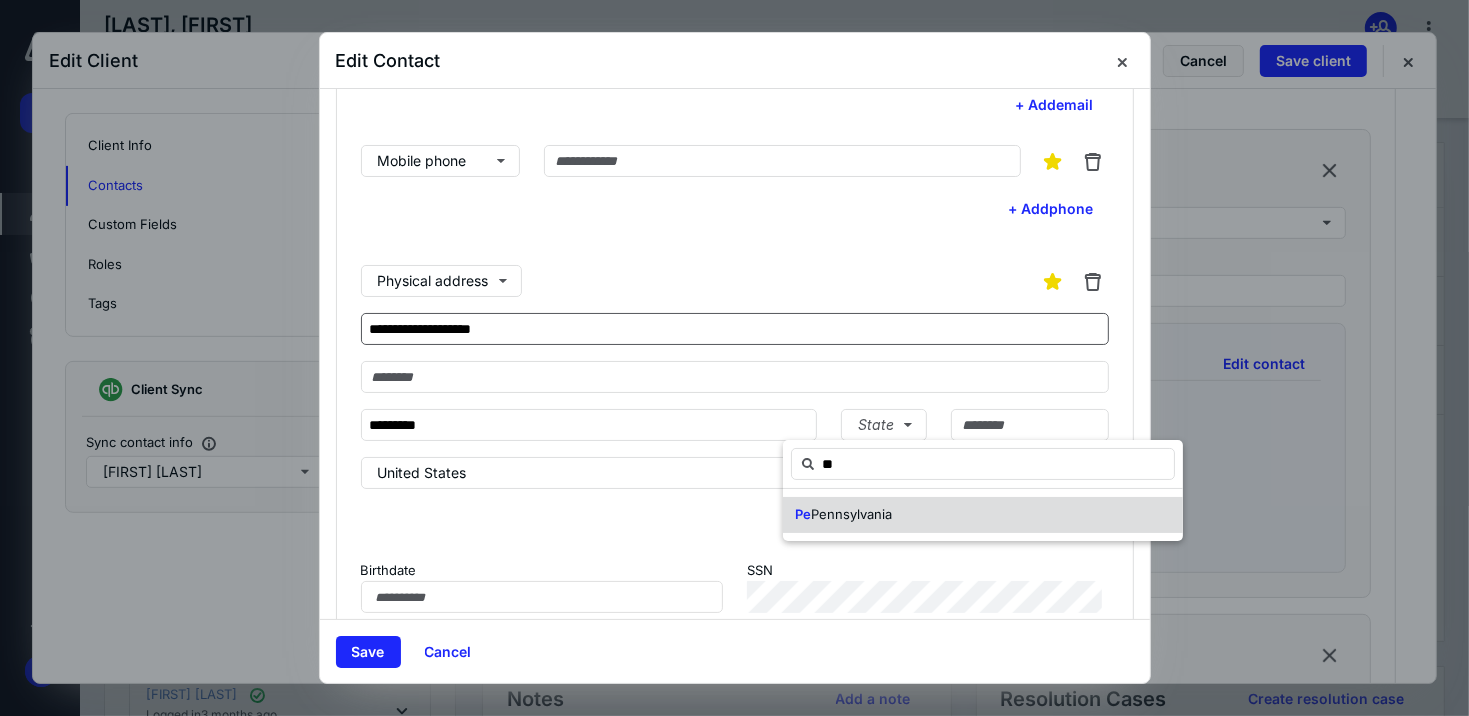 type on "**" 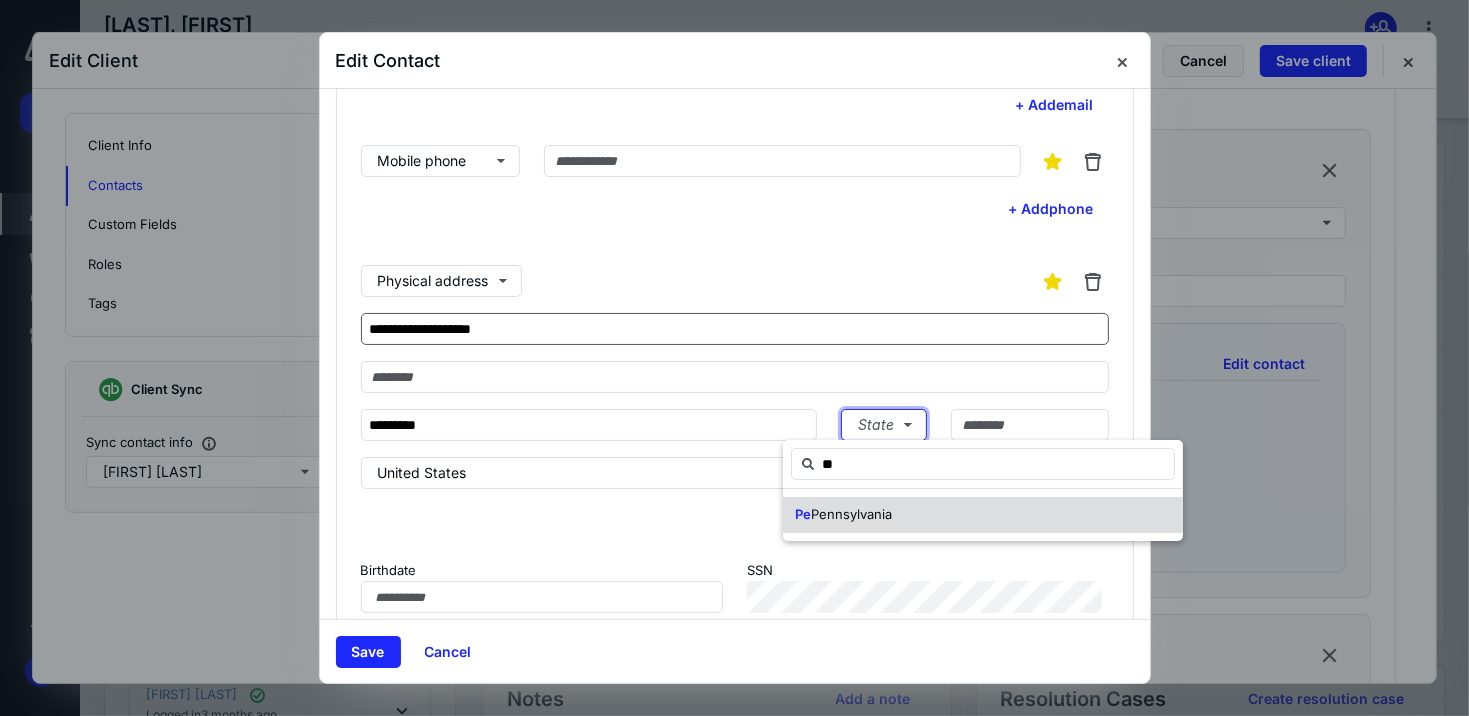 type 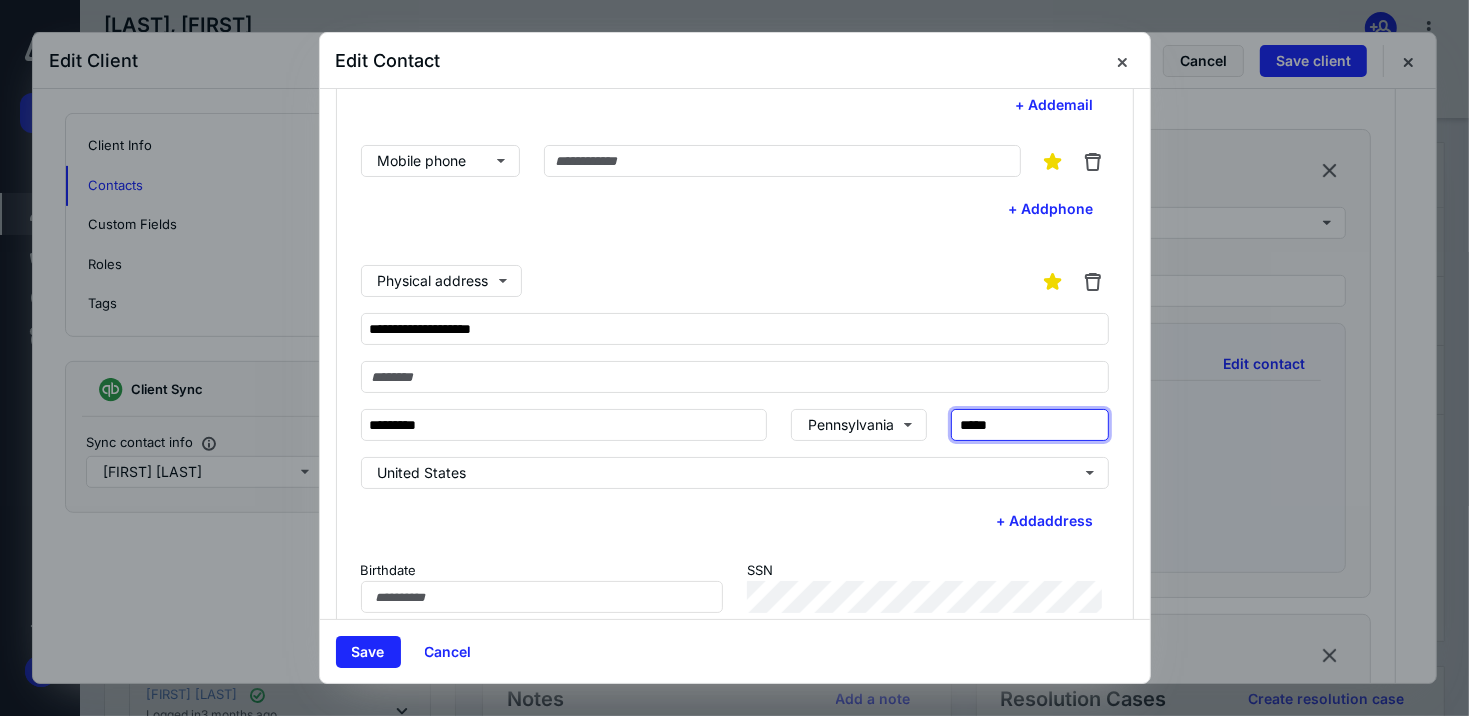 type on "*****" 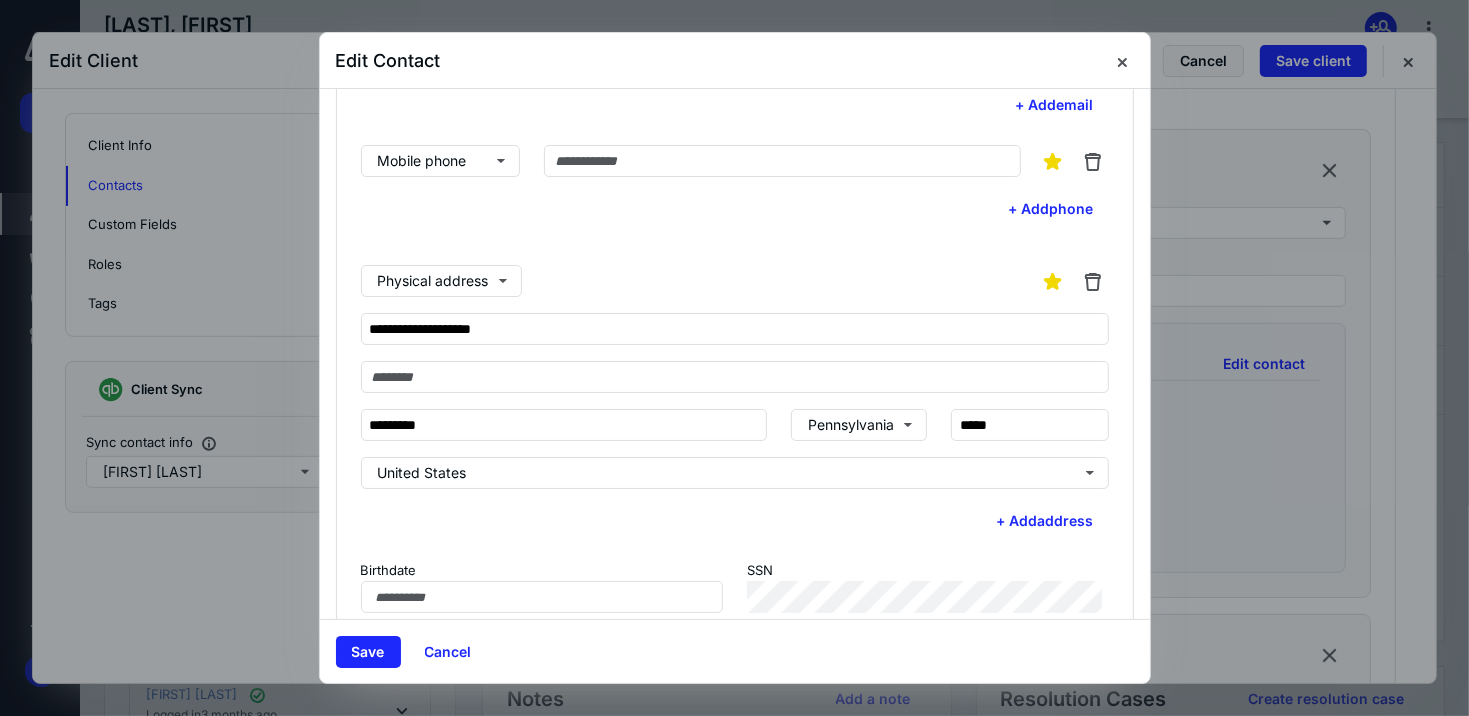 click on "Mobile phone + Add phone" at bounding box center (735, 185) 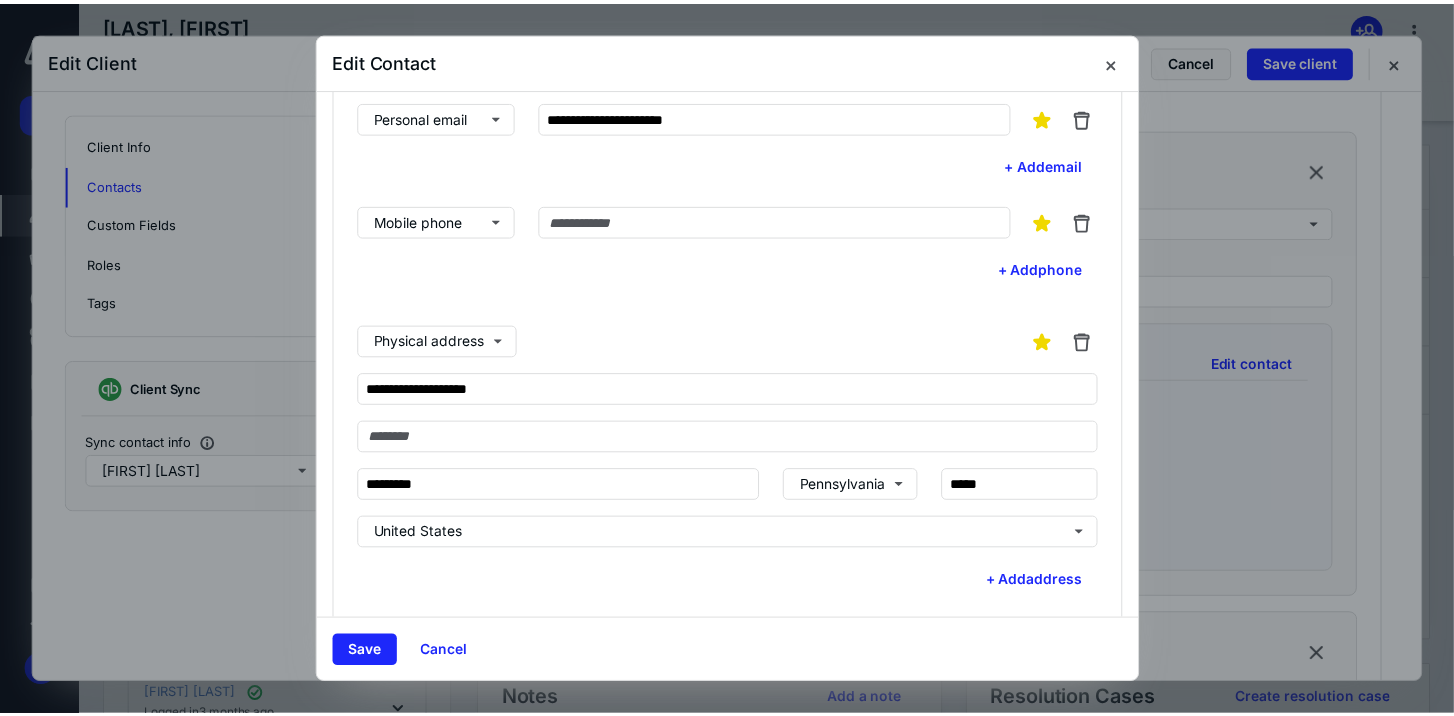 scroll, scrollTop: 111, scrollLeft: 0, axis: vertical 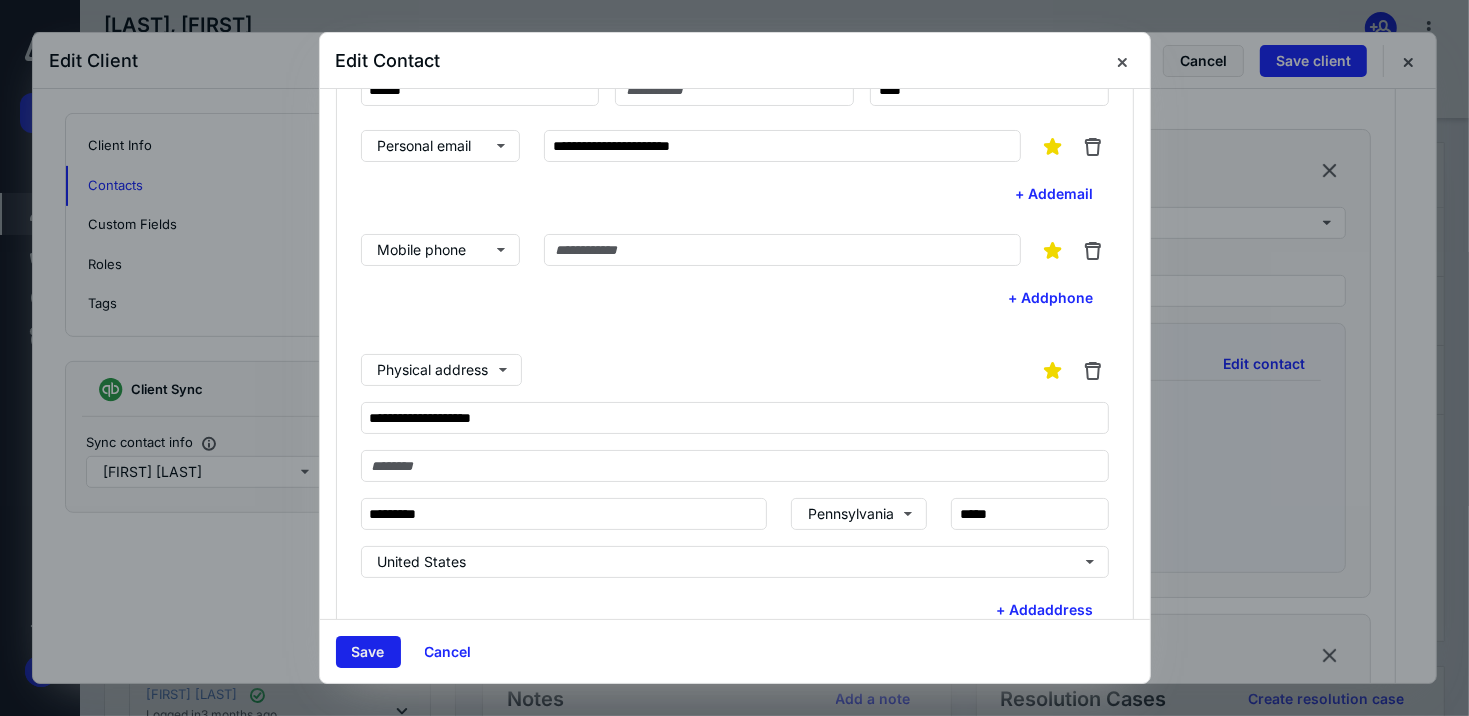 click on "Save" at bounding box center (368, 652) 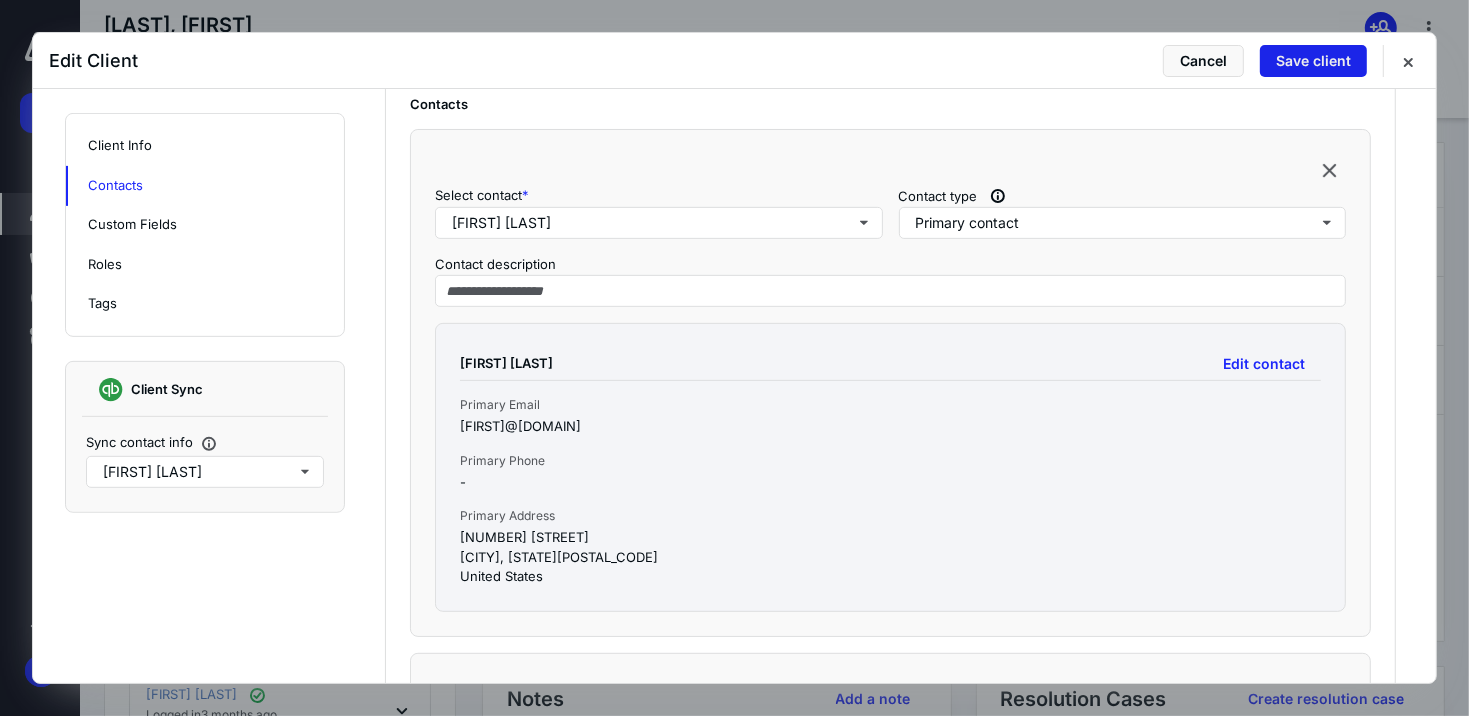 click on "Save client" at bounding box center [1313, 61] 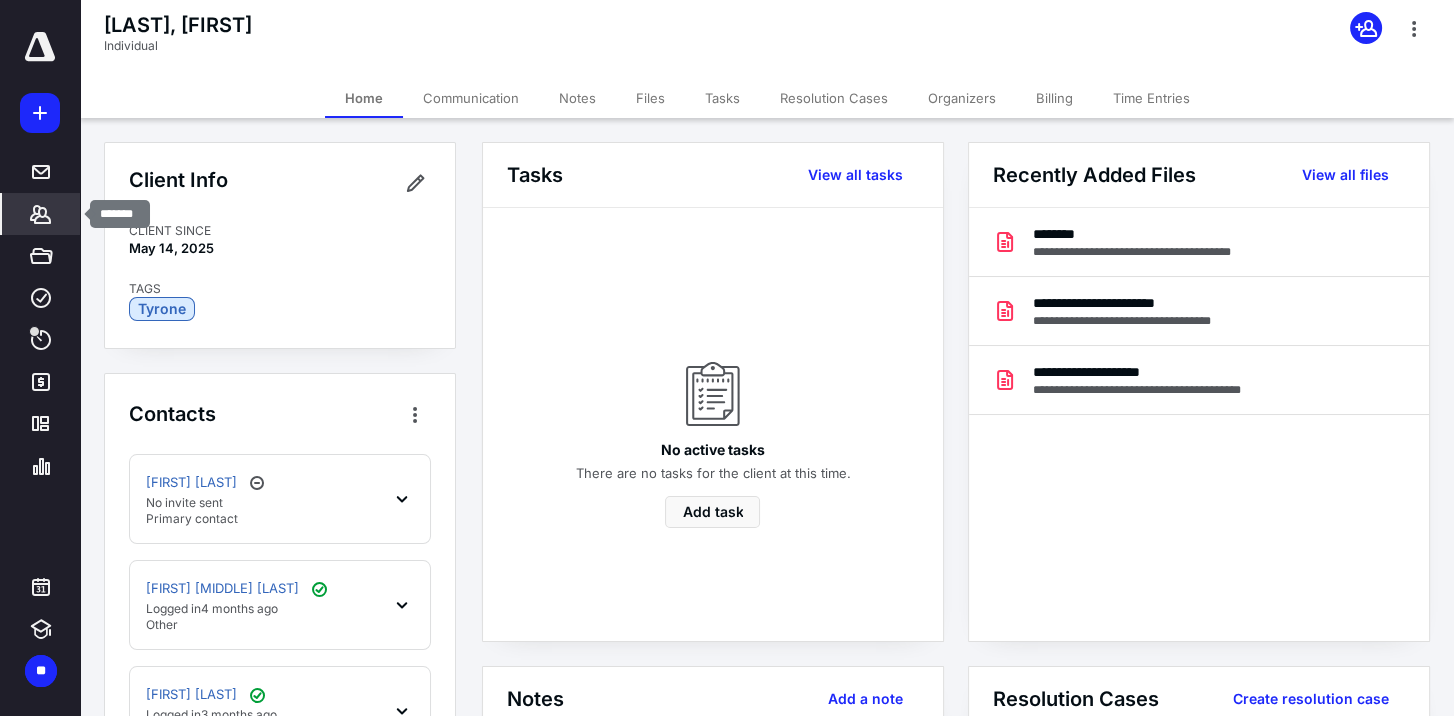 click 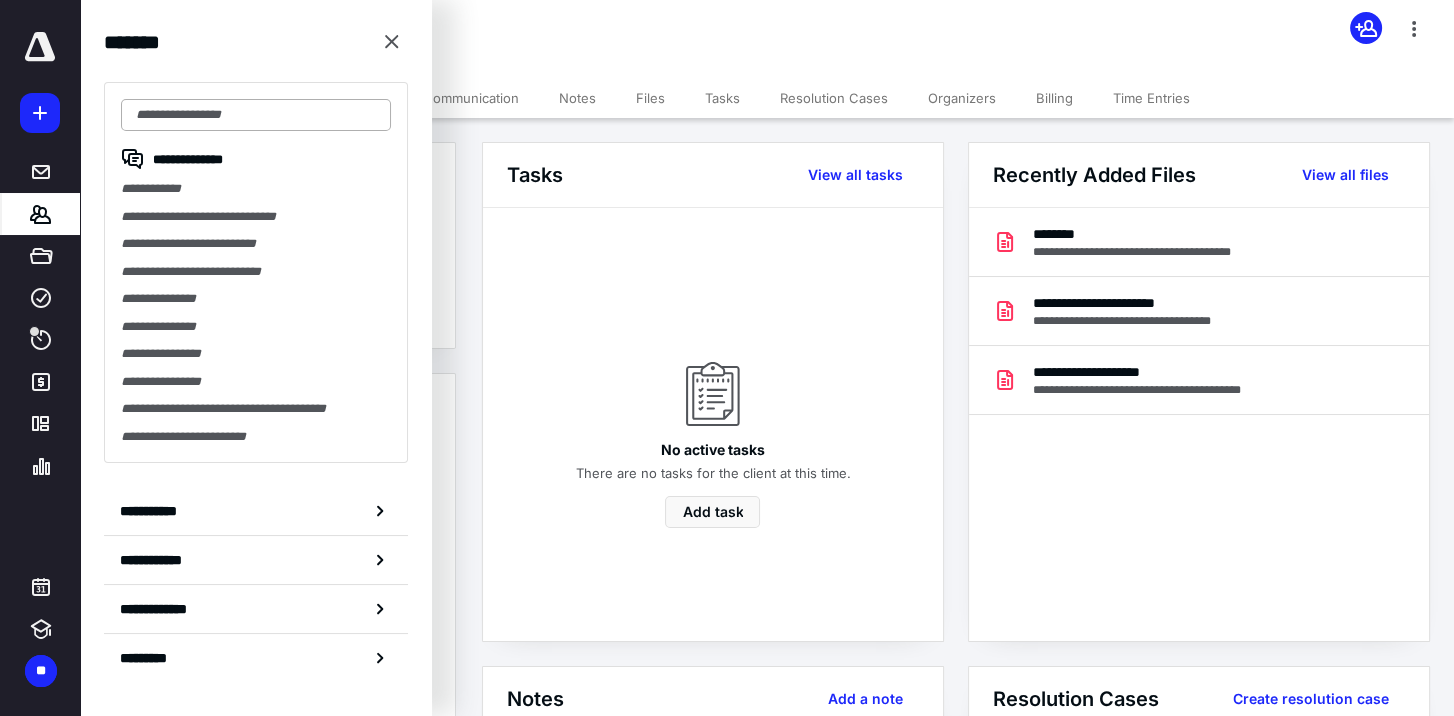click at bounding box center [256, 115] 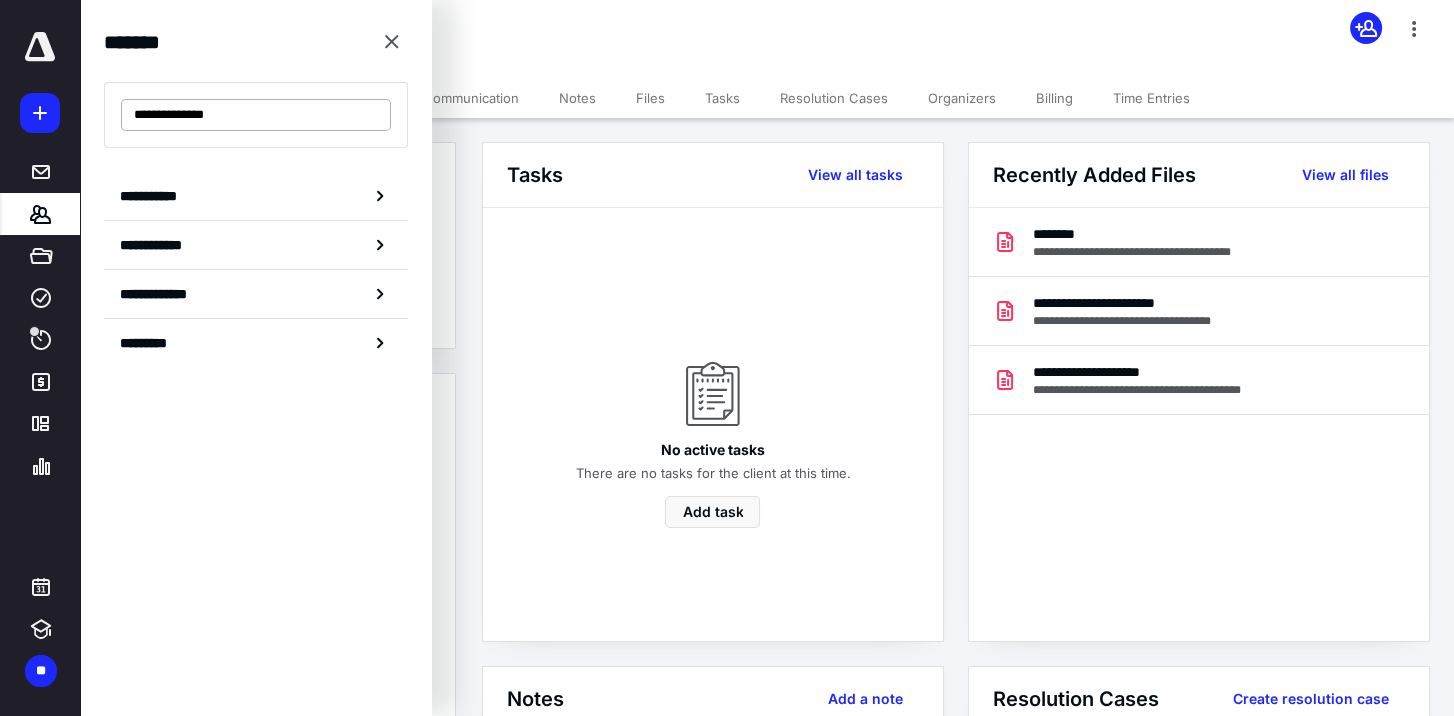 type on "**********" 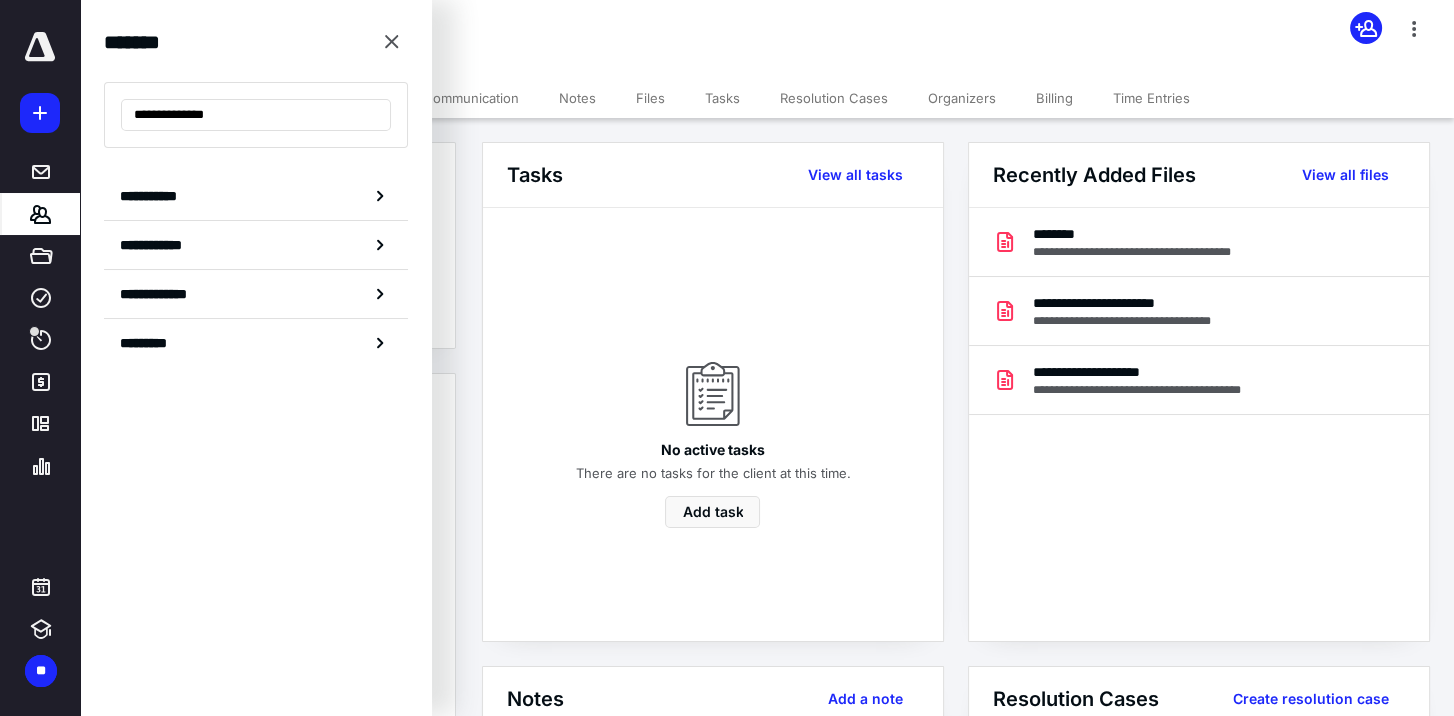 click on "[LAST], [FIRST] Individual" at bounding box center (767, 39) 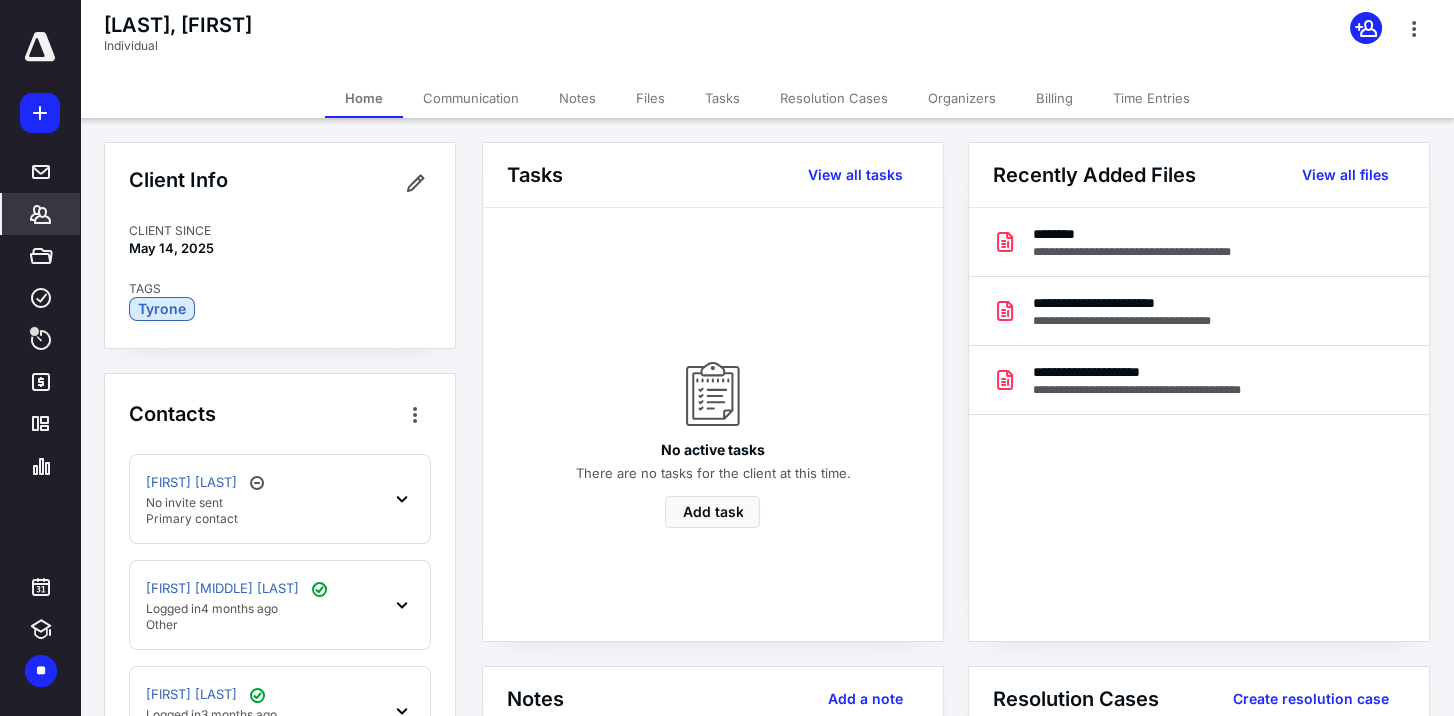 click on "*******" at bounding box center (41, 214) 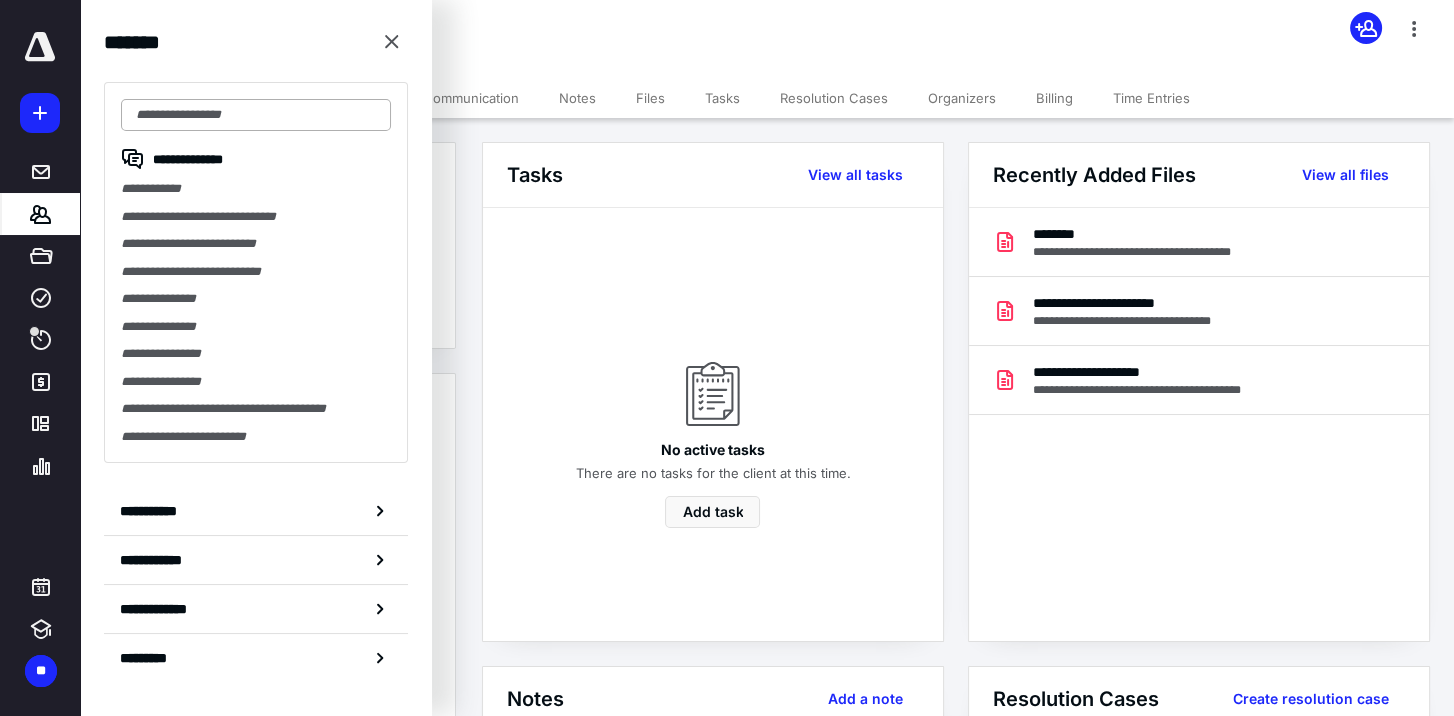 click at bounding box center [256, 115] 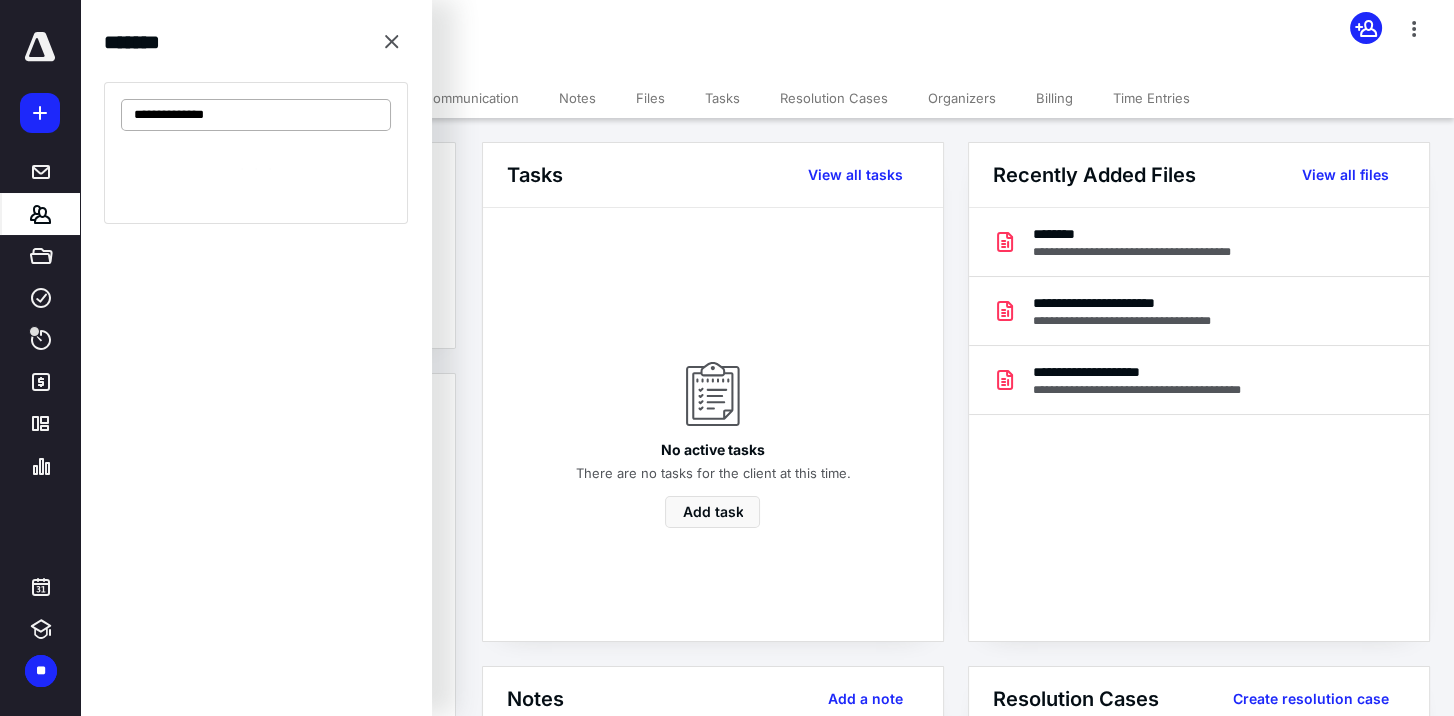 type on "**********" 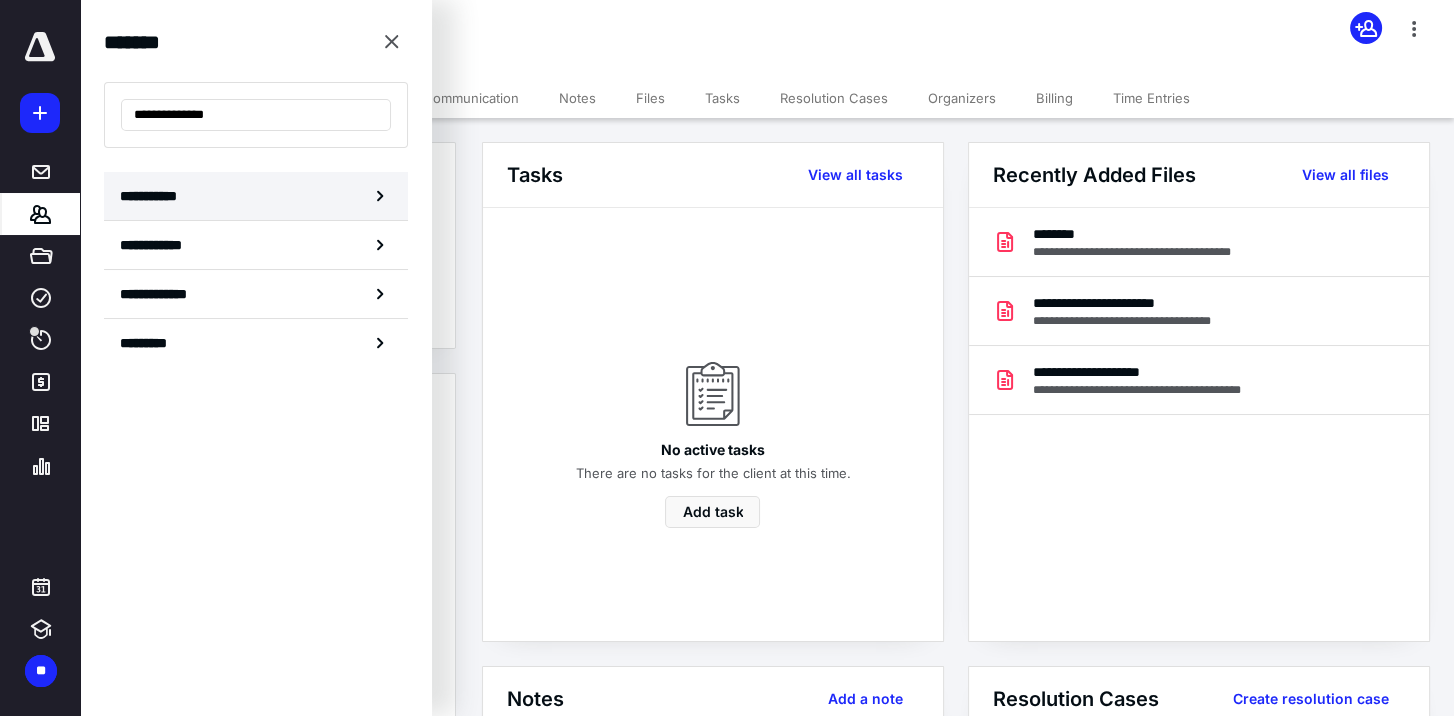 click on "**********" at bounding box center [256, 196] 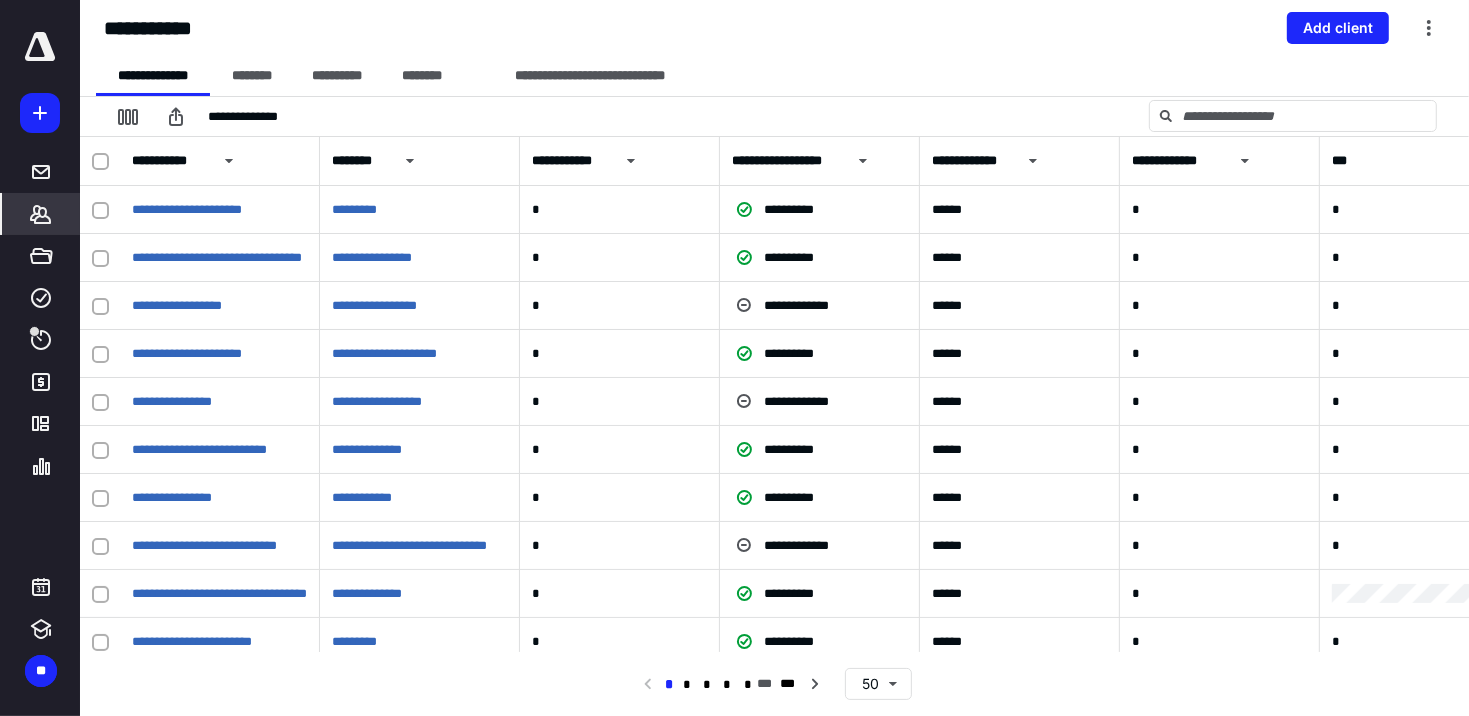 click at bounding box center [40, 47] 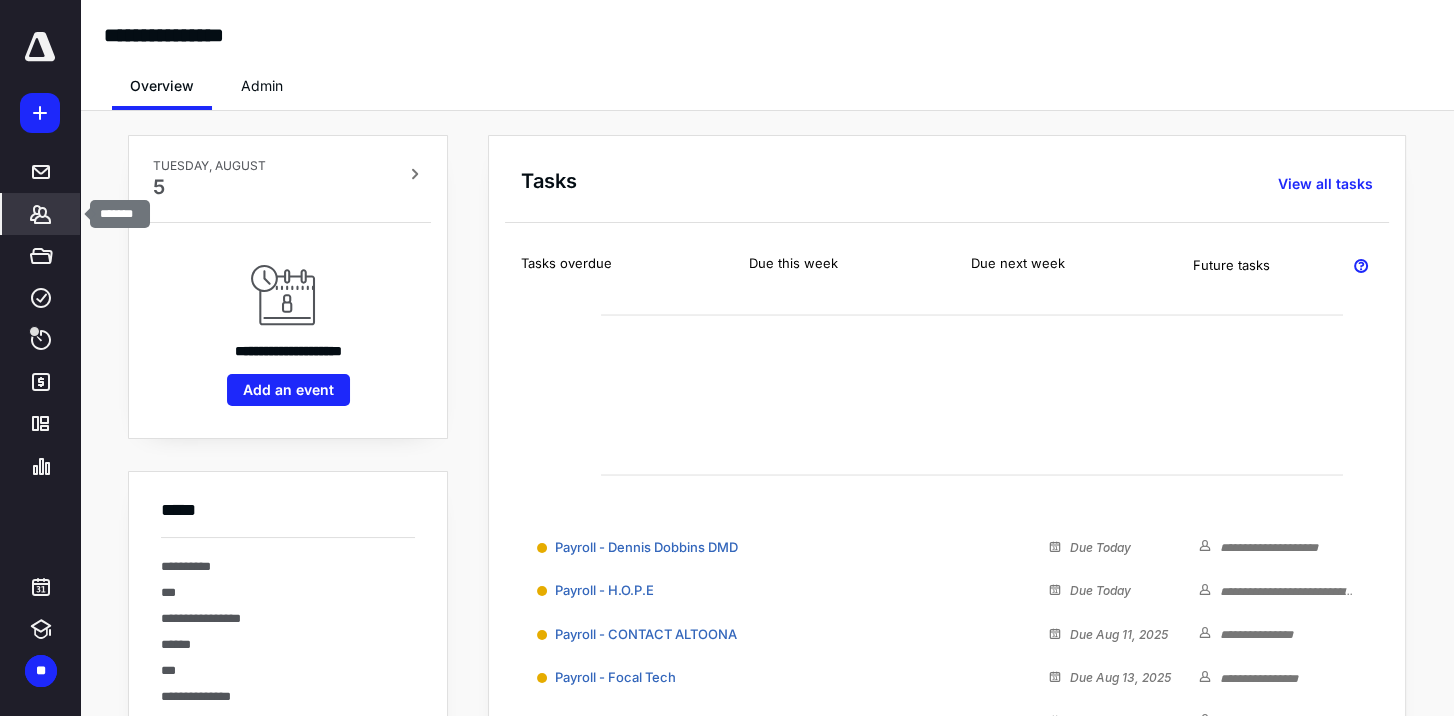 click 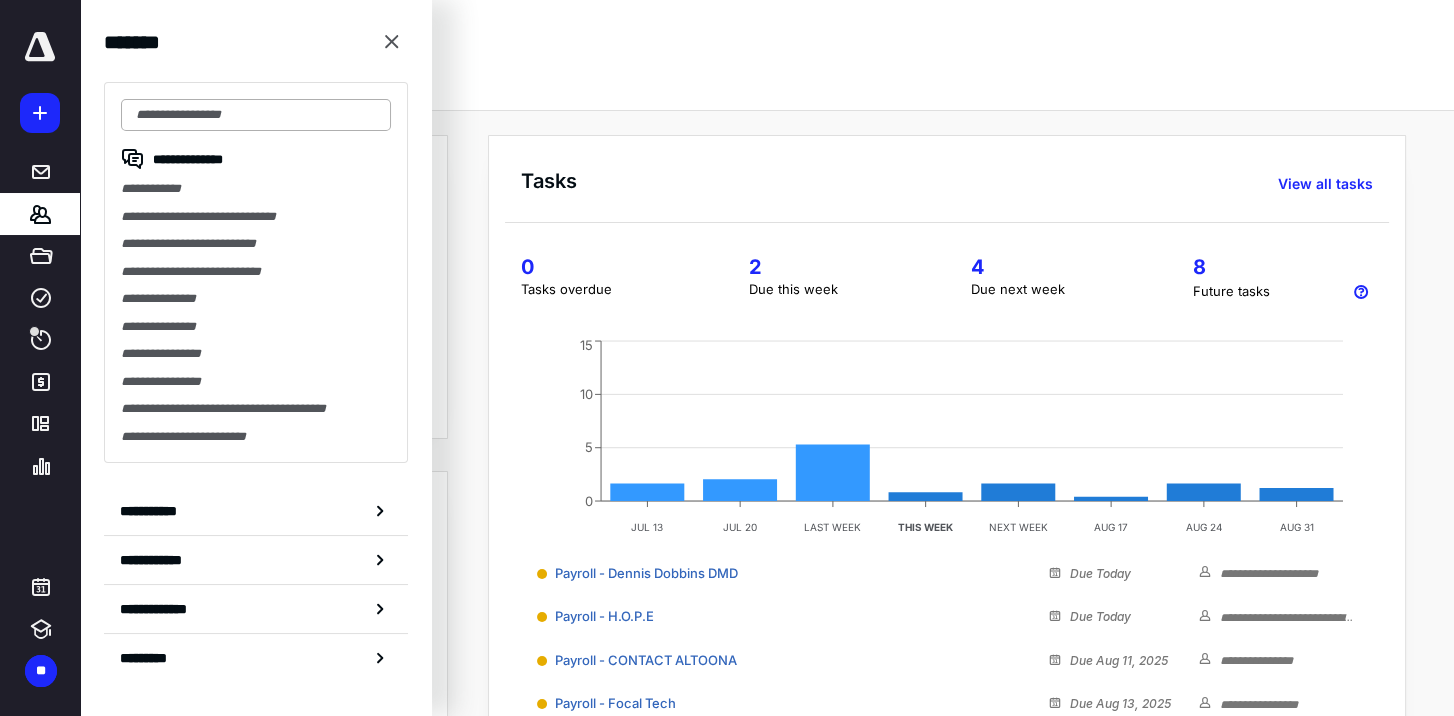 click at bounding box center (256, 115) 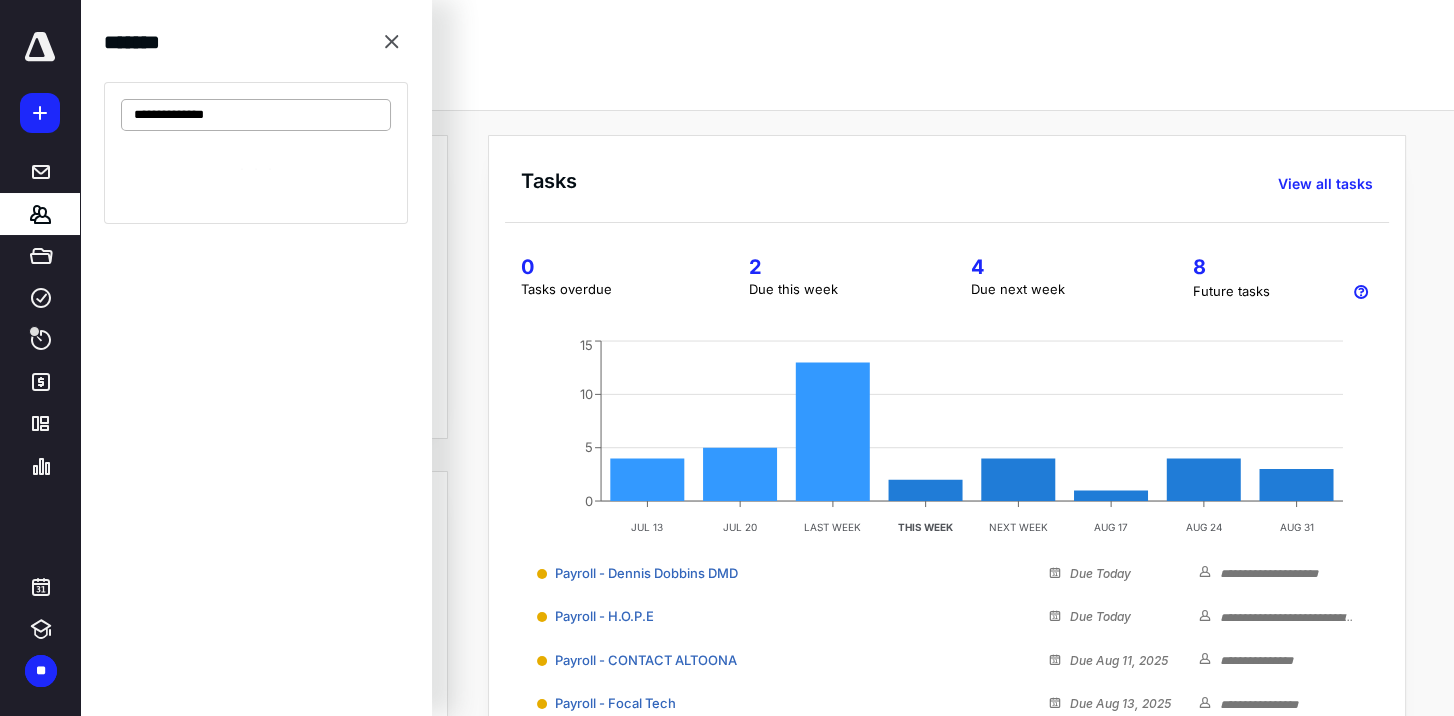 type on "**********" 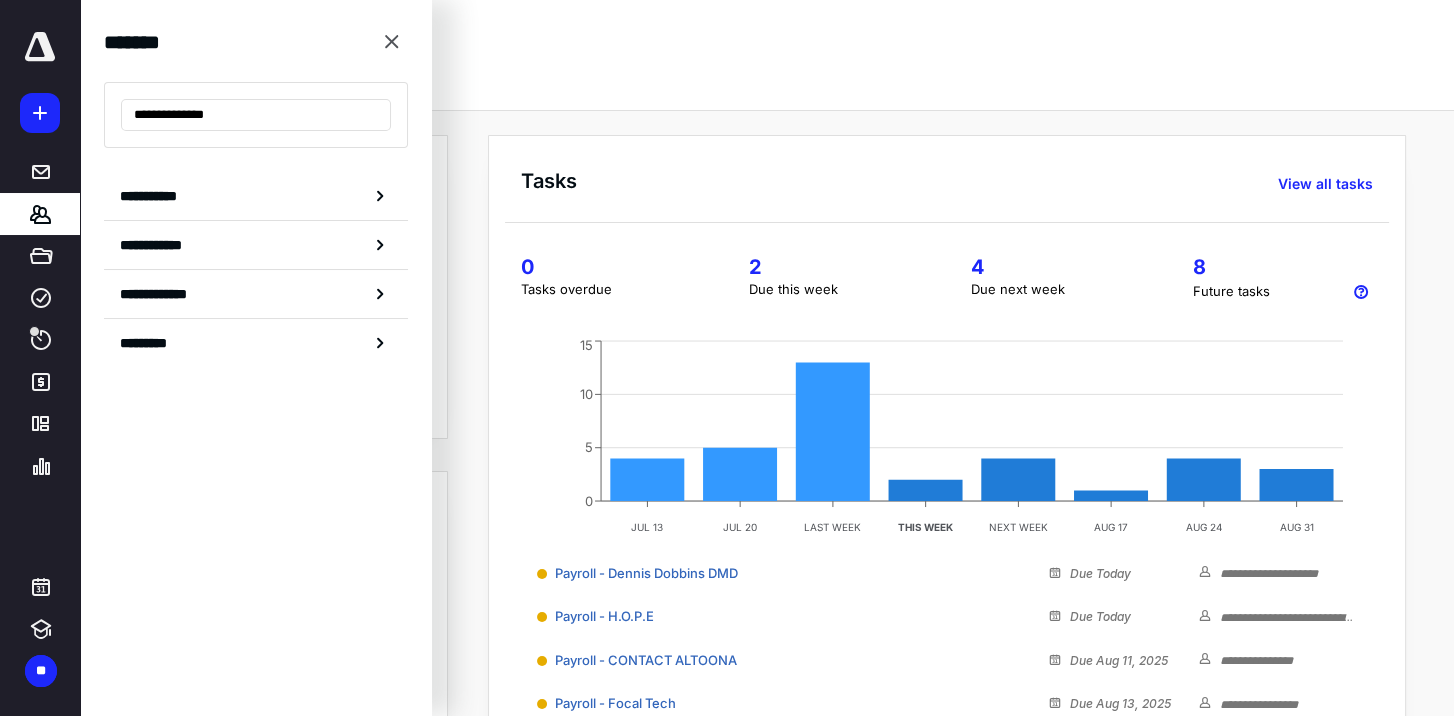click on "Overview Admin" at bounding box center [767, 80] 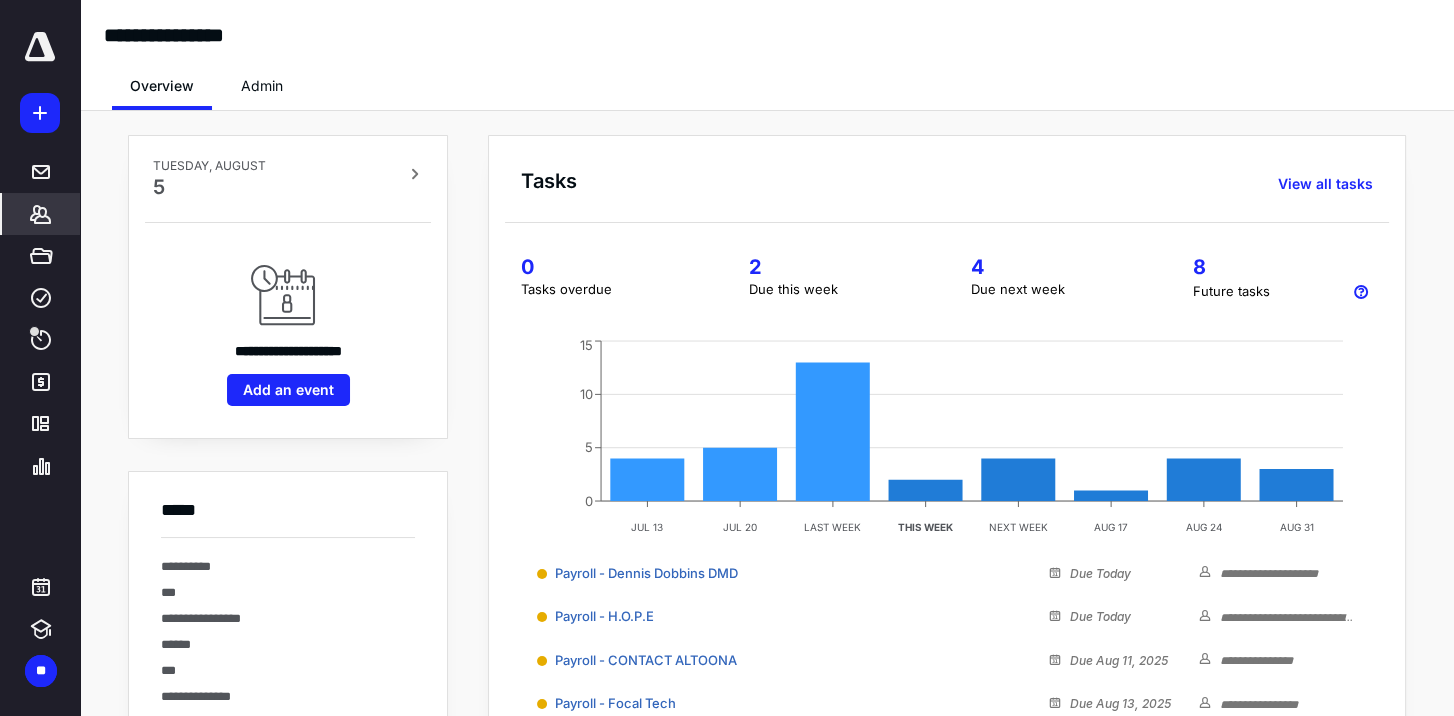 click 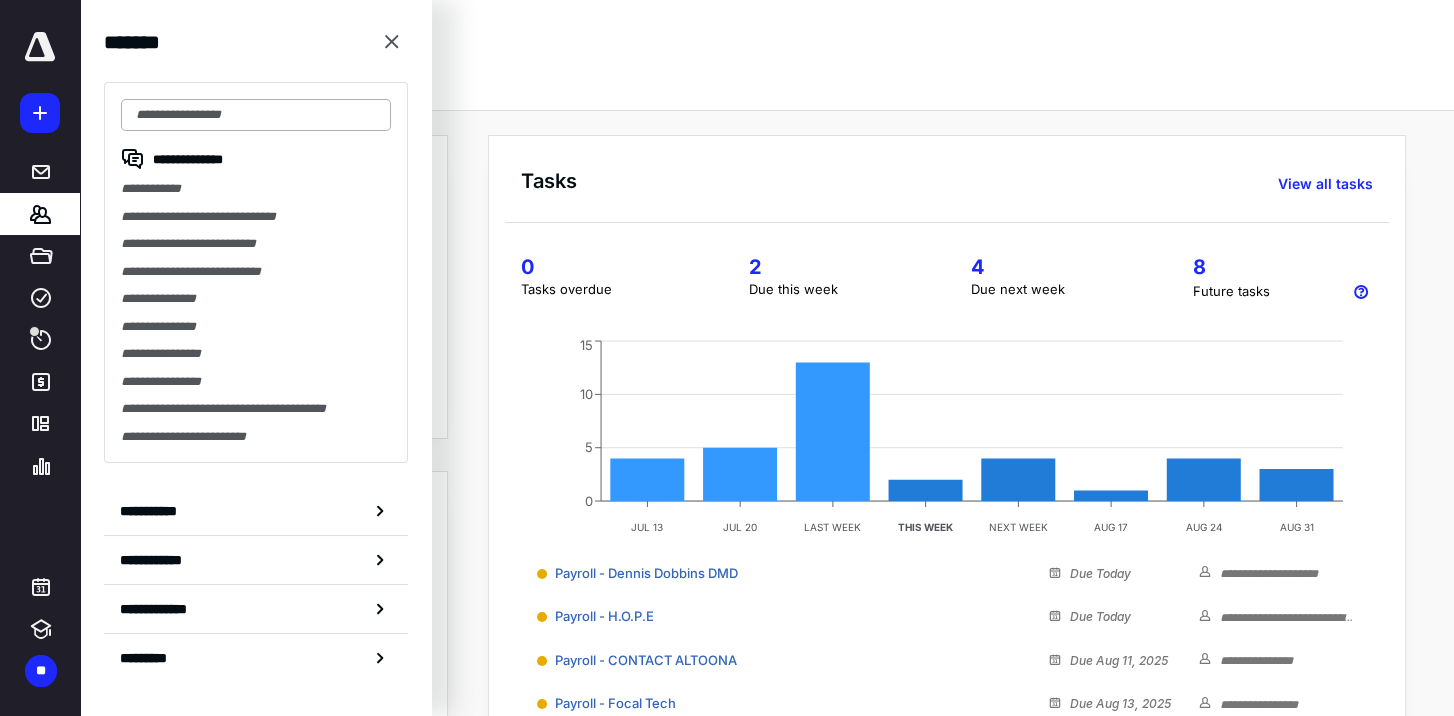 click at bounding box center (256, 115) 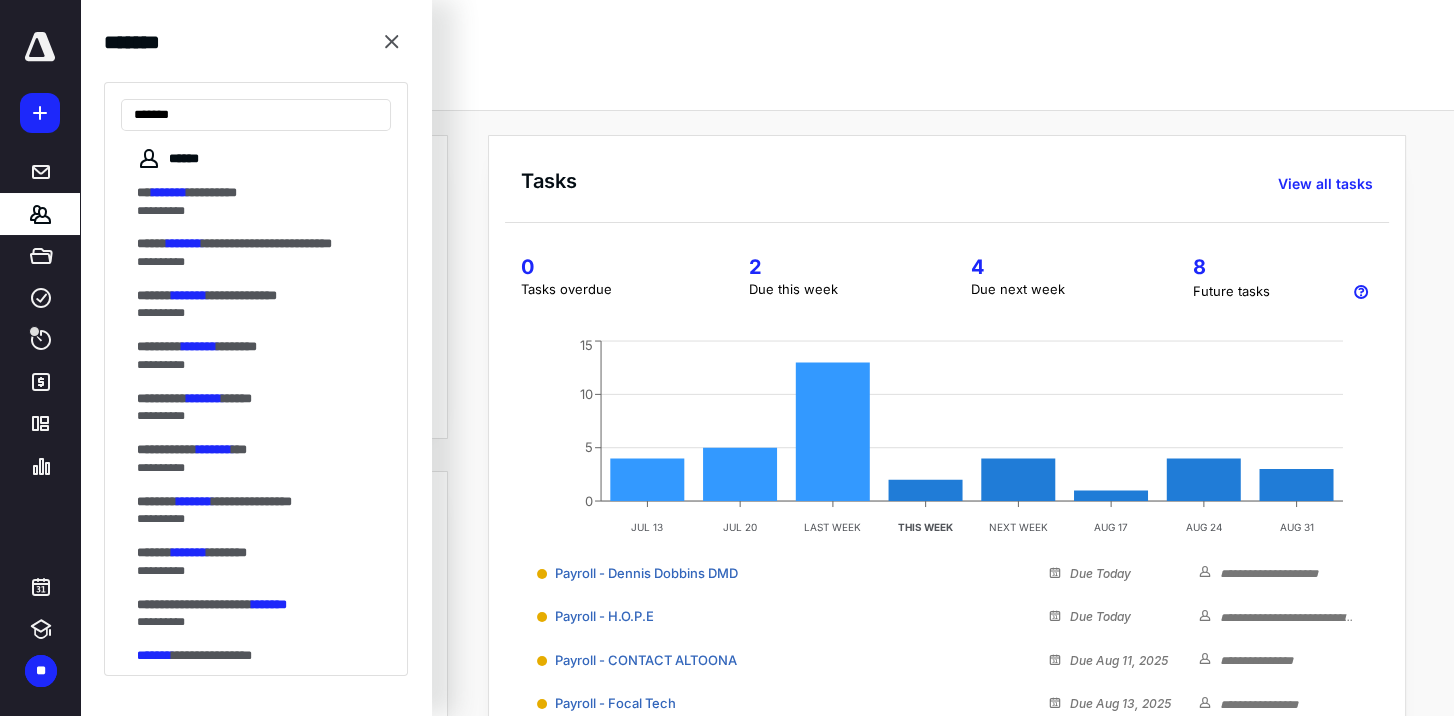 type on "*******" 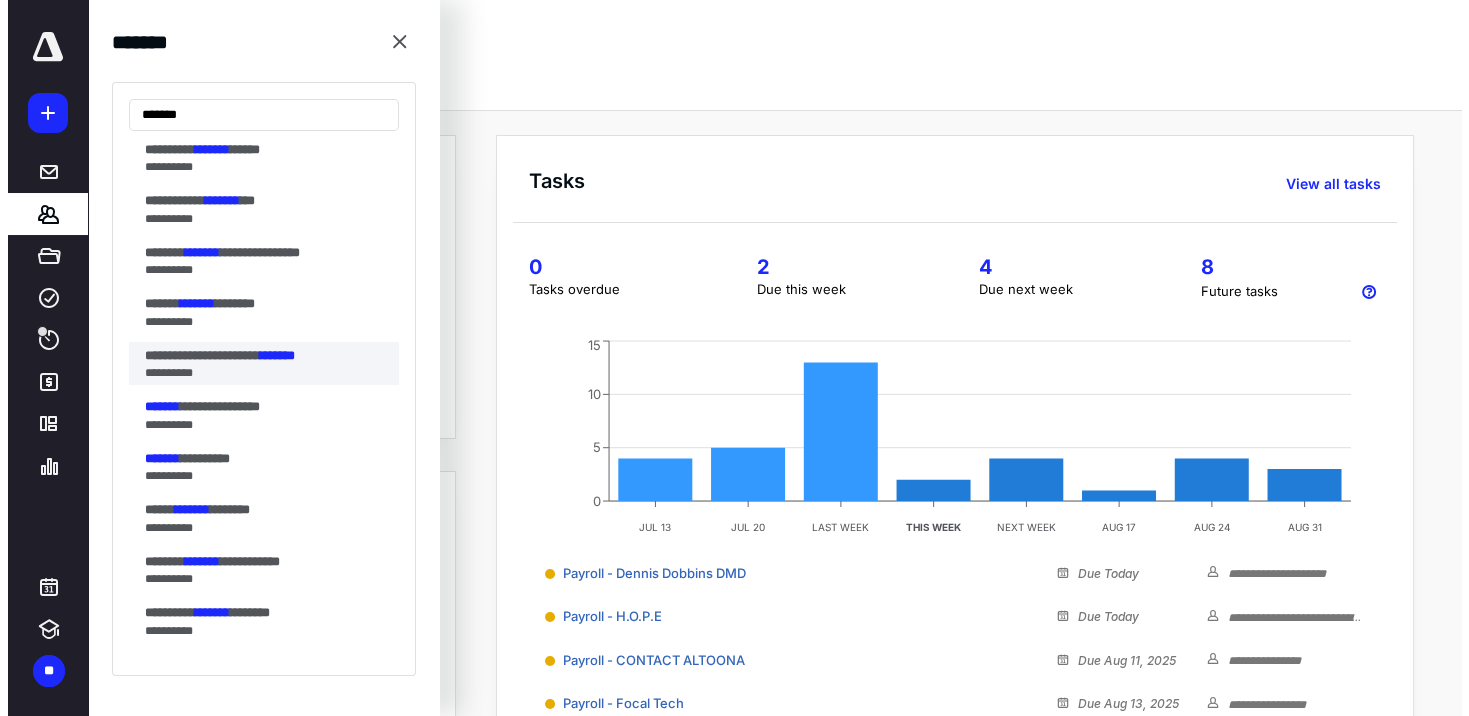 scroll, scrollTop: 0, scrollLeft: 0, axis: both 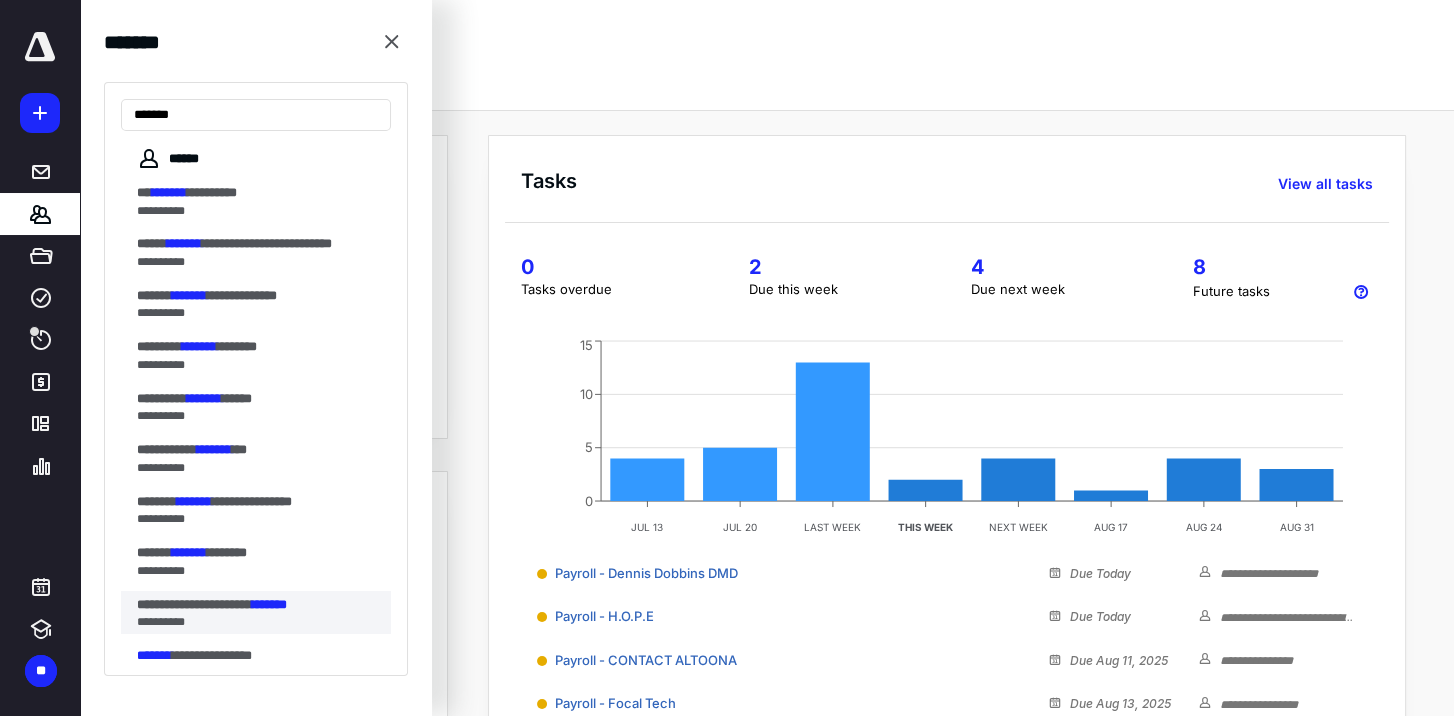 click on "**********" at bounding box center (194, 604) 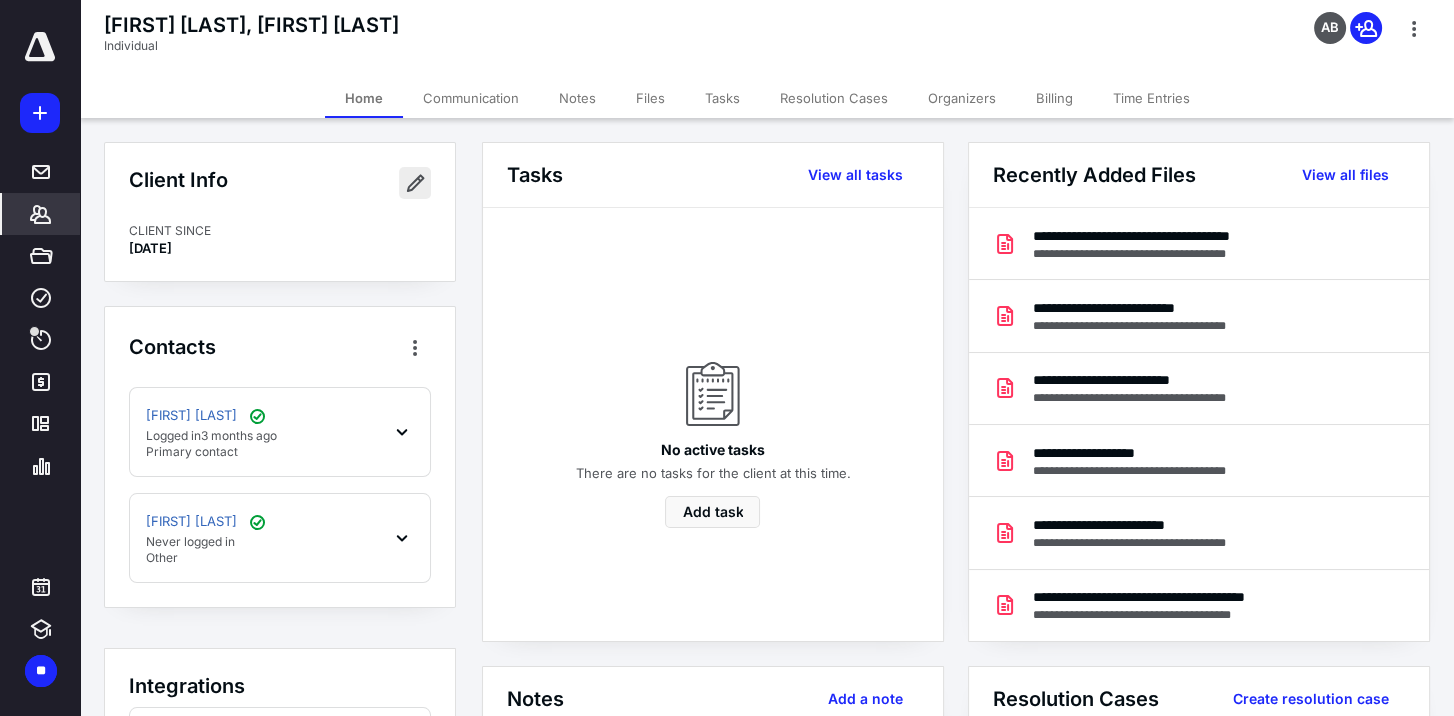 click at bounding box center (415, 183) 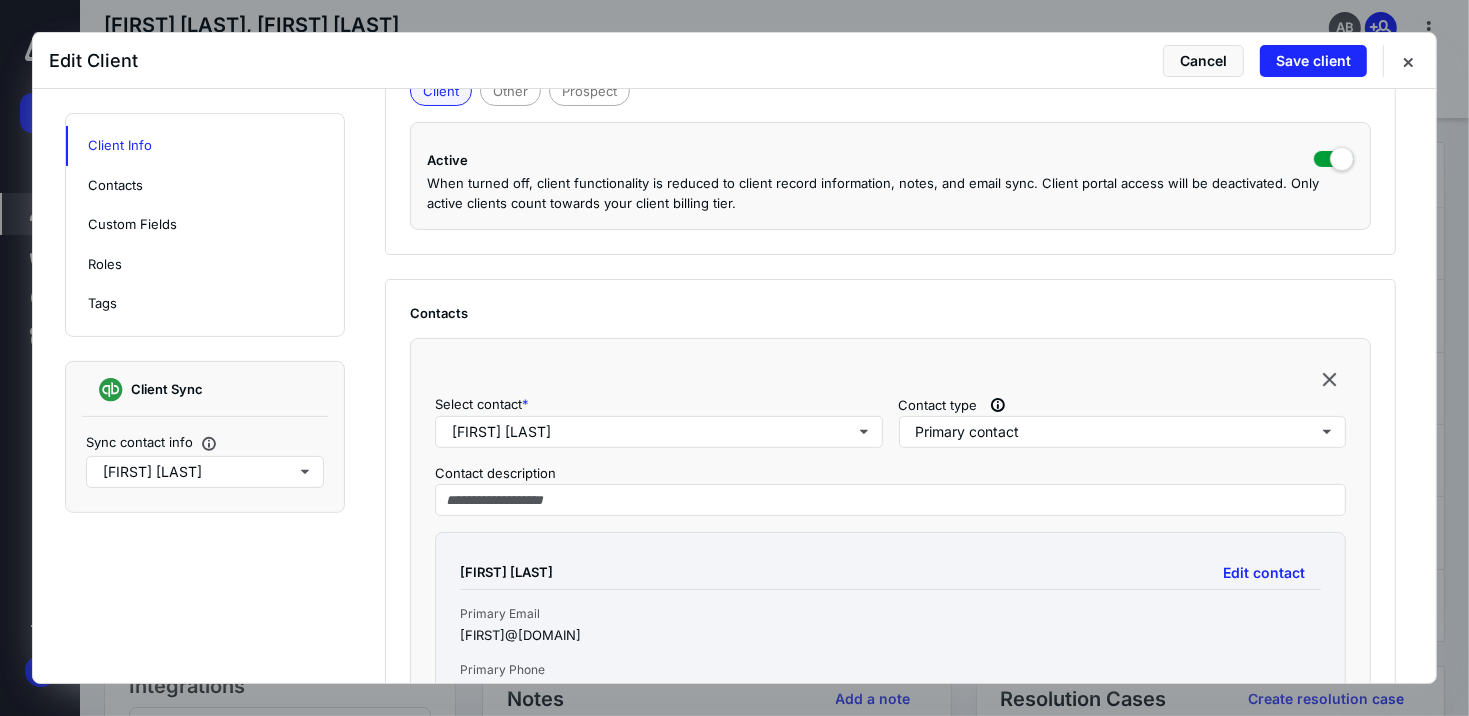 scroll, scrollTop: 500, scrollLeft: 0, axis: vertical 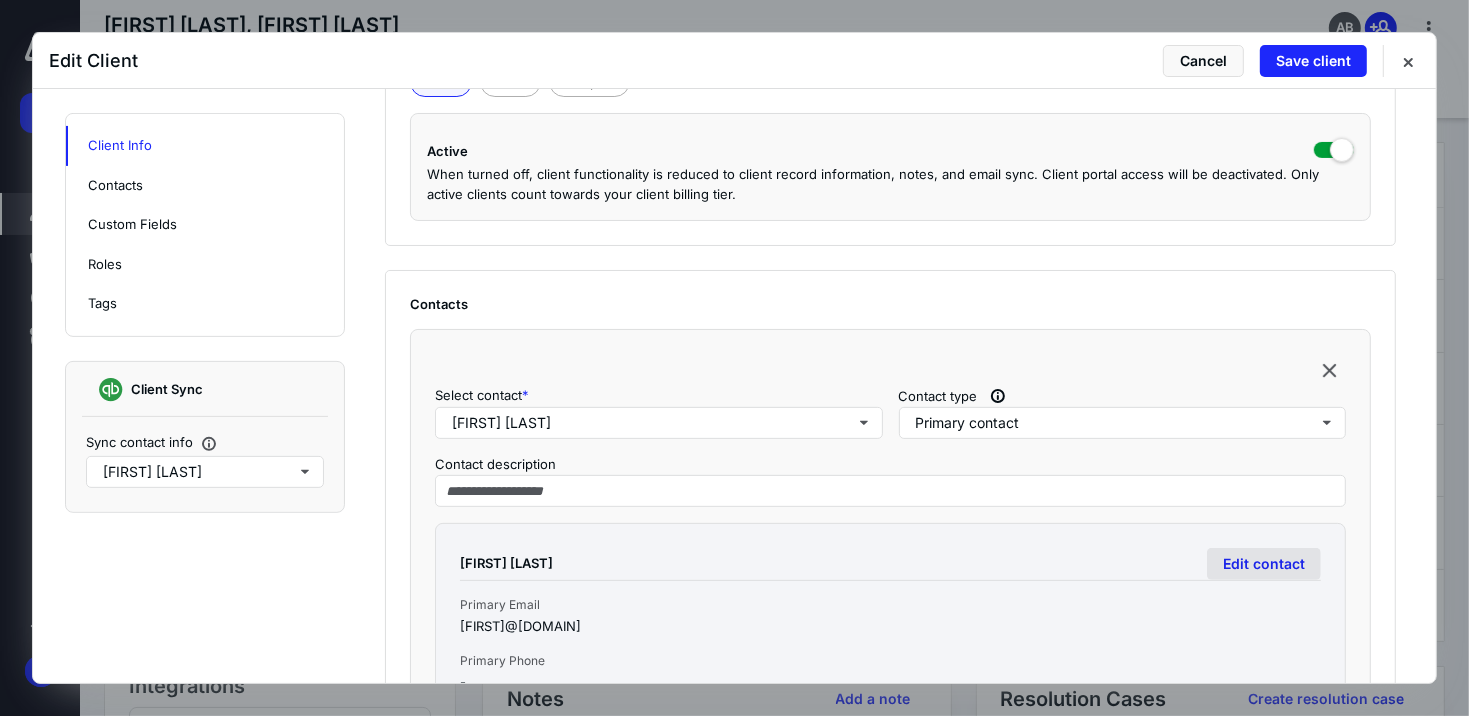 click on "Edit contact" at bounding box center [1264, 564] 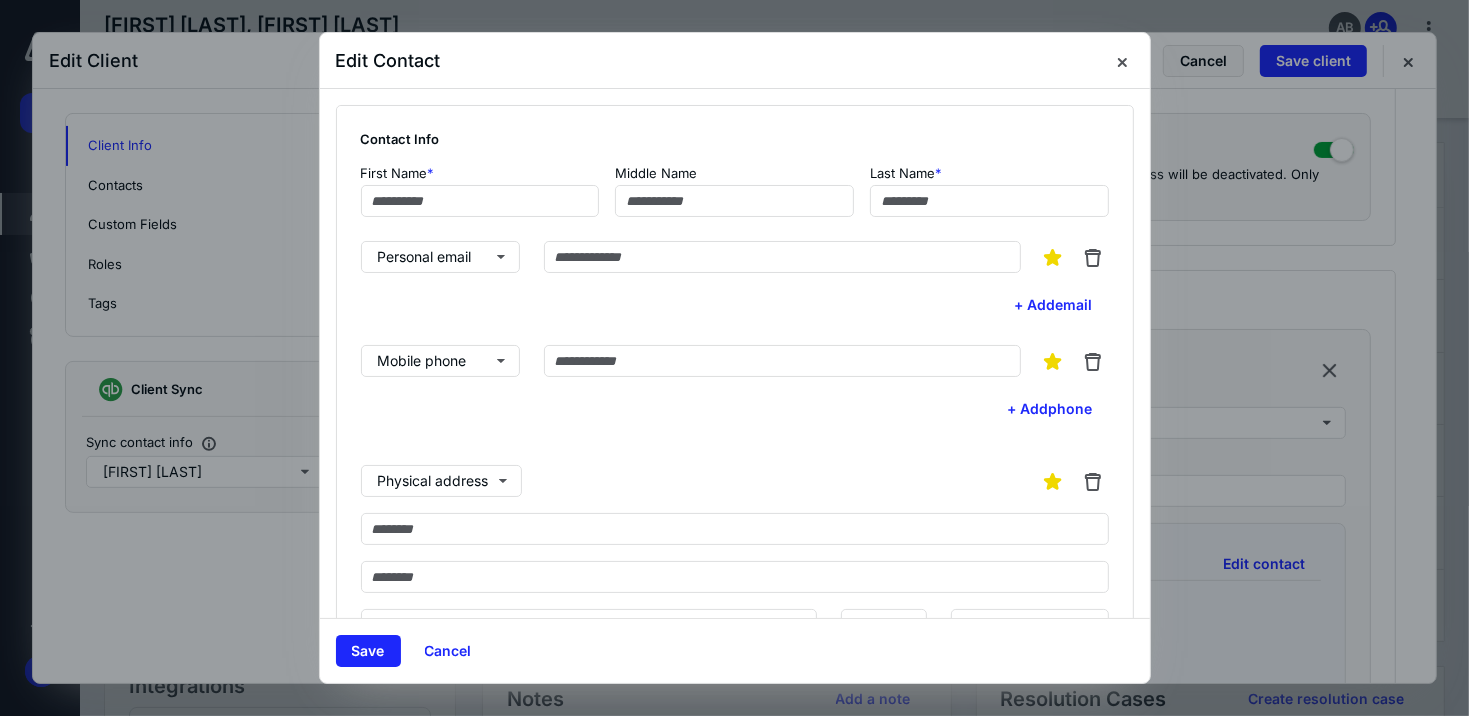 type on "******" 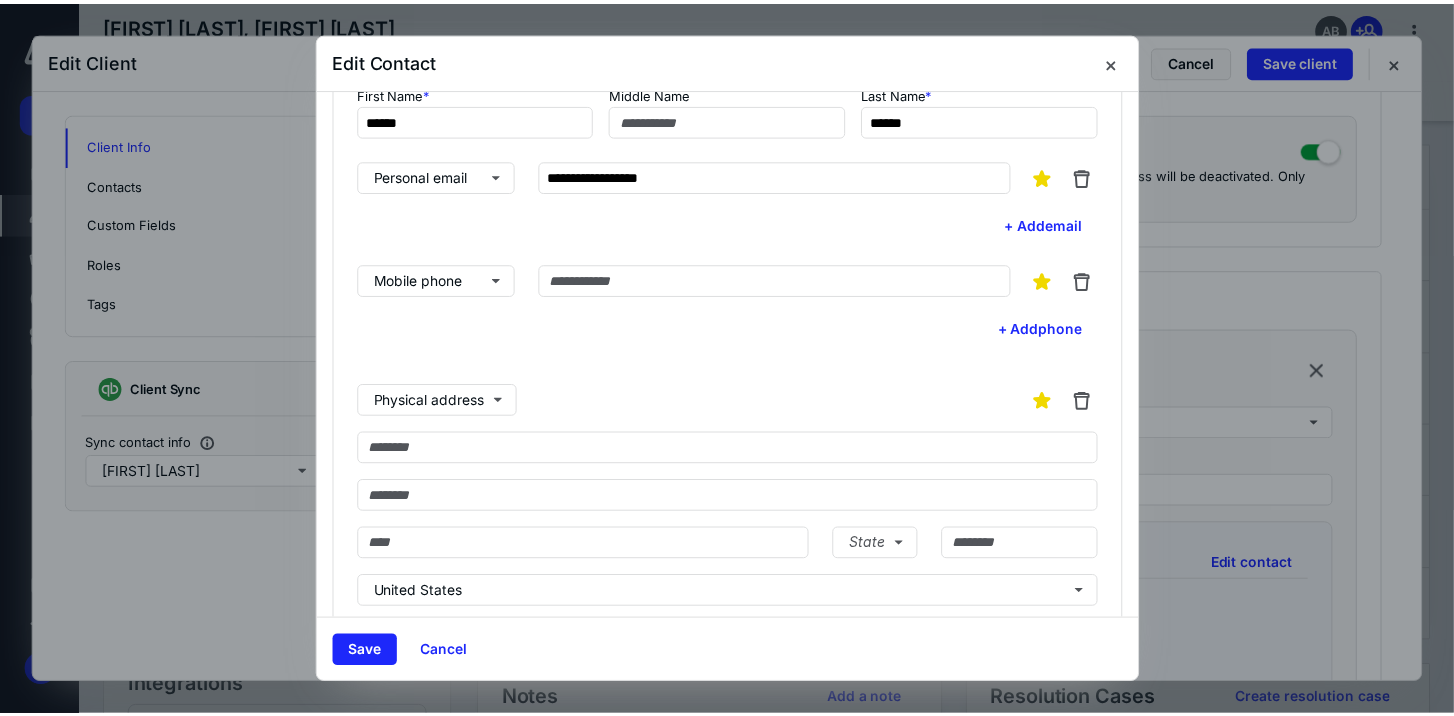 scroll, scrollTop: 200, scrollLeft: 0, axis: vertical 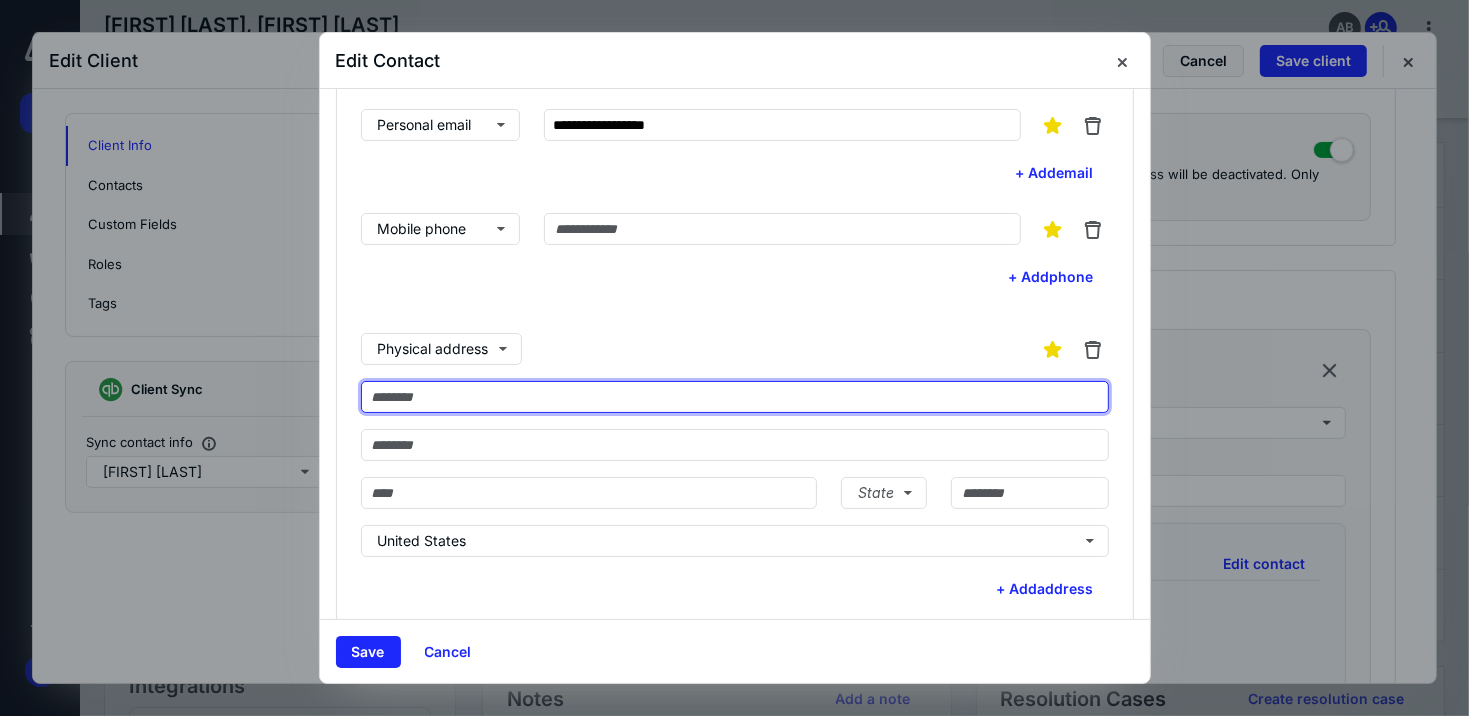 click at bounding box center [735, 397] 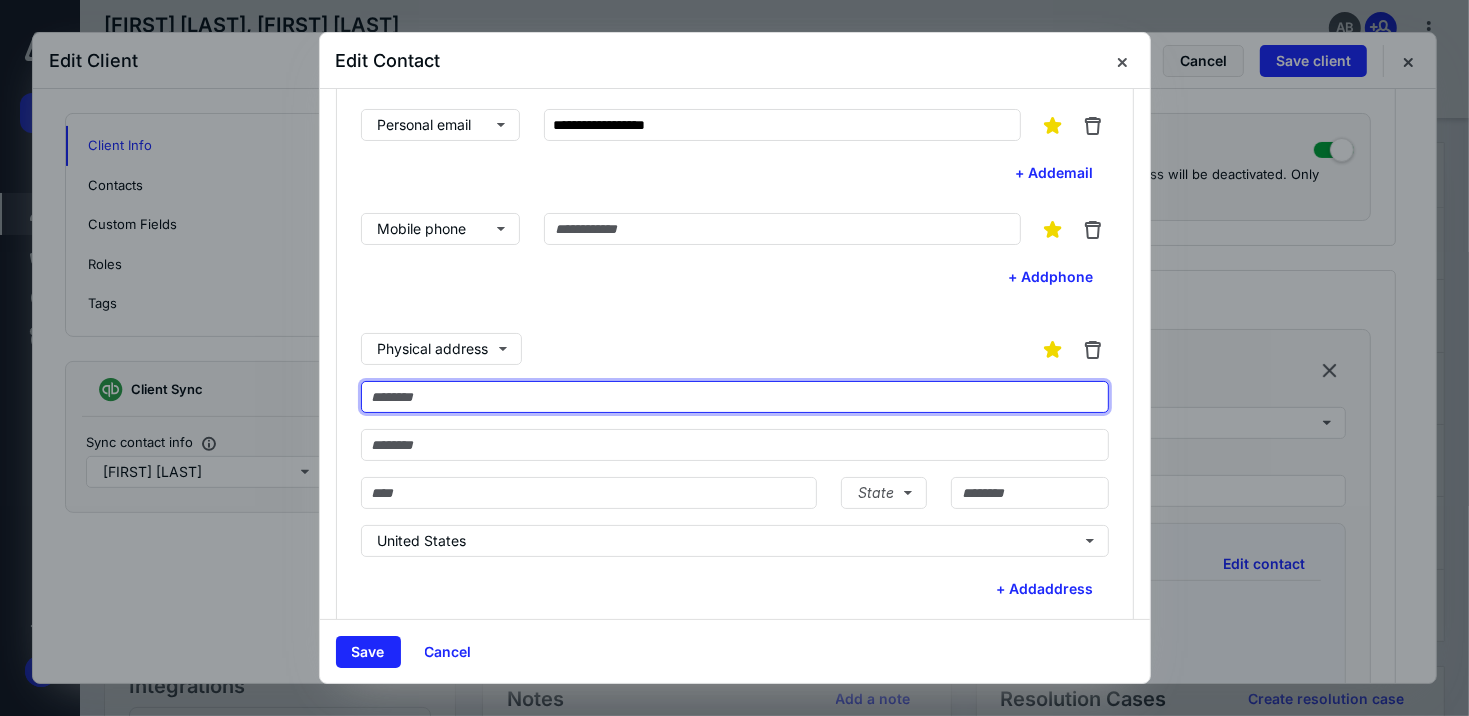 click at bounding box center [735, 397] 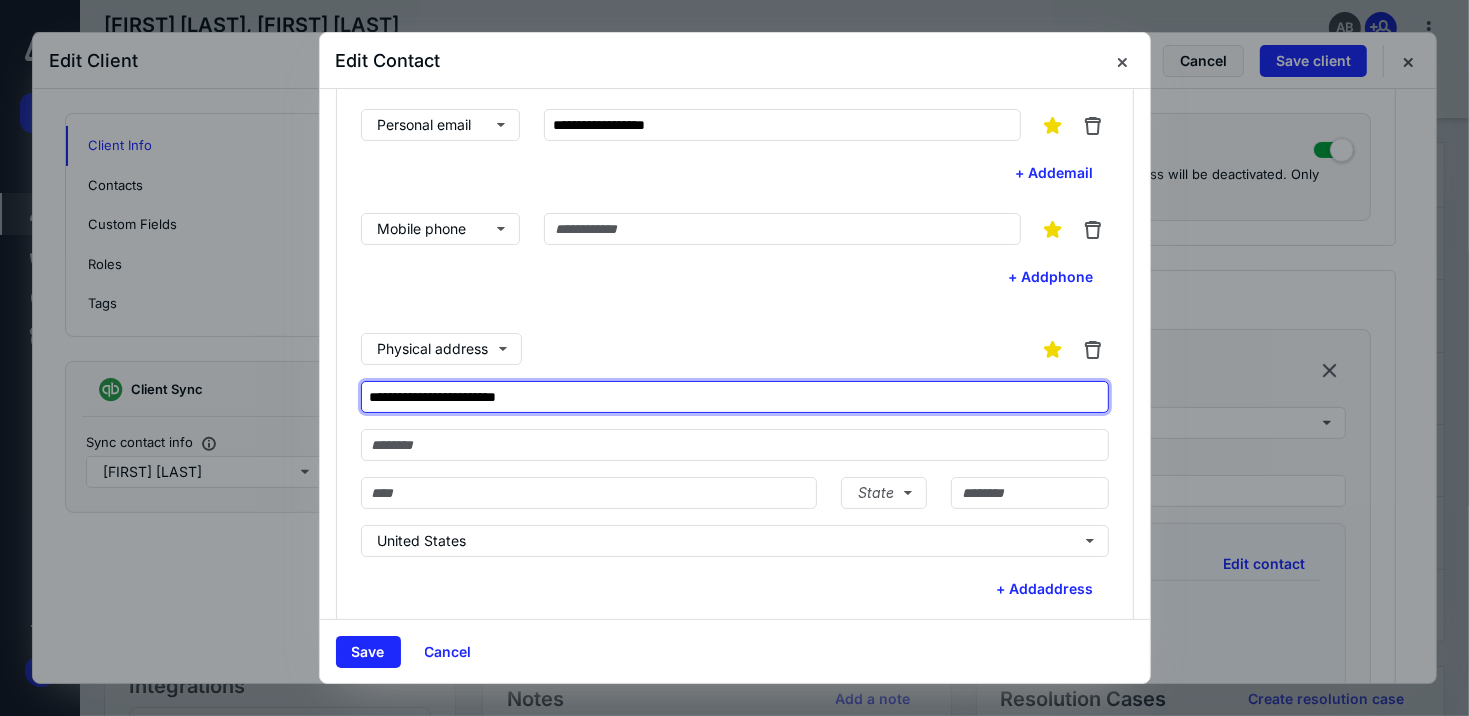 type on "**********" 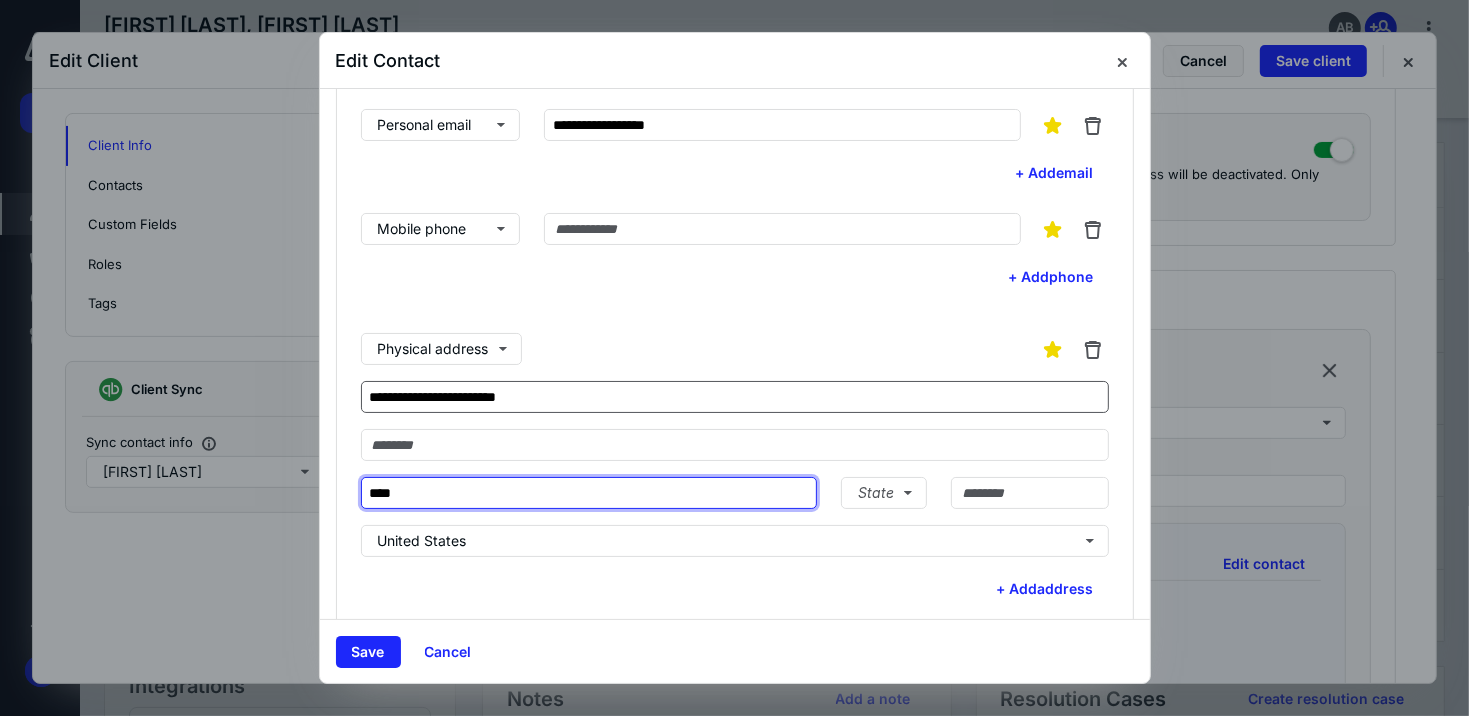 type on "**********" 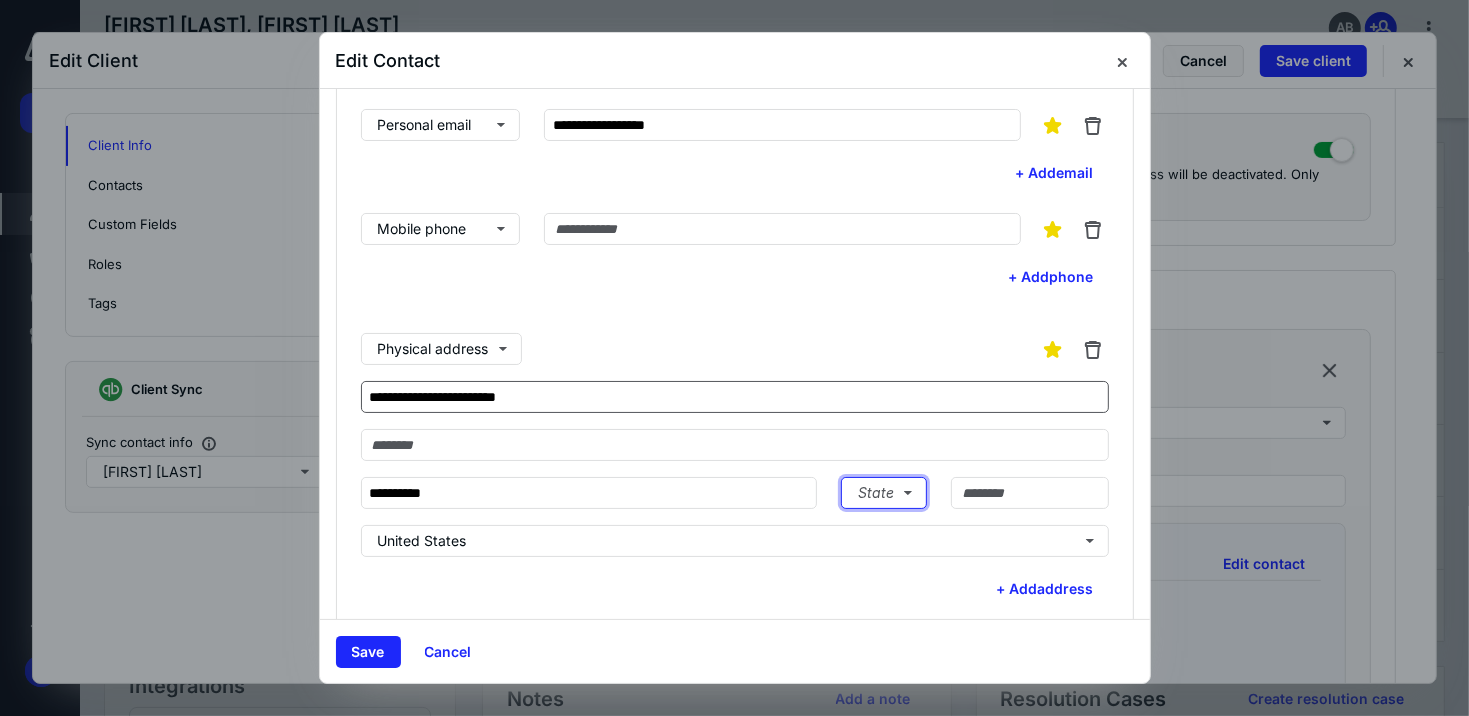 type 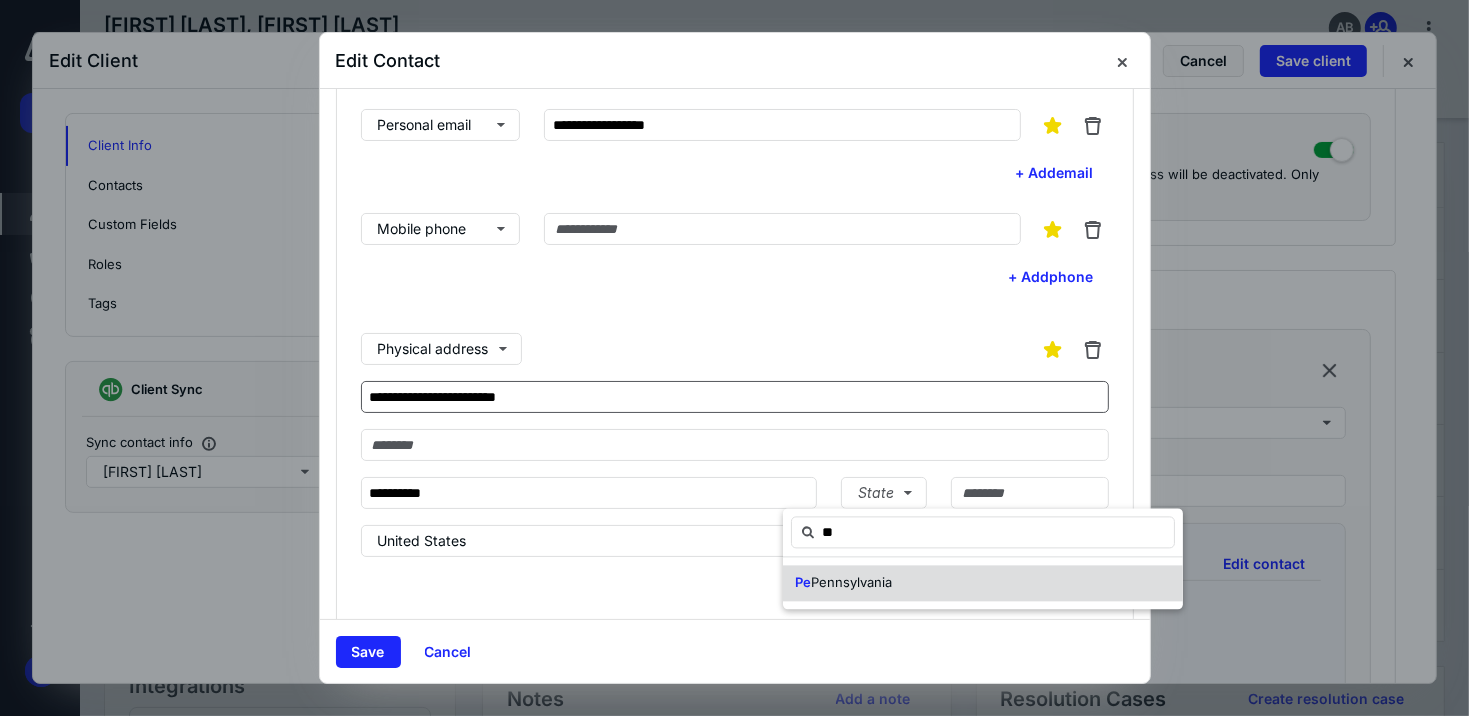type on "**" 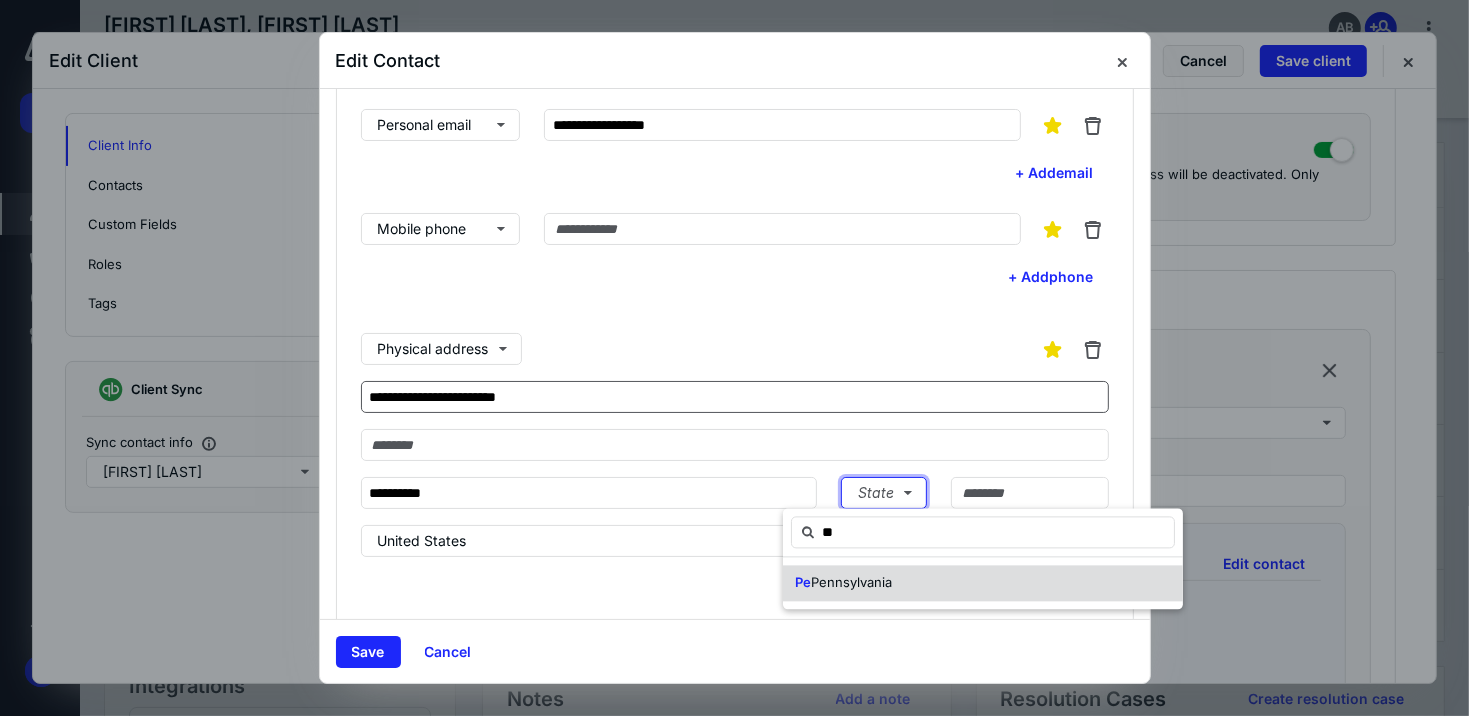 type 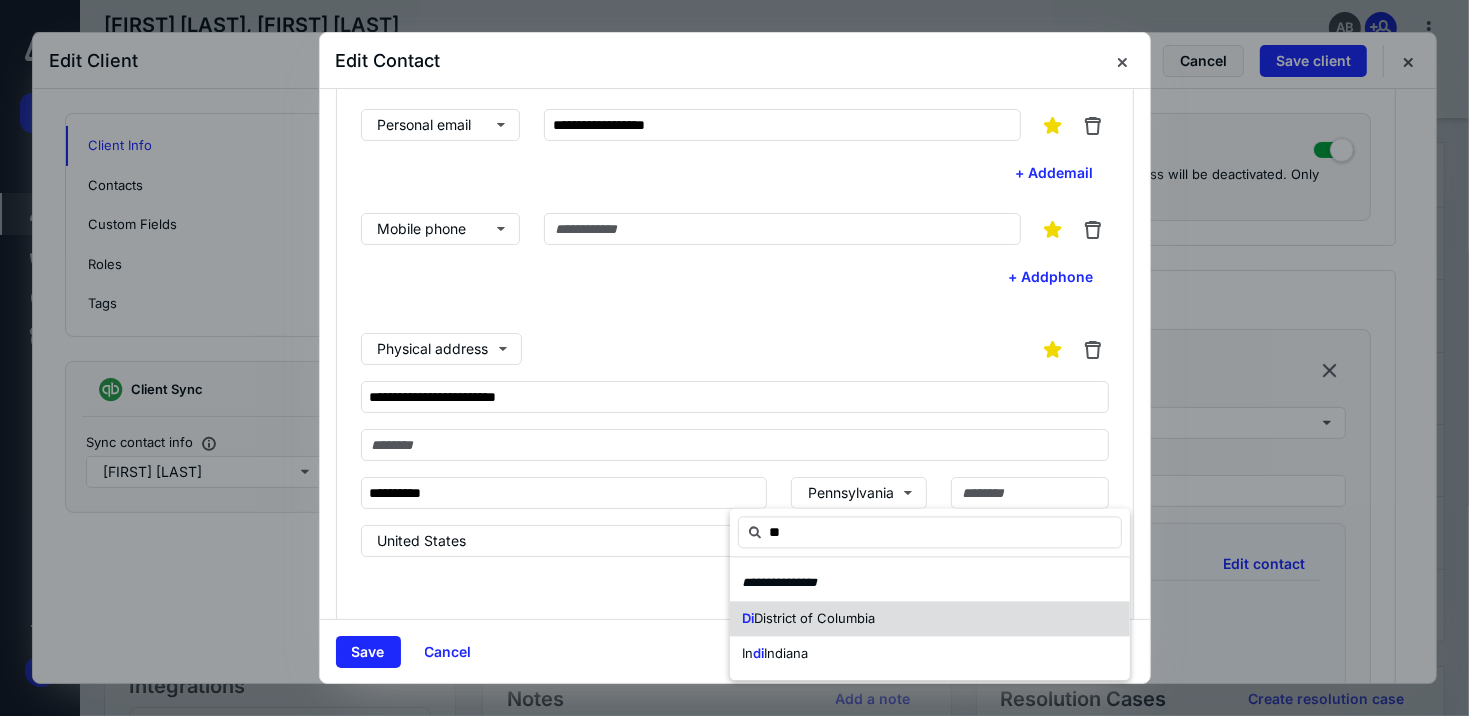 click on "District of Columbia" at bounding box center [814, 618] 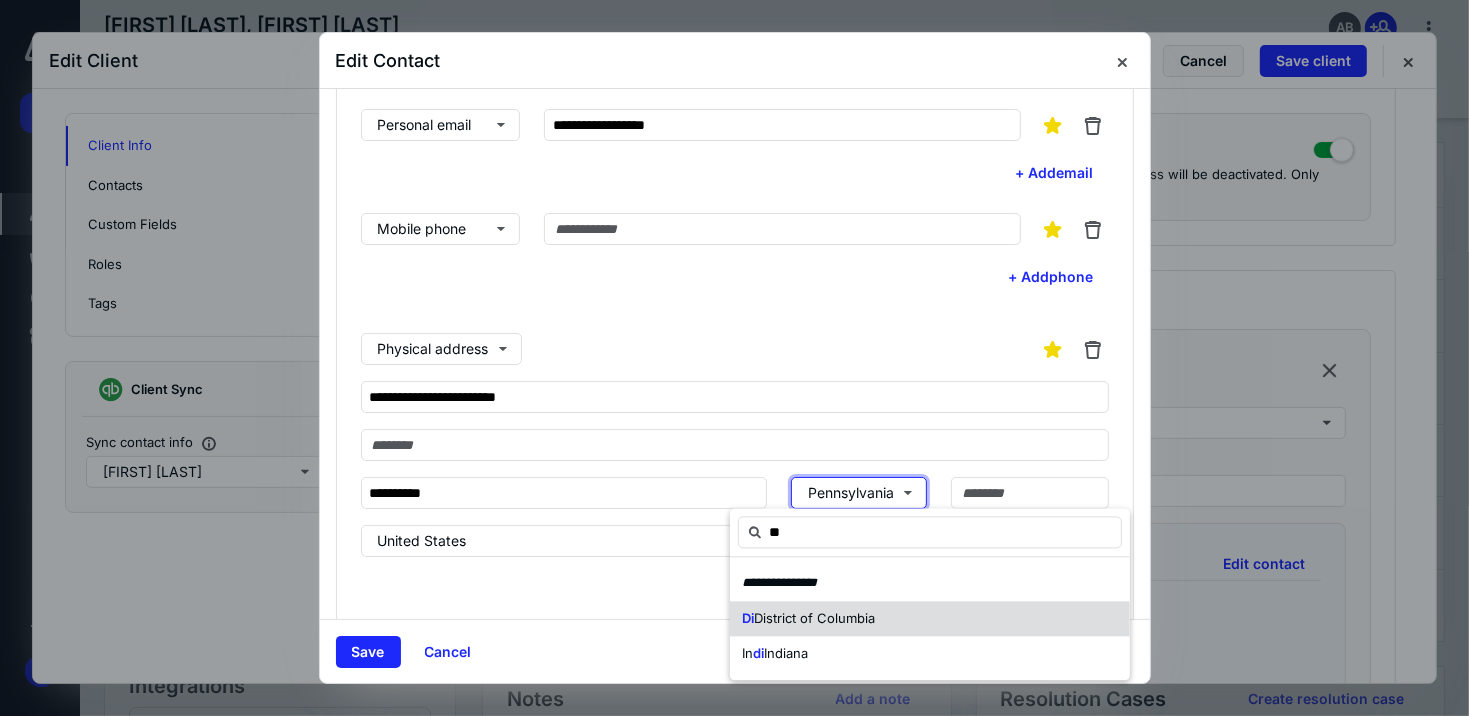 type 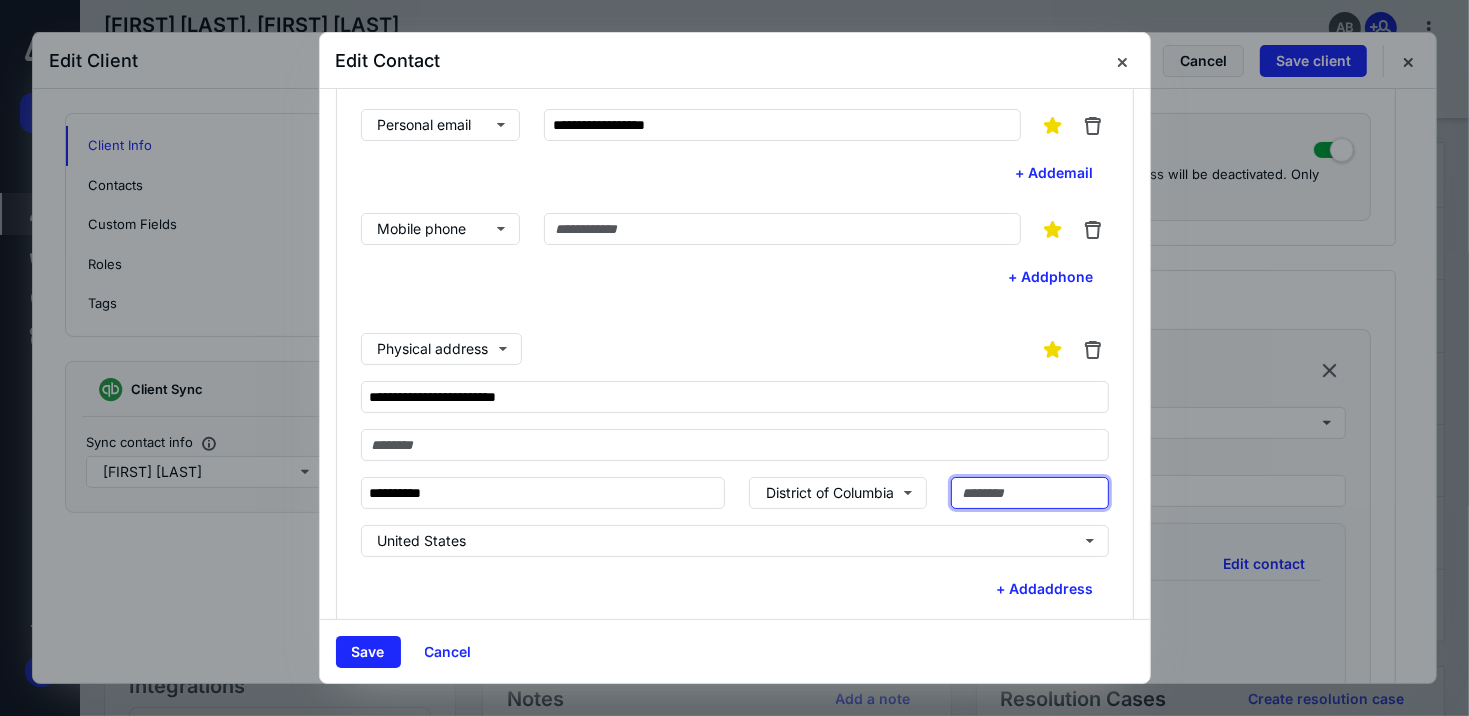 click at bounding box center (1030, 493) 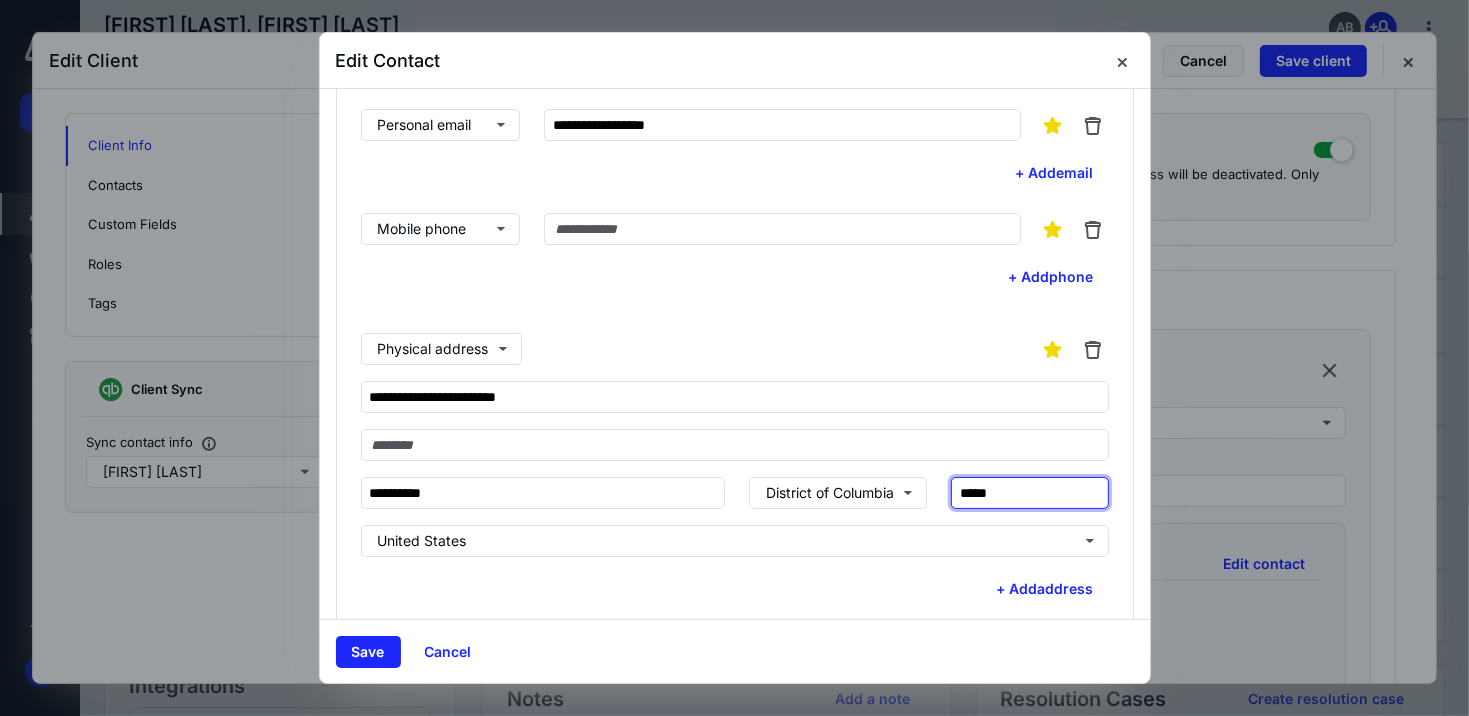 type on "*****" 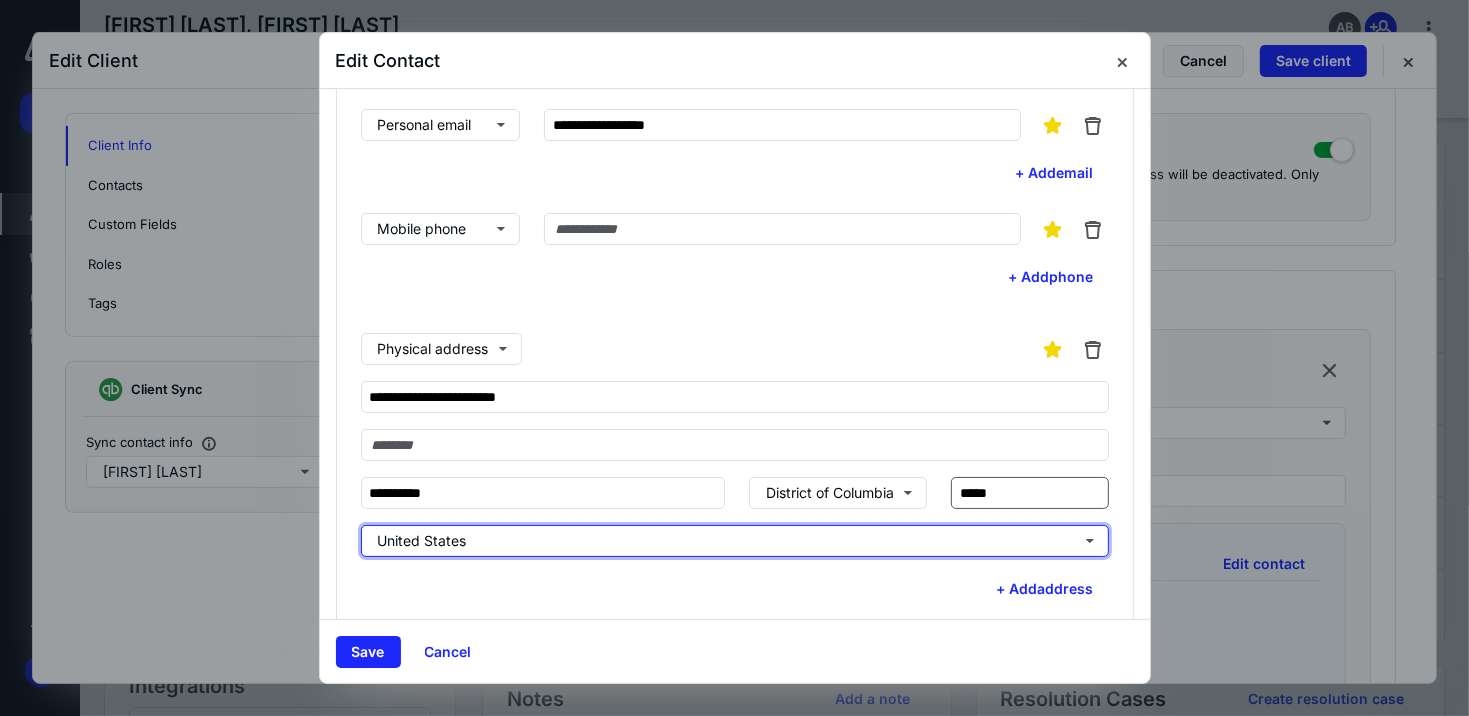 type 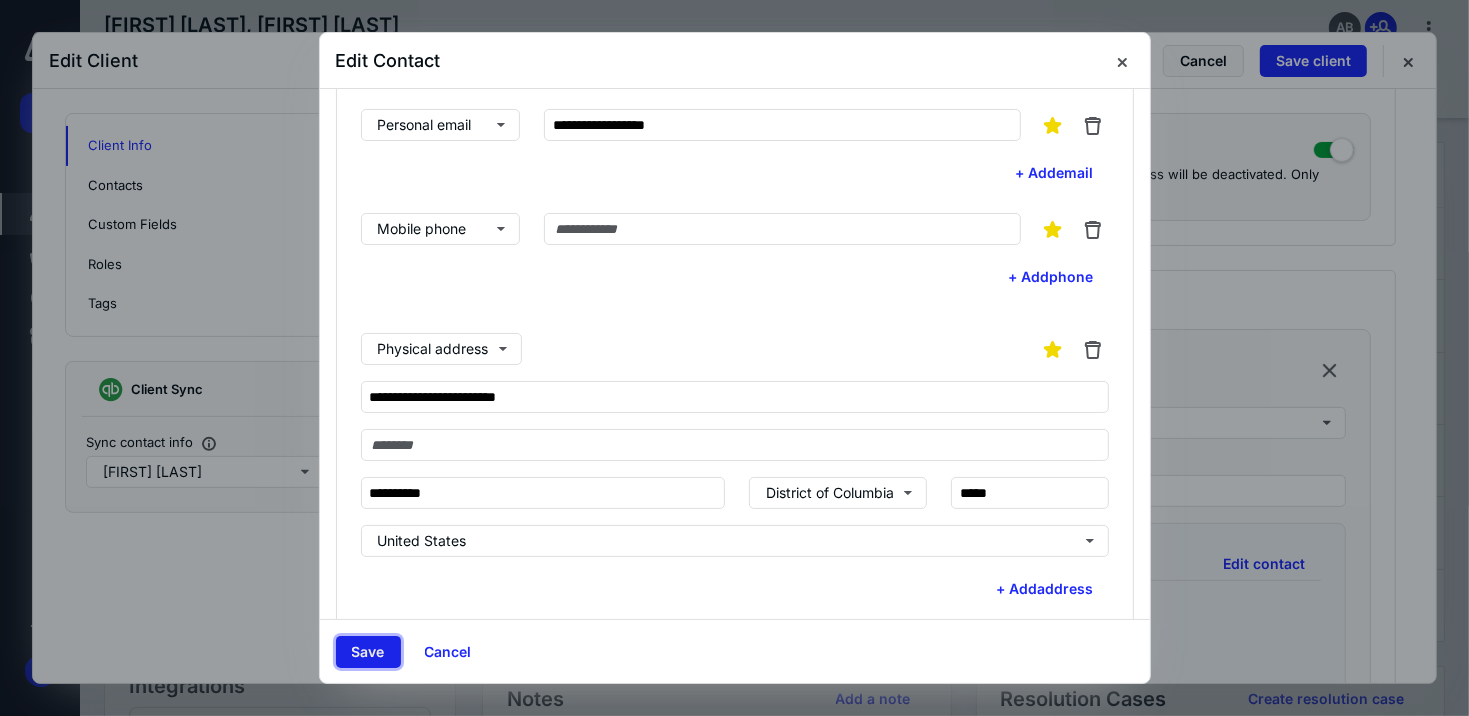 click on "Save" at bounding box center [368, 652] 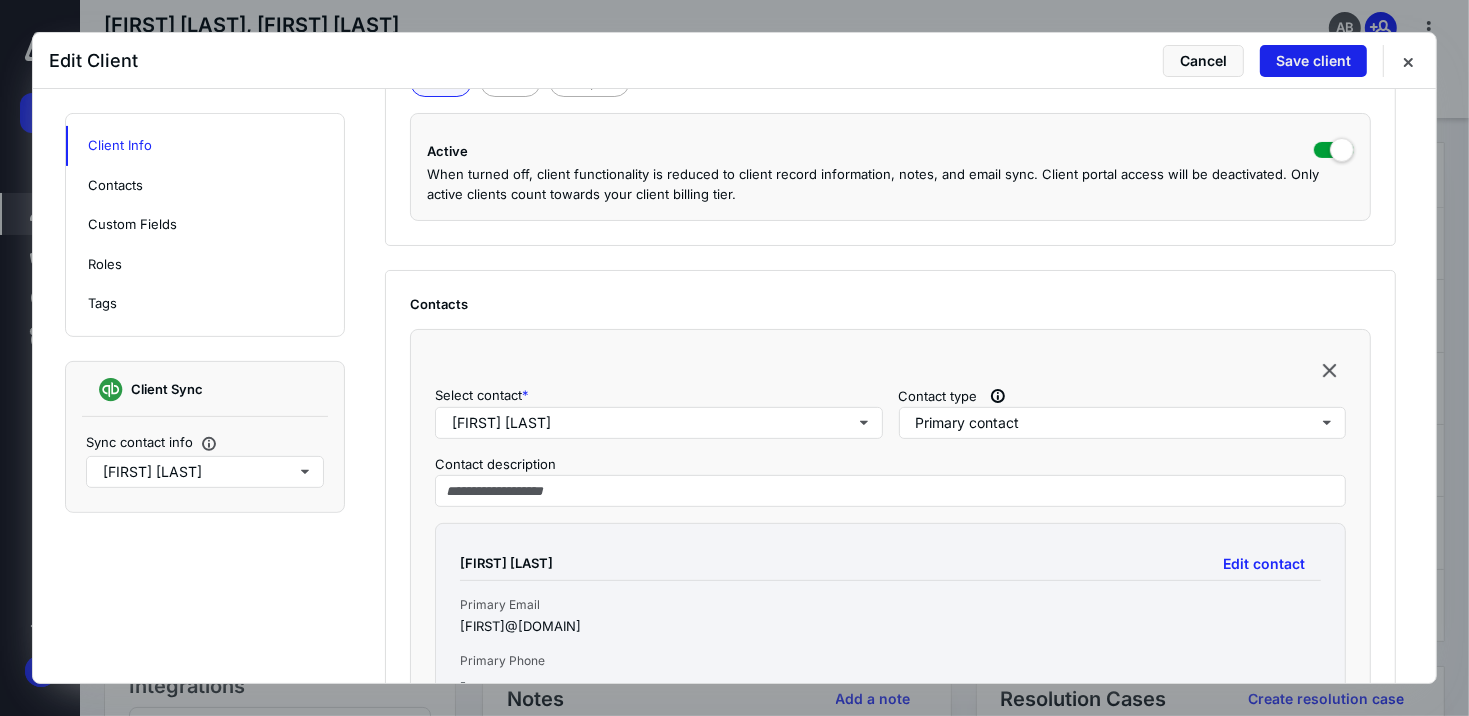 click on "Save client" at bounding box center [1313, 61] 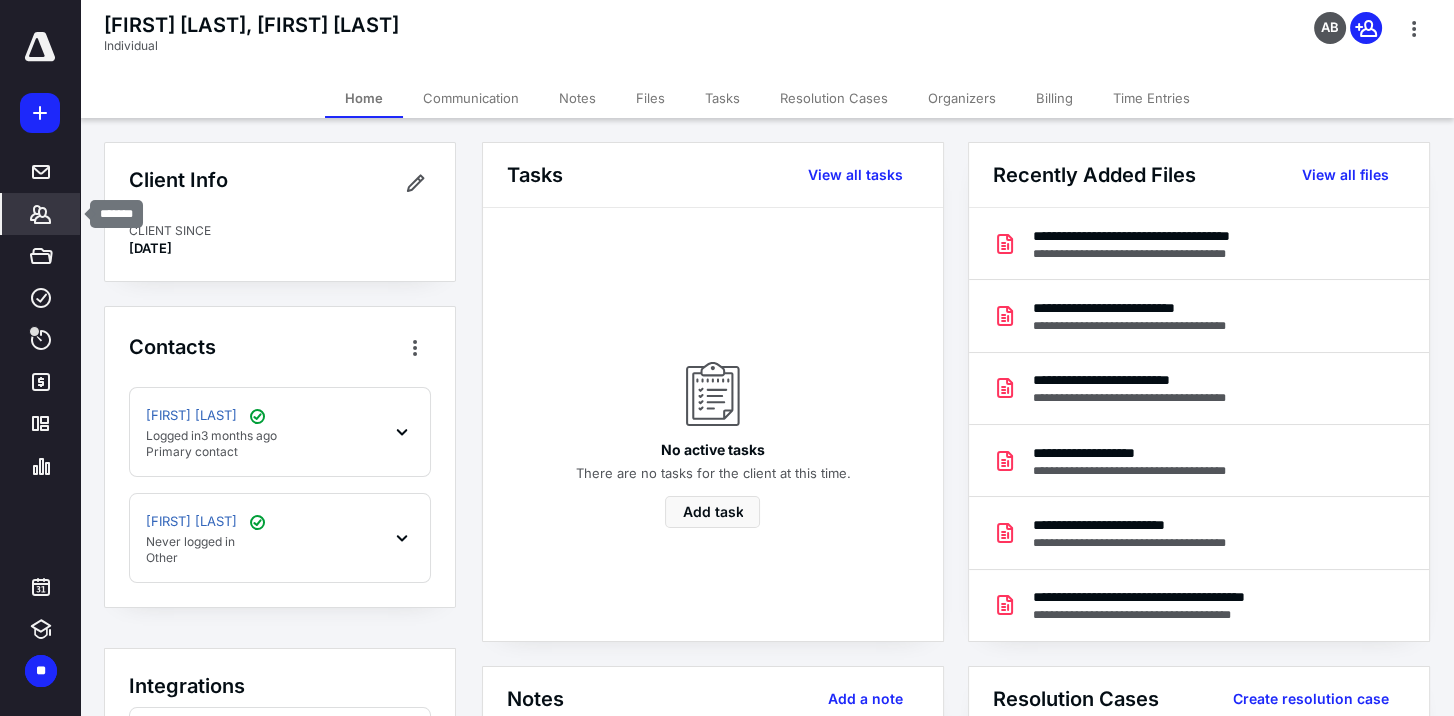 click 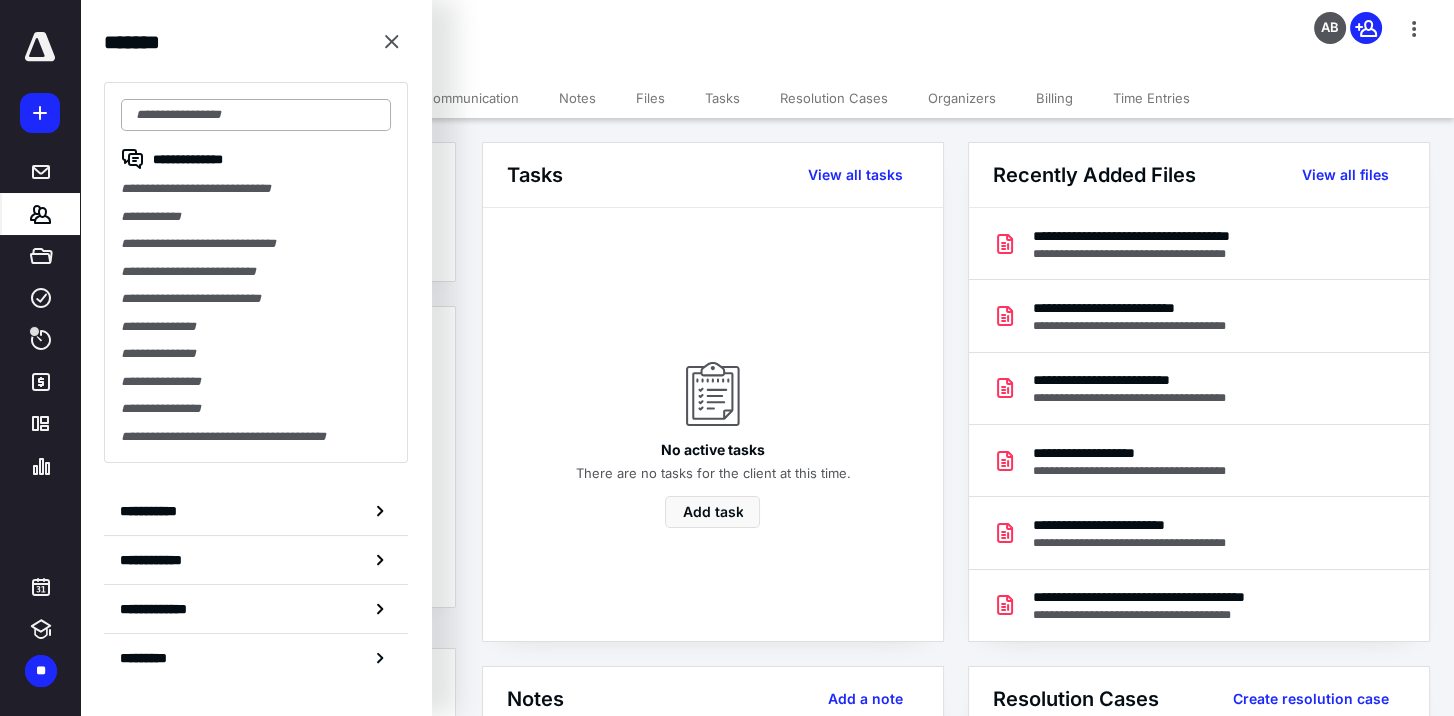 click at bounding box center (256, 115) 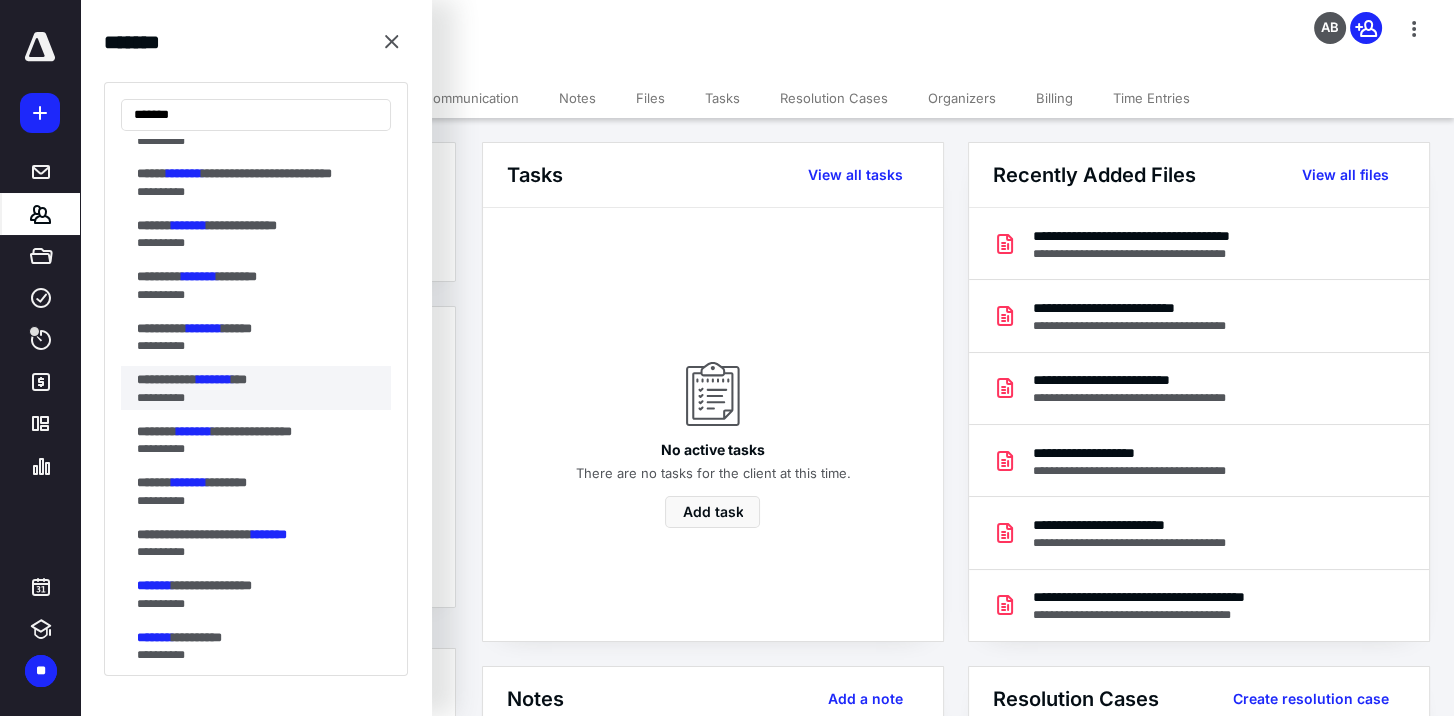 scroll, scrollTop: 100, scrollLeft: 0, axis: vertical 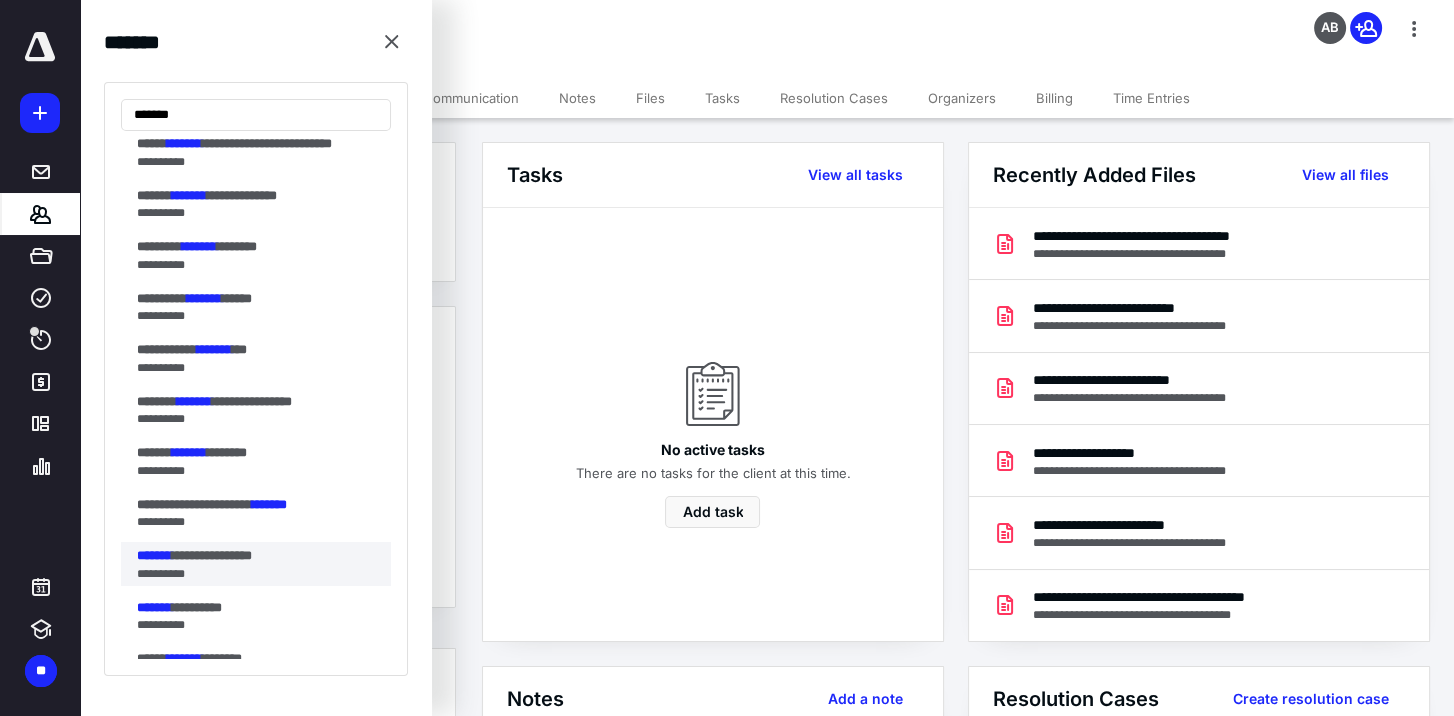 type on "*******" 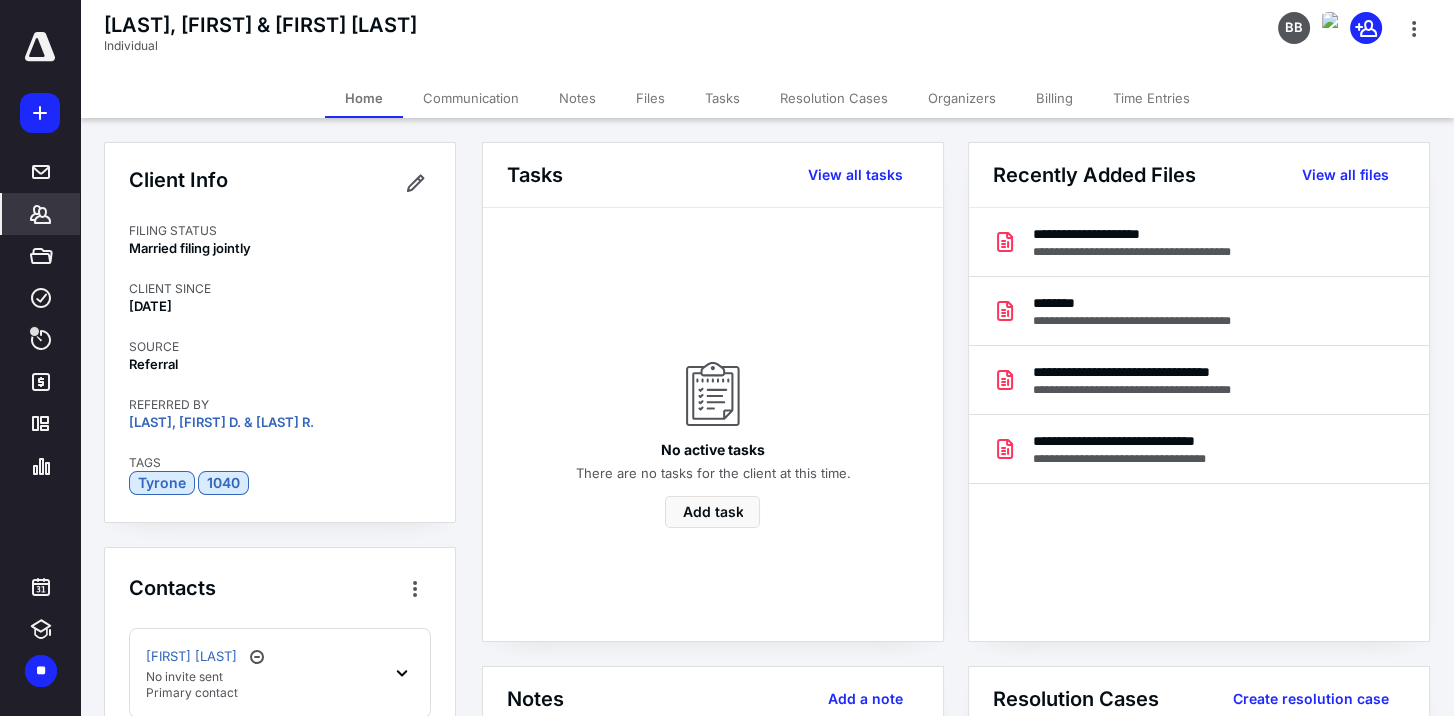 click on "No active tasks There are no tasks for the client at this time. Add task" at bounding box center [713, 424] 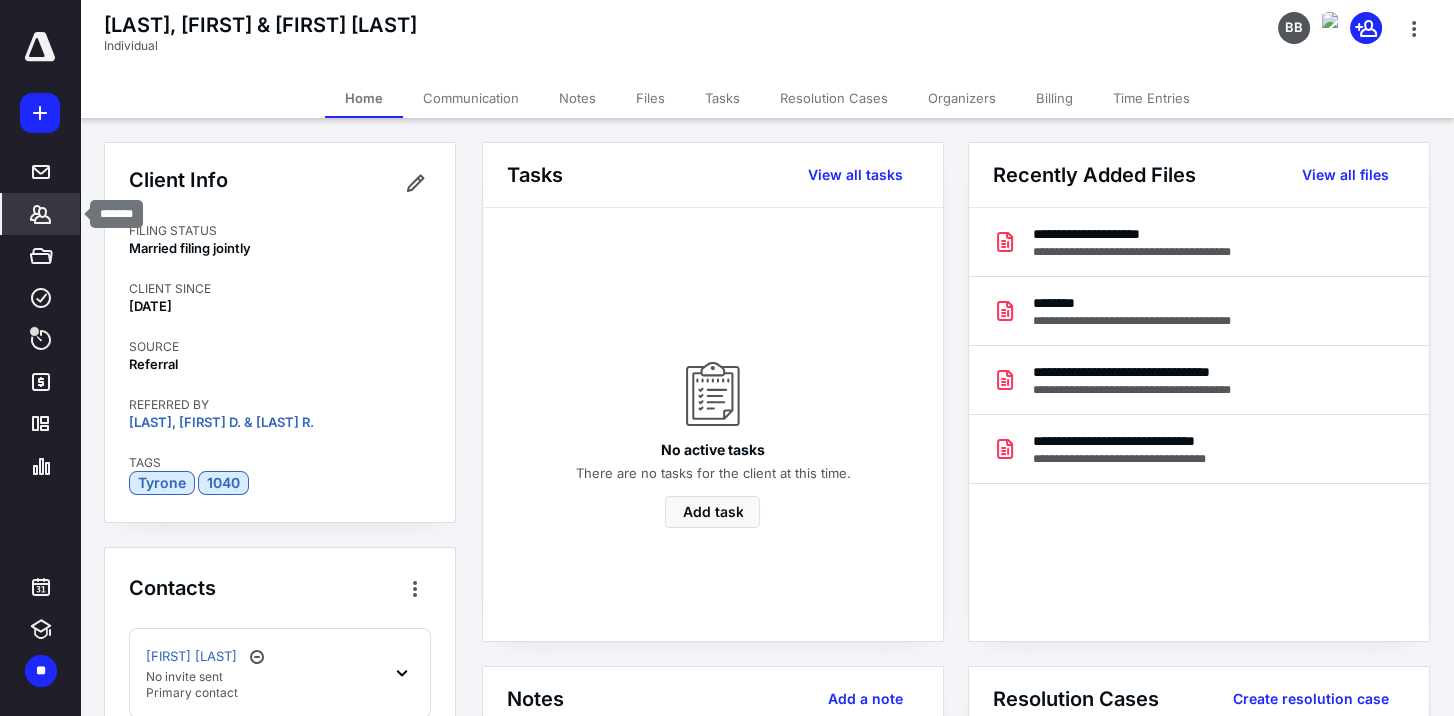 click 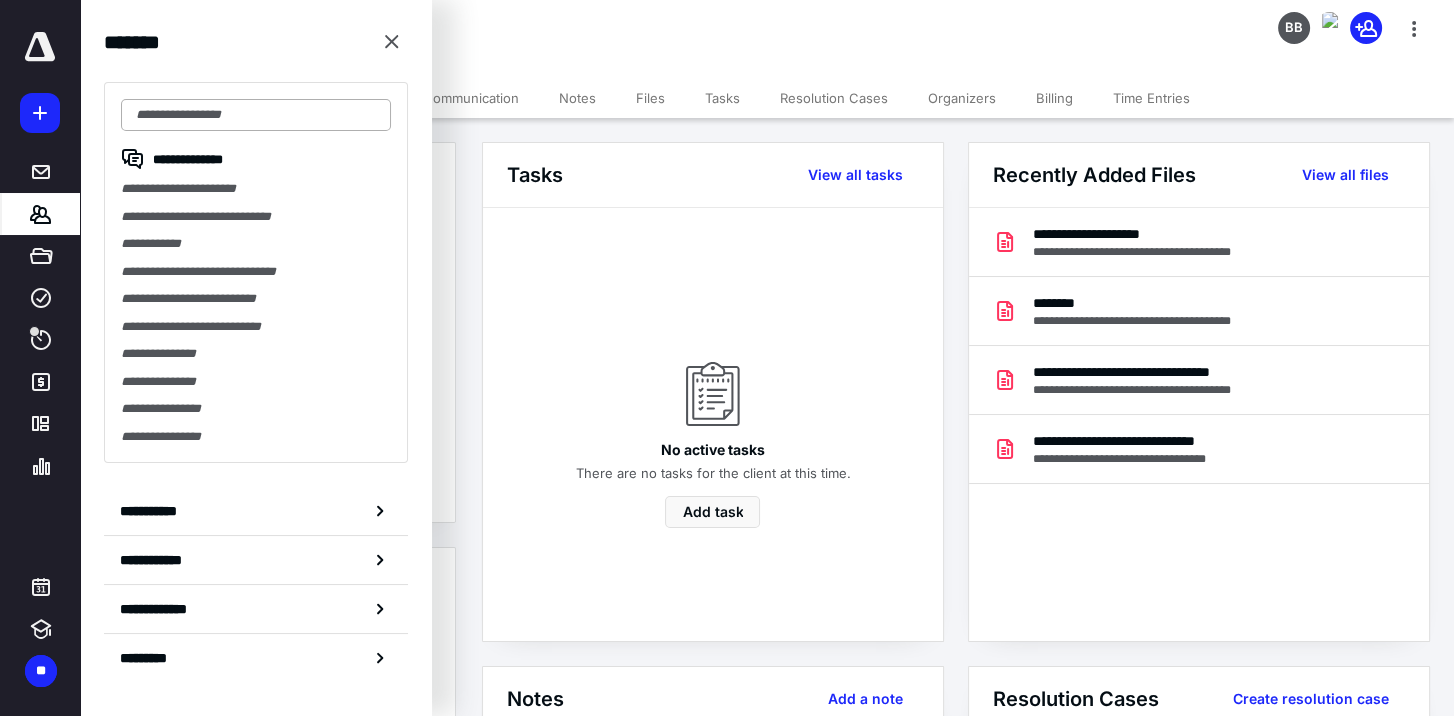 click at bounding box center [256, 115] 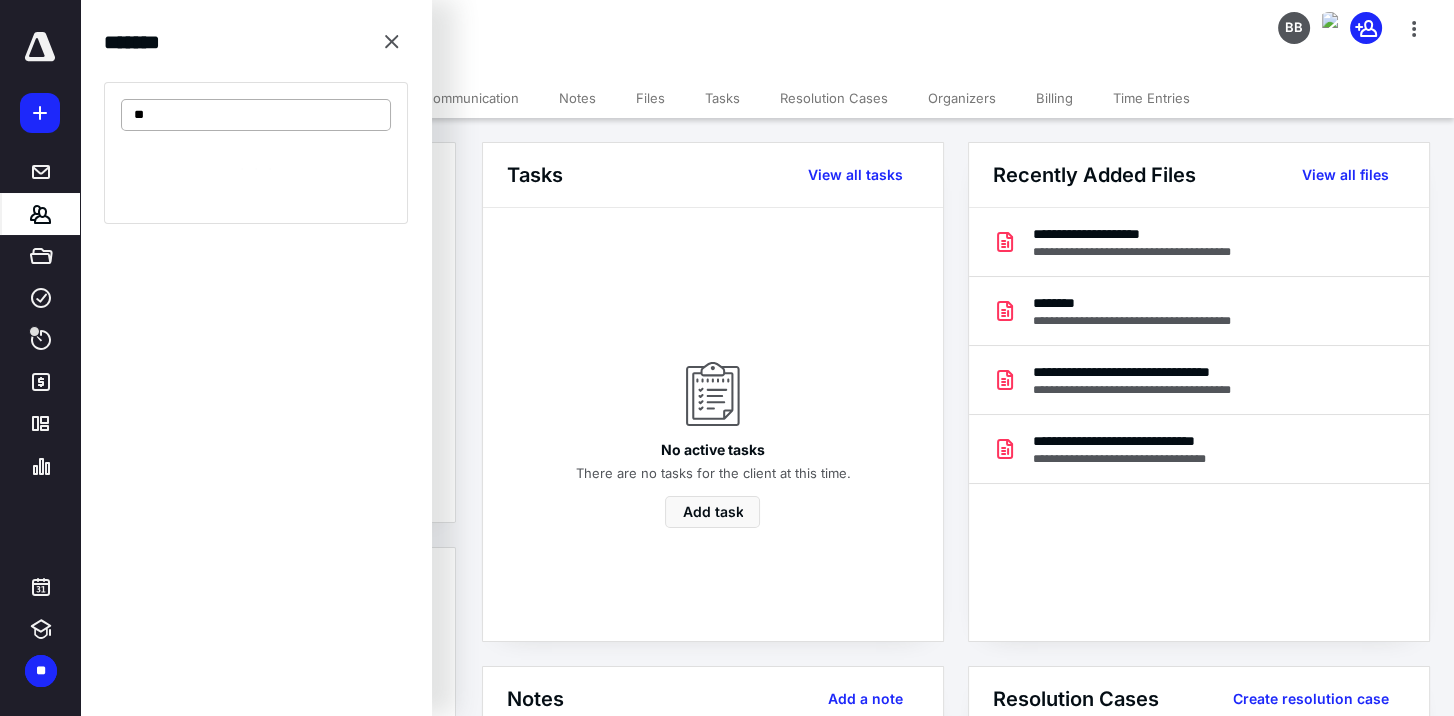 type on "*" 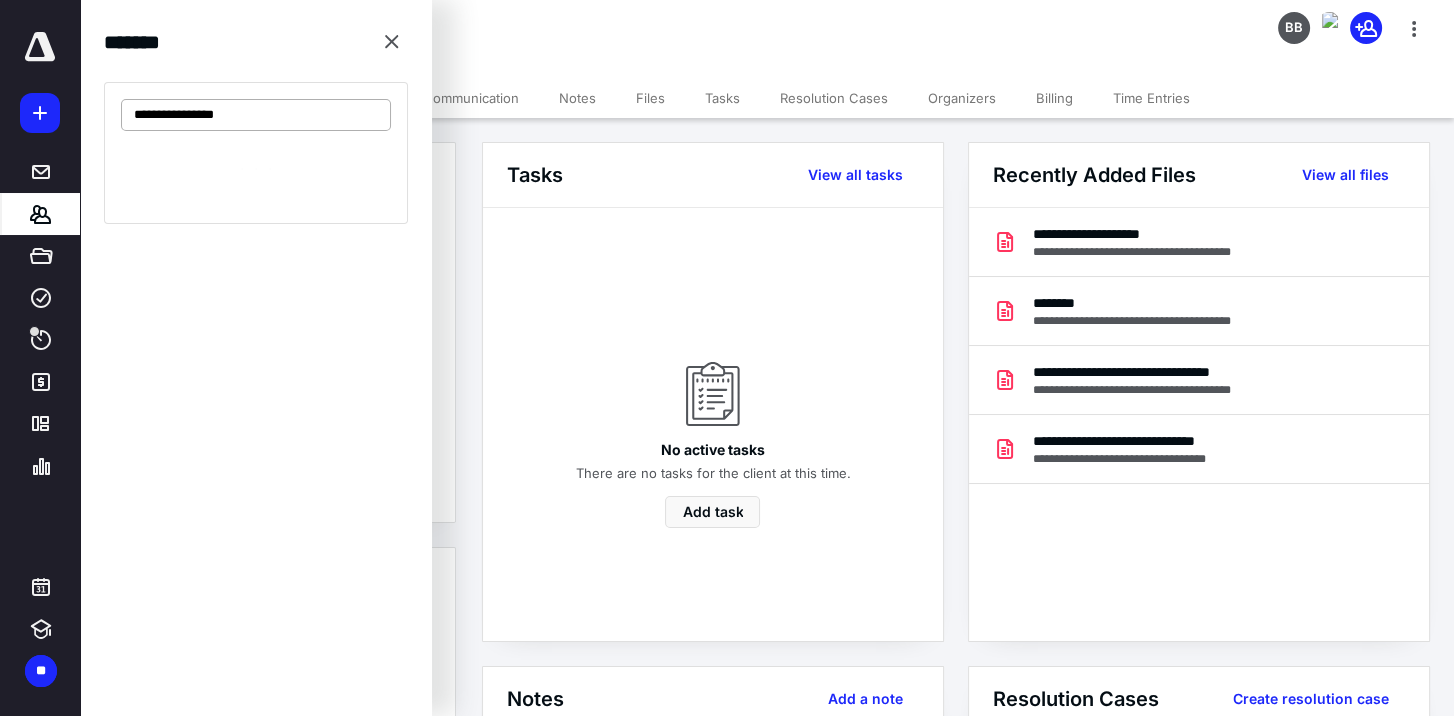 type on "**********" 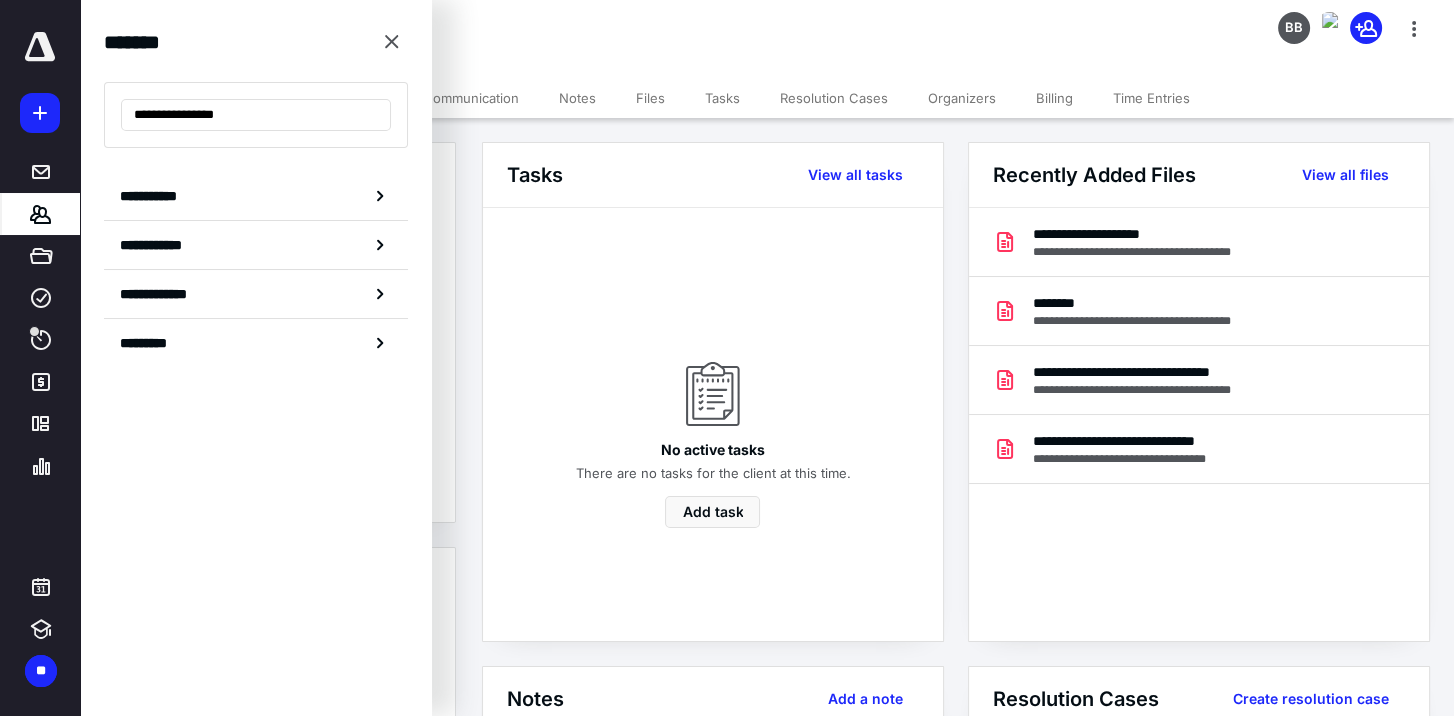 click at bounding box center [40, 47] 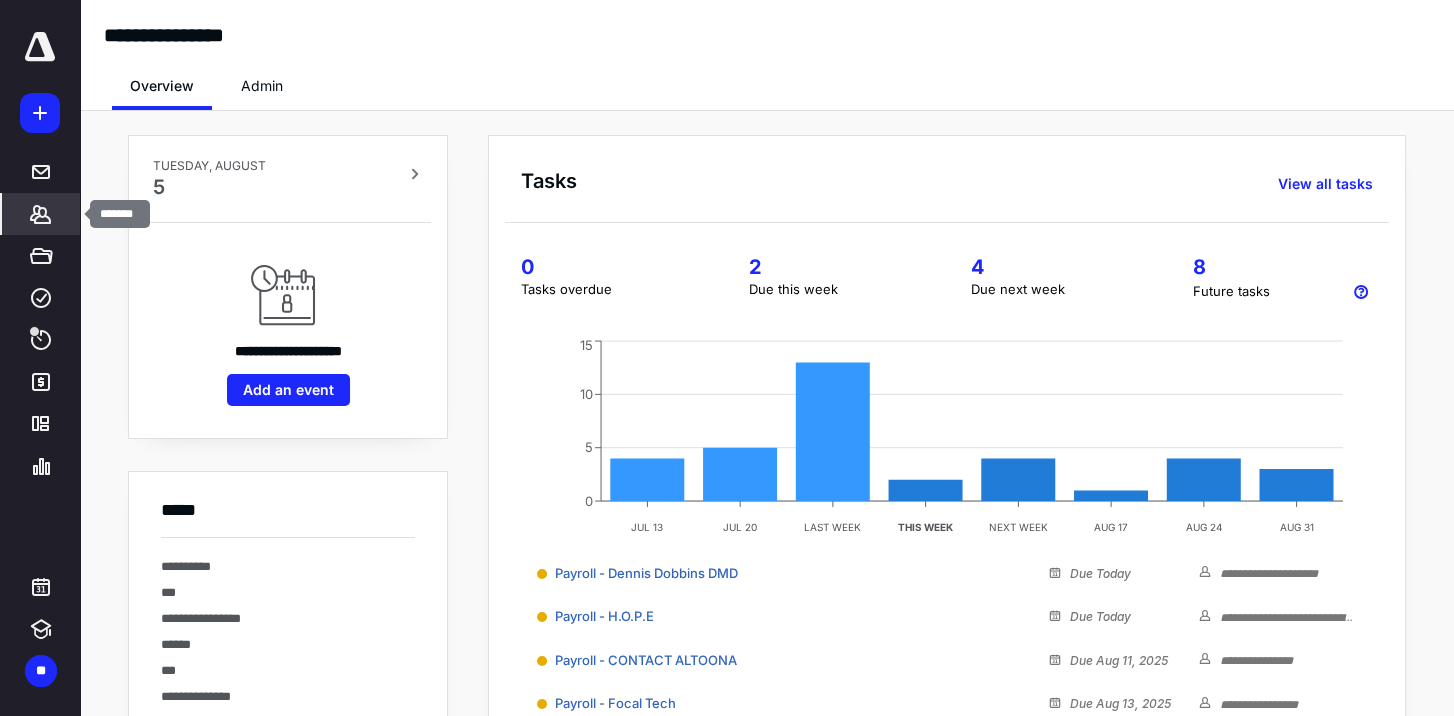 click 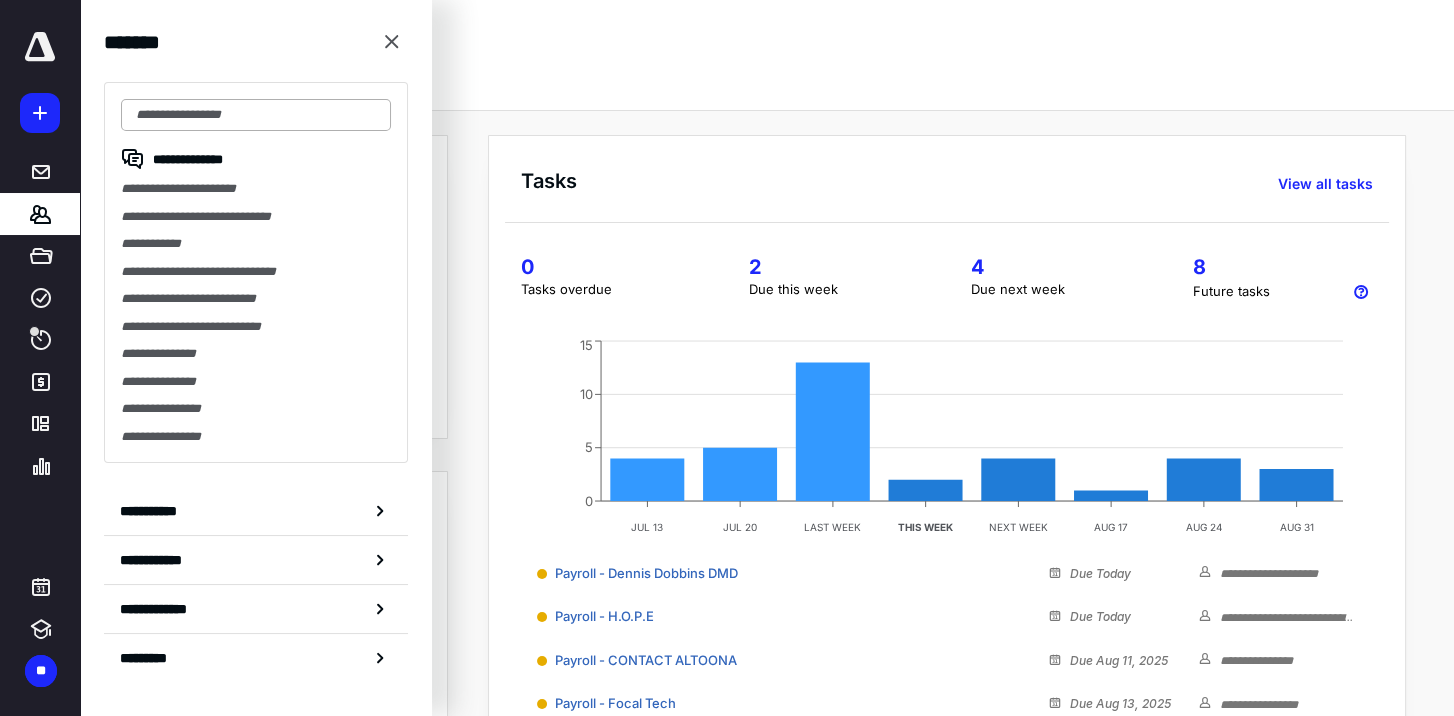 click at bounding box center (256, 115) 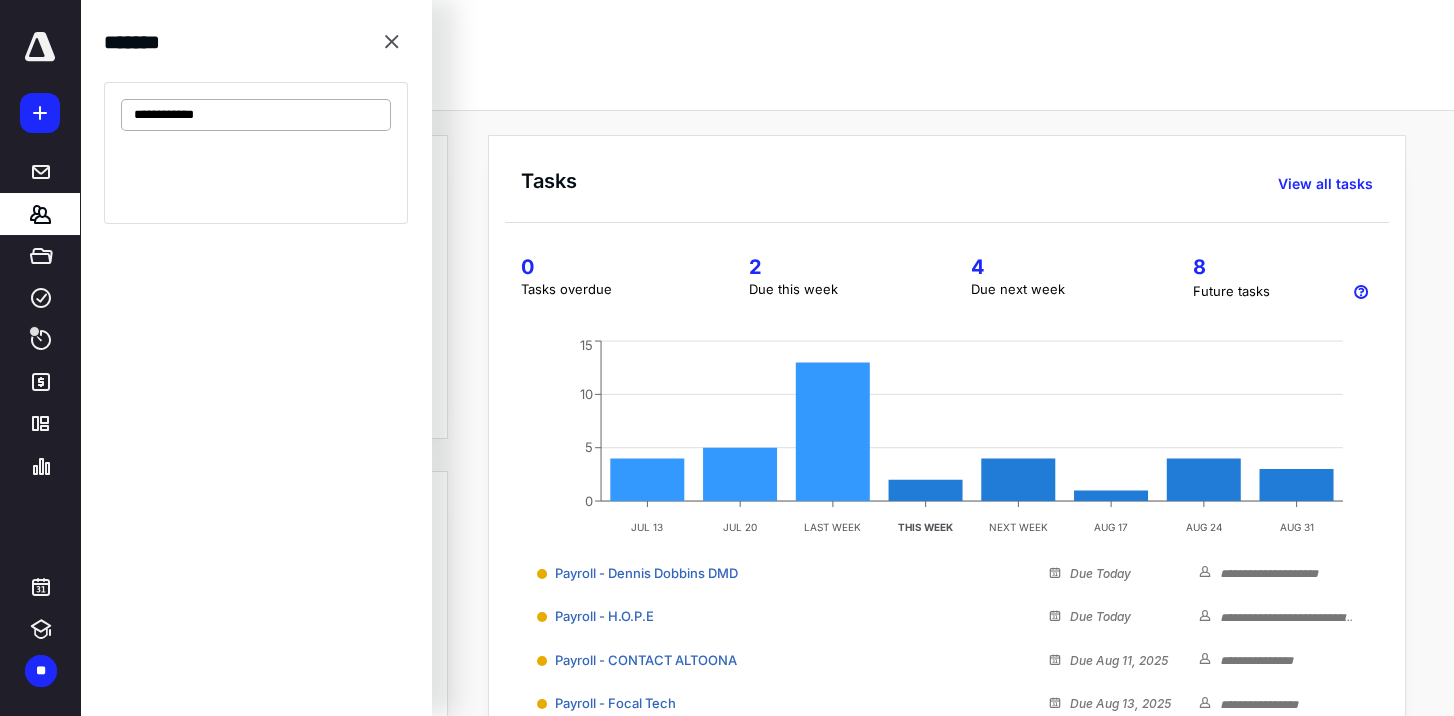 type on "**********" 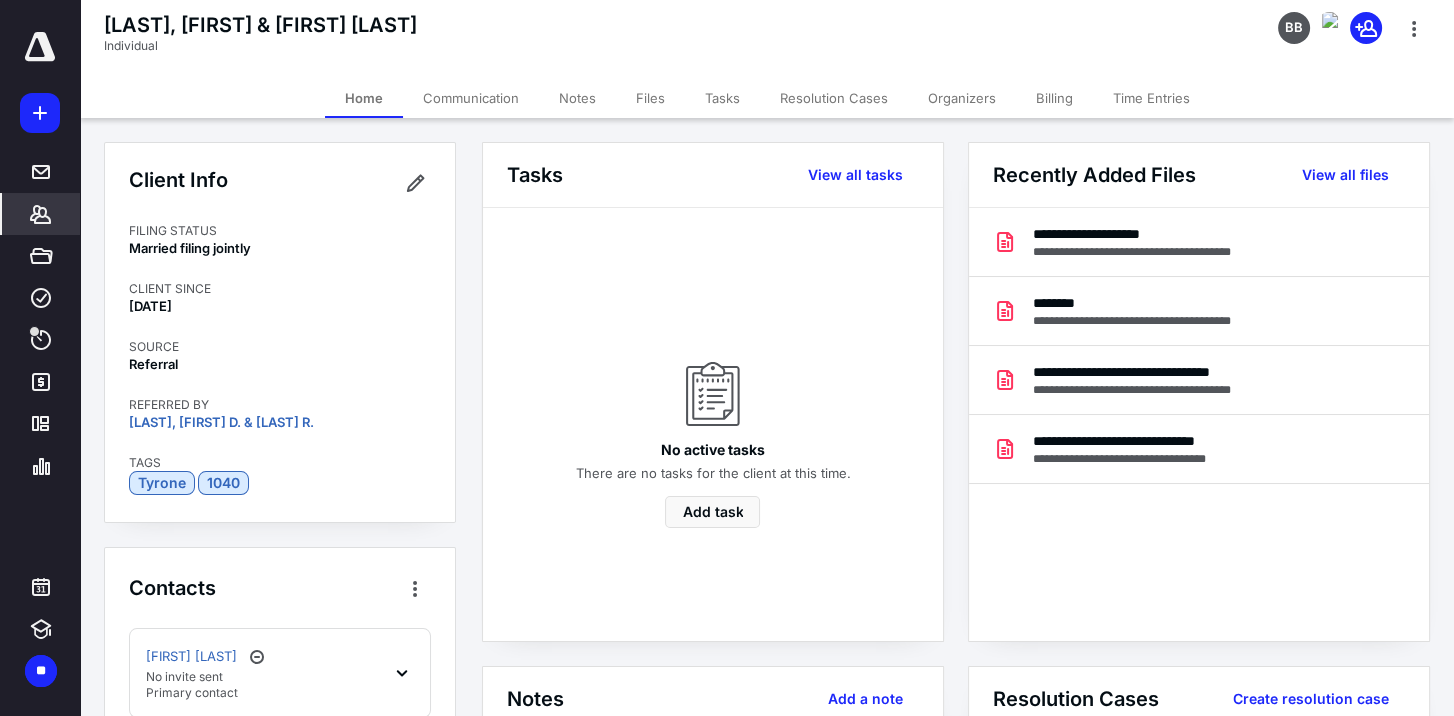 click 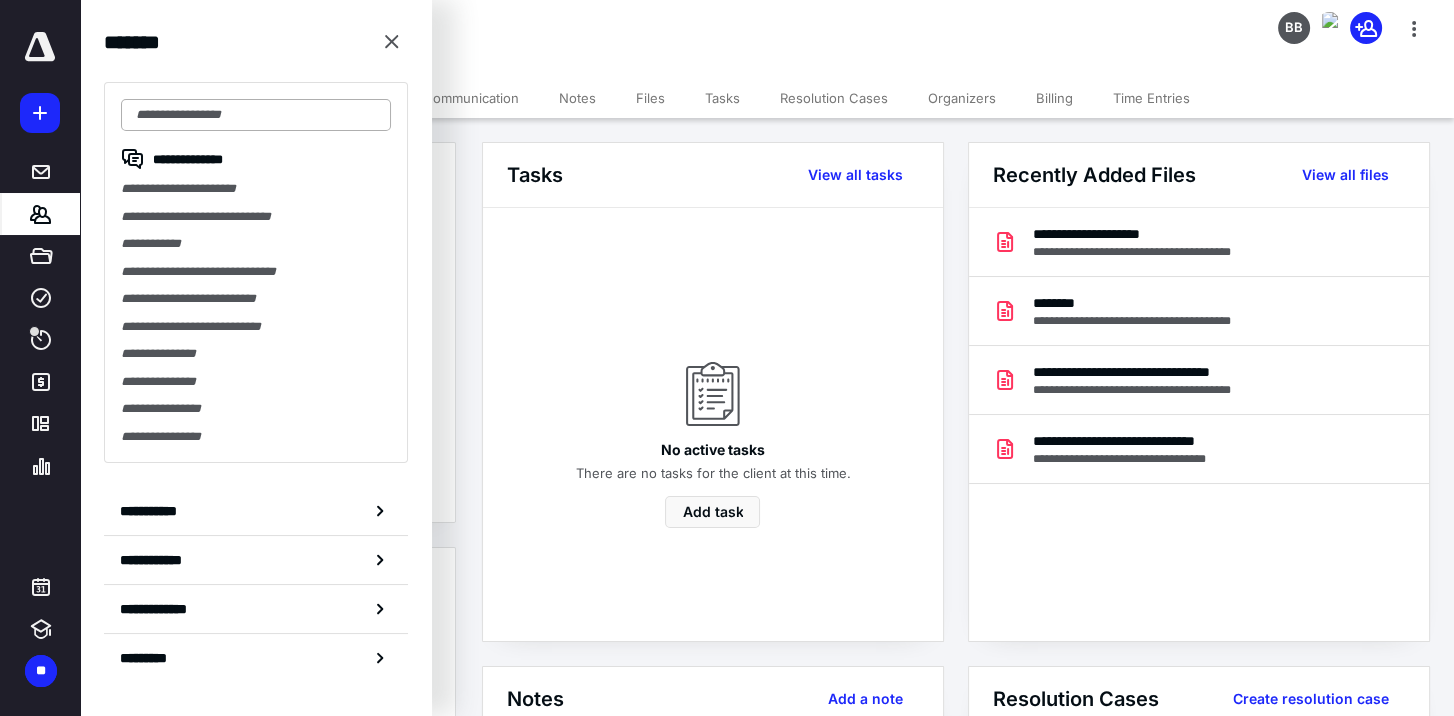 click at bounding box center [256, 115] 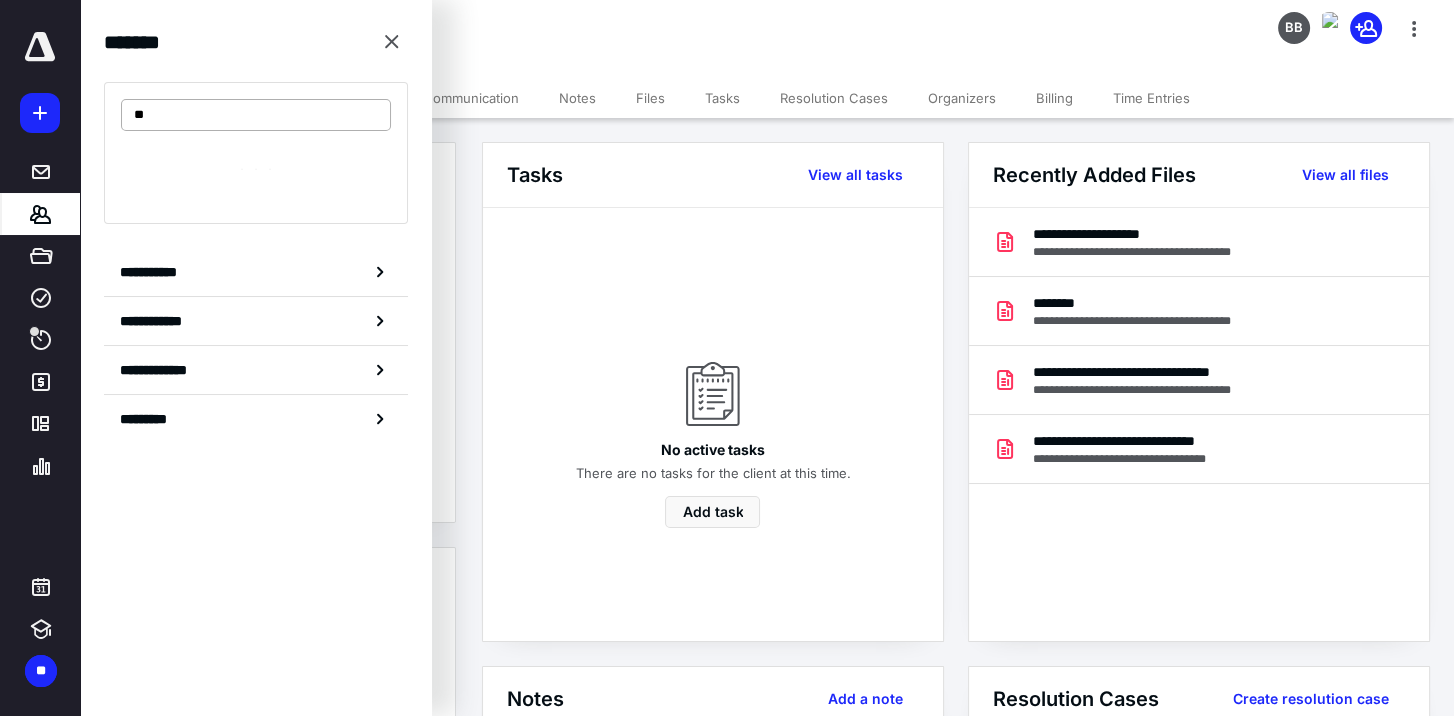 type on "*" 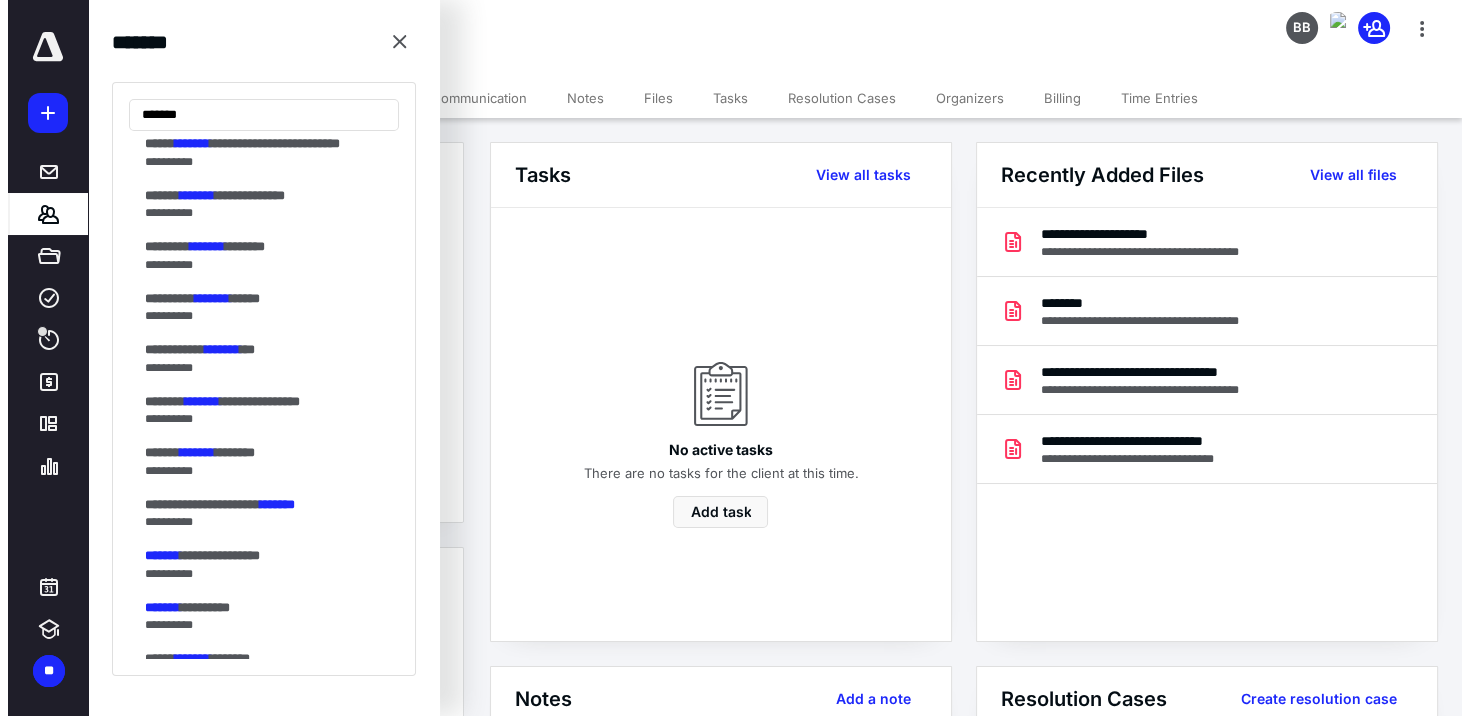 scroll, scrollTop: 200, scrollLeft: 0, axis: vertical 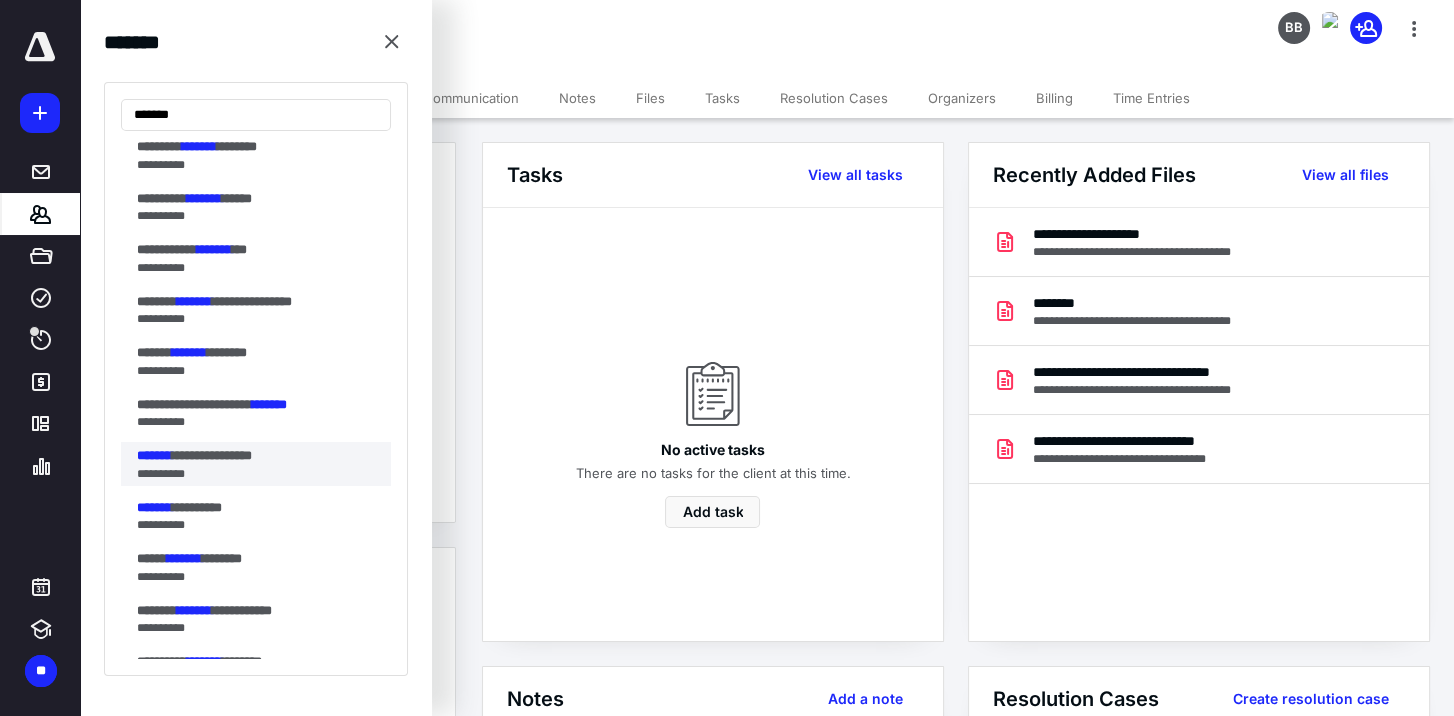 type on "*******" 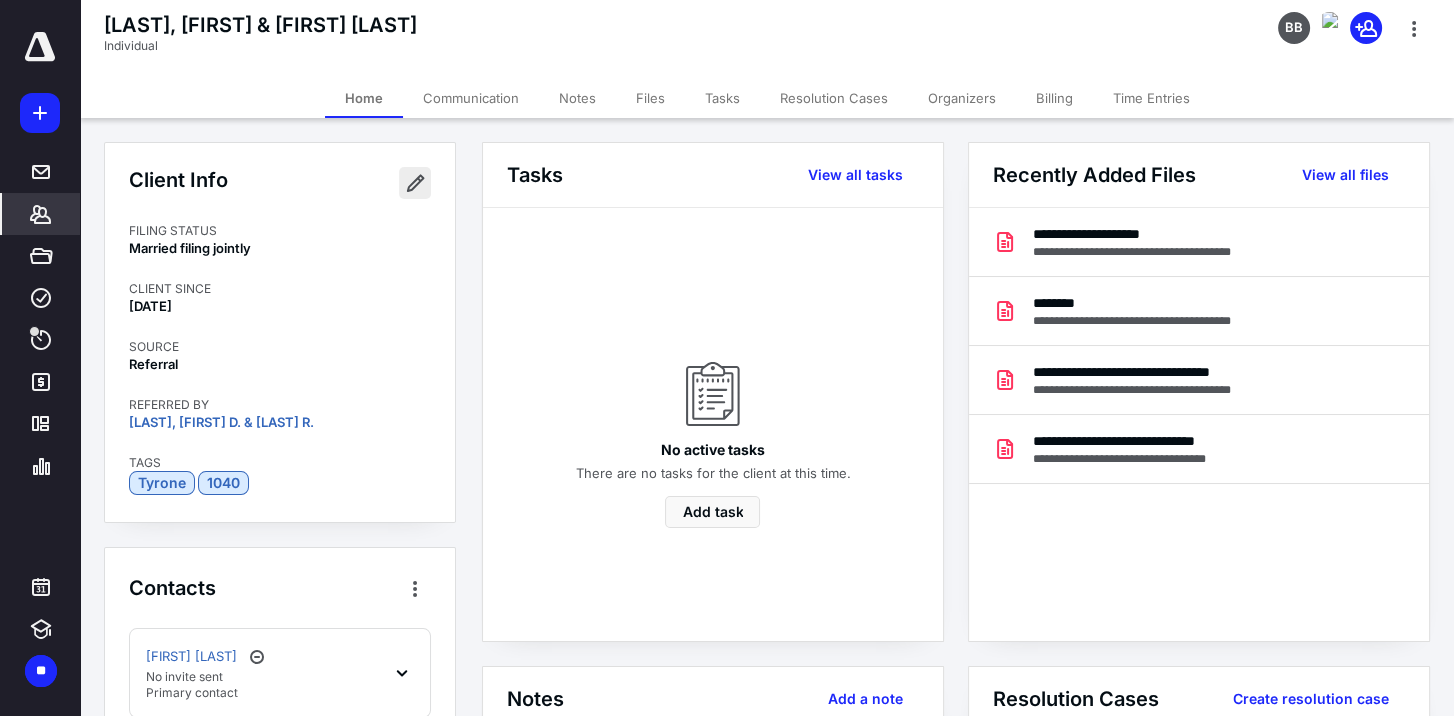 click at bounding box center (415, 183) 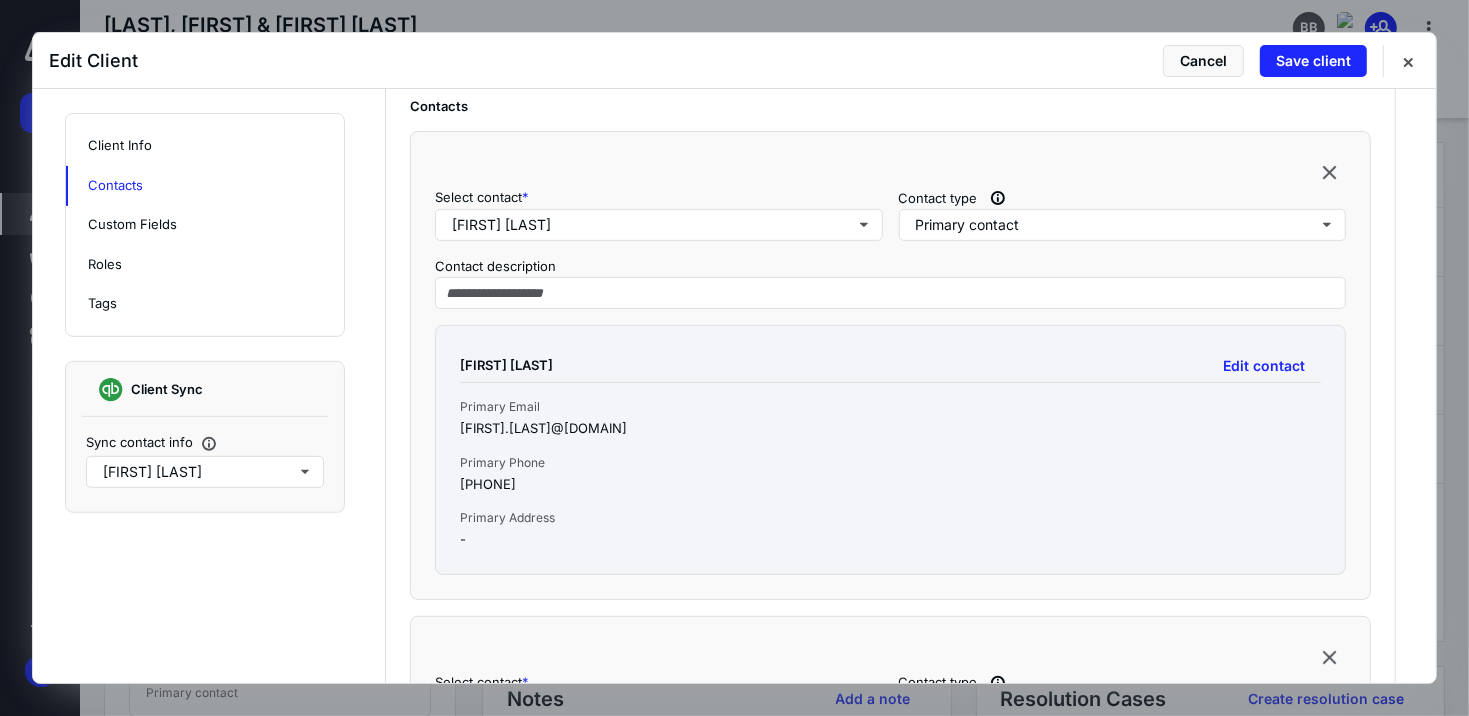 scroll, scrollTop: 700, scrollLeft: 0, axis: vertical 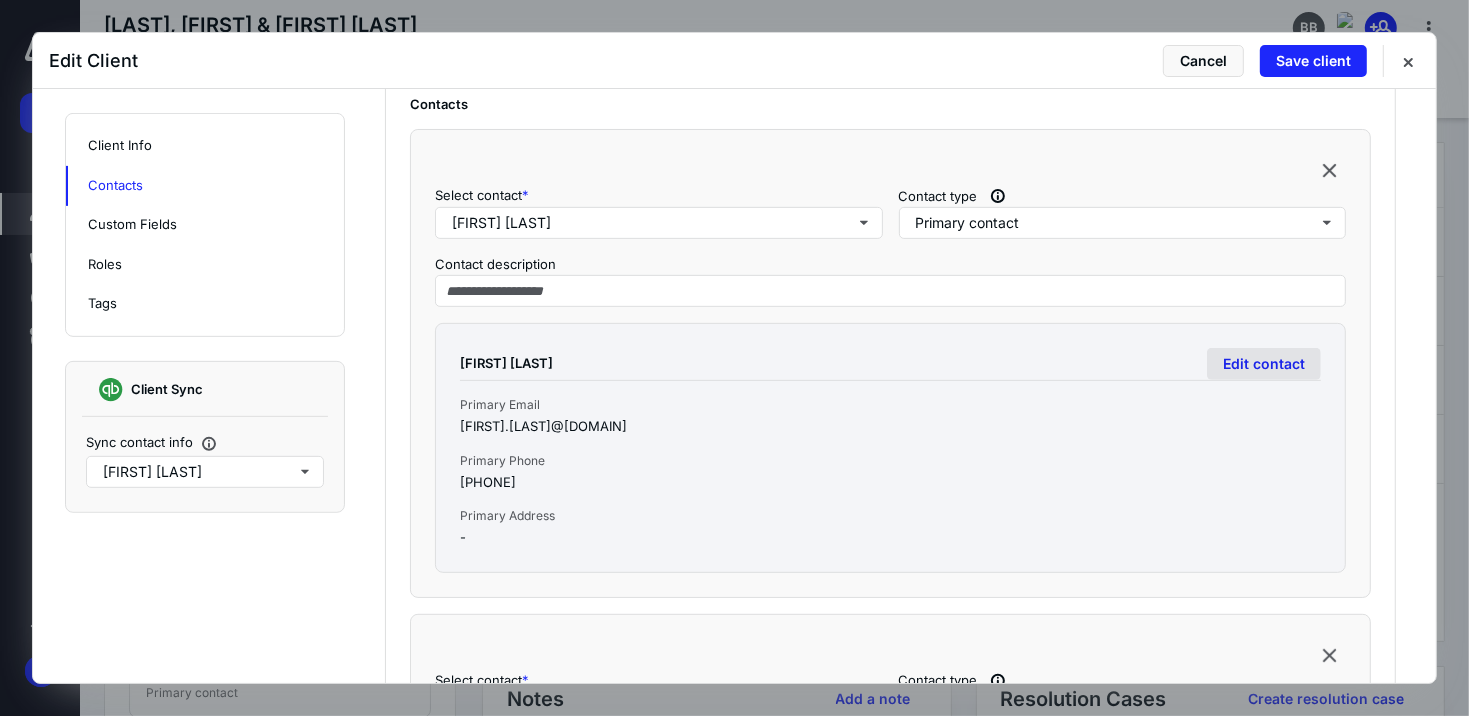 click on "Edit contact" at bounding box center (1264, 364) 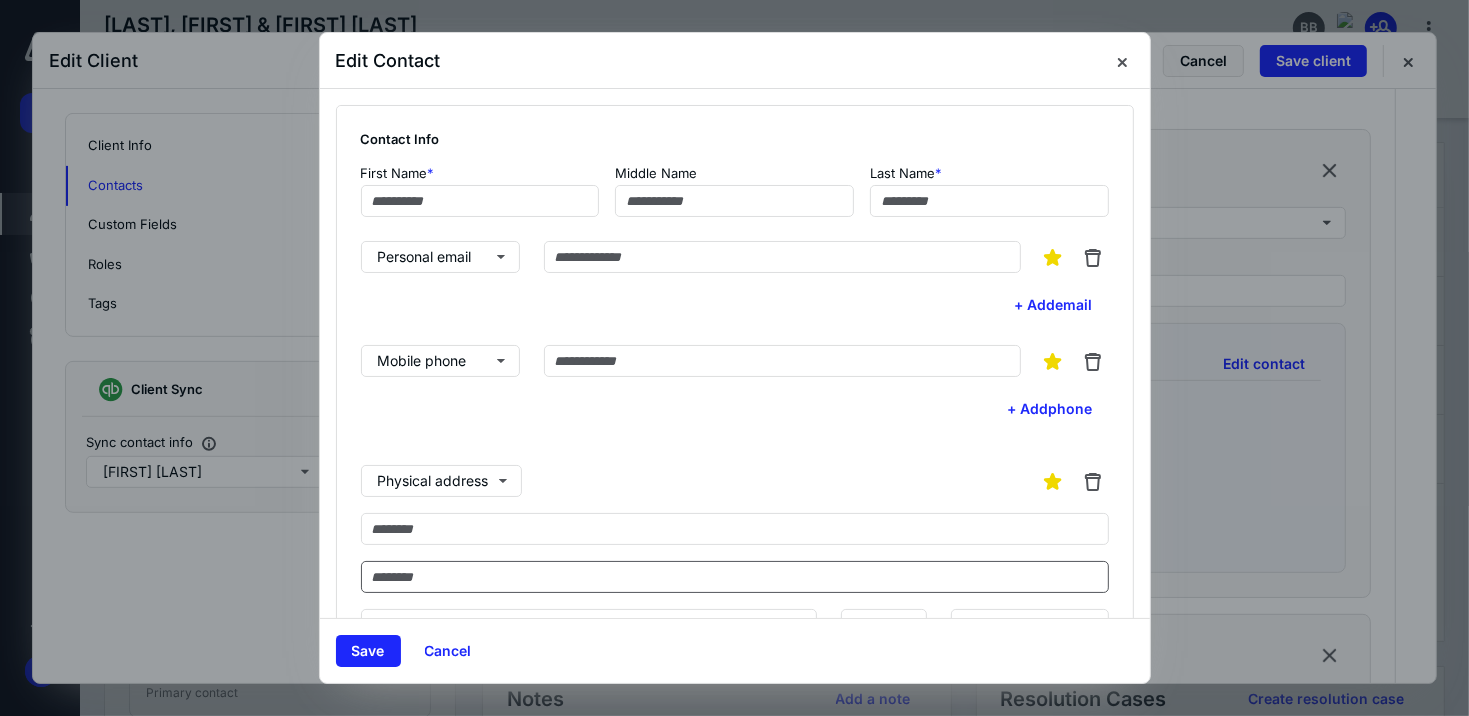 type on "*******" 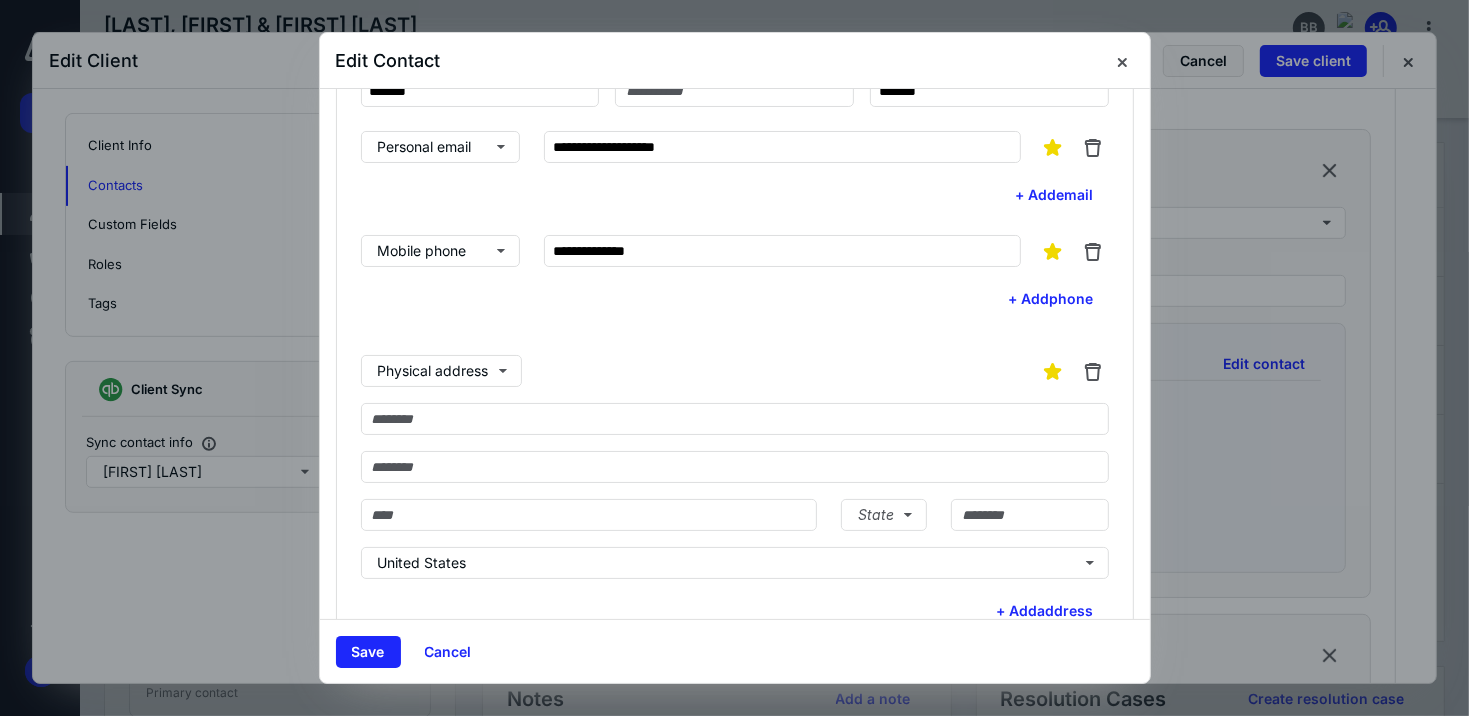 scroll, scrollTop: 200, scrollLeft: 0, axis: vertical 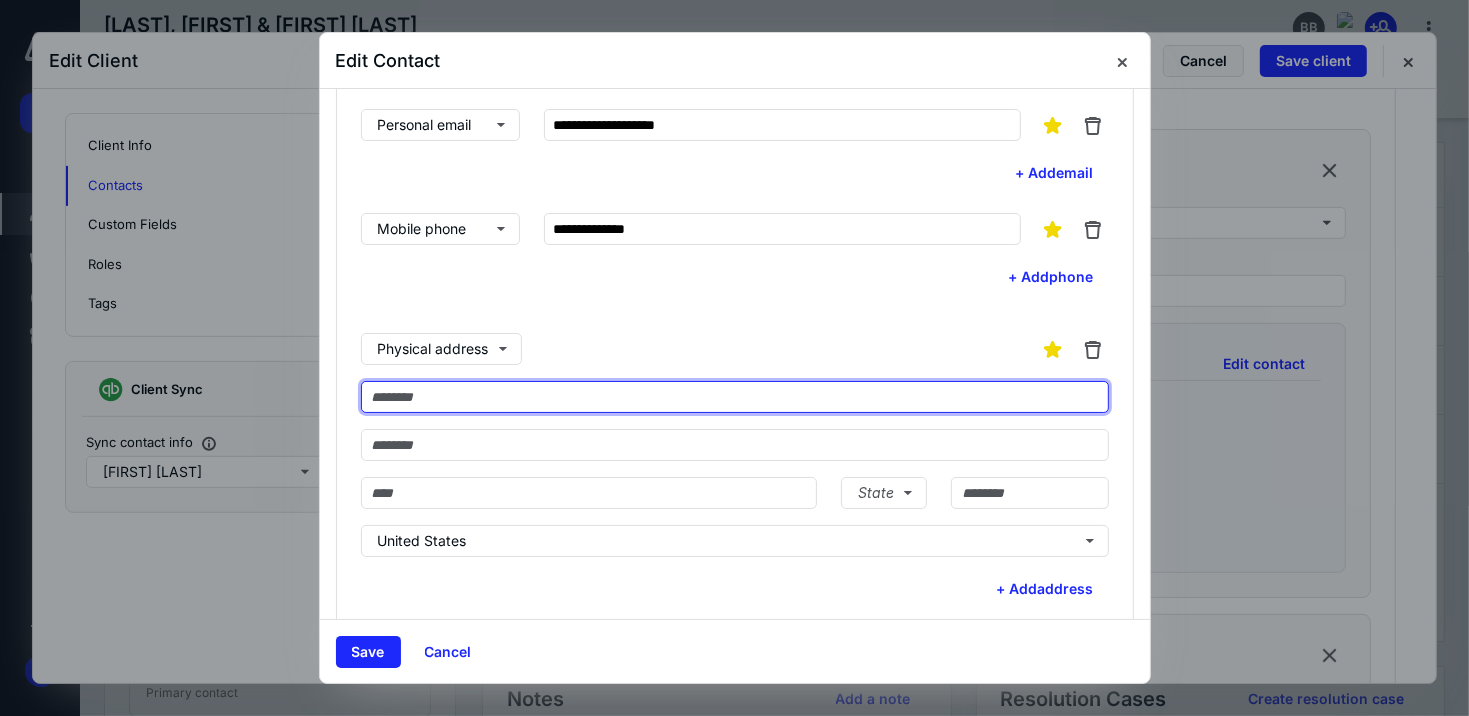 click at bounding box center [735, 397] 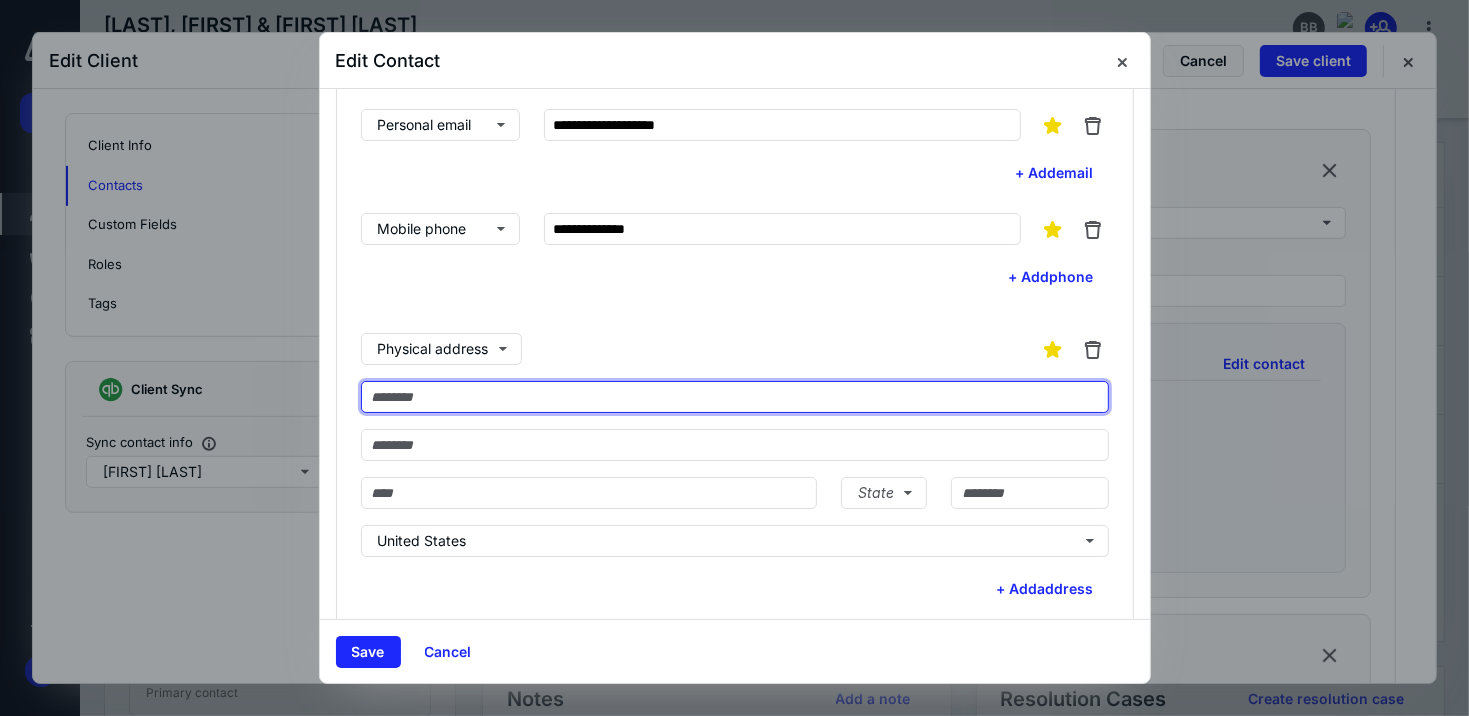 click at bounding box center [735, 397] 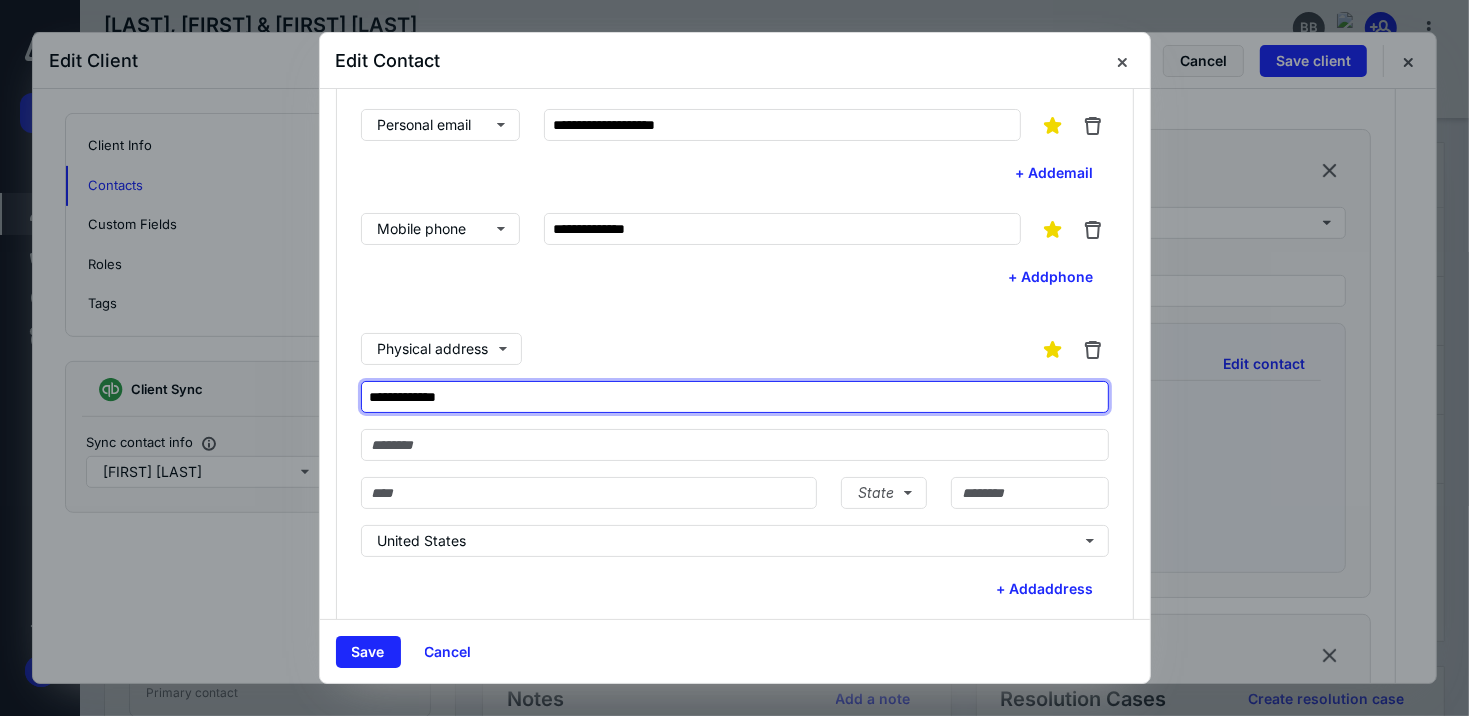 type on "**********" 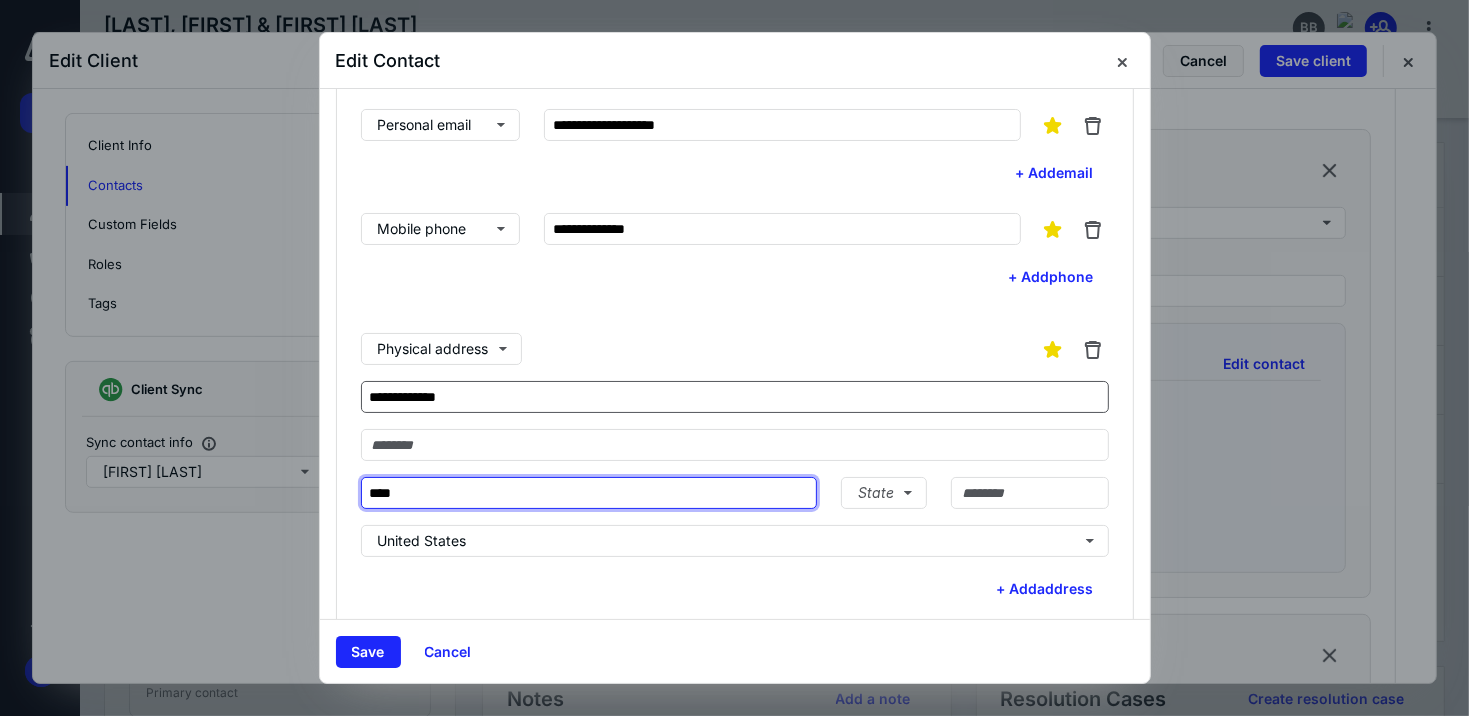 type on "**********" 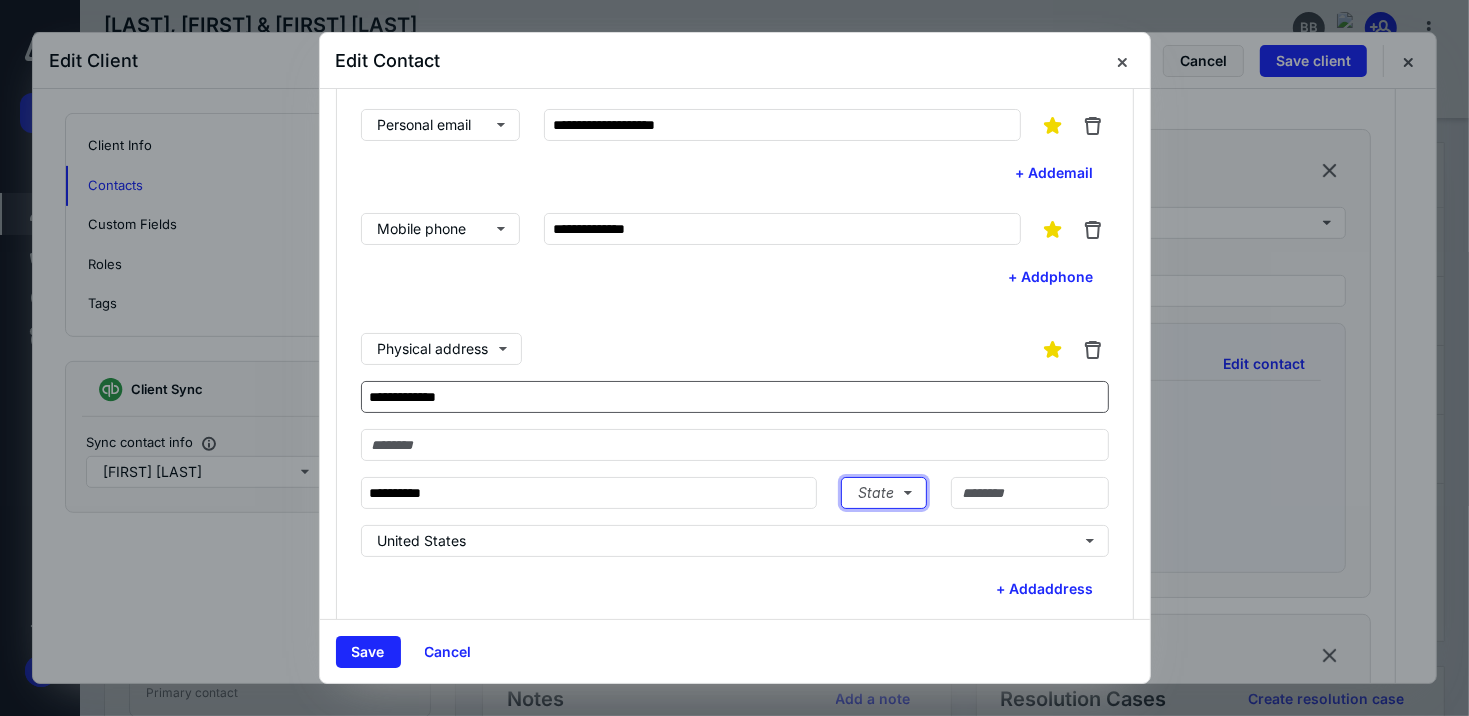 type 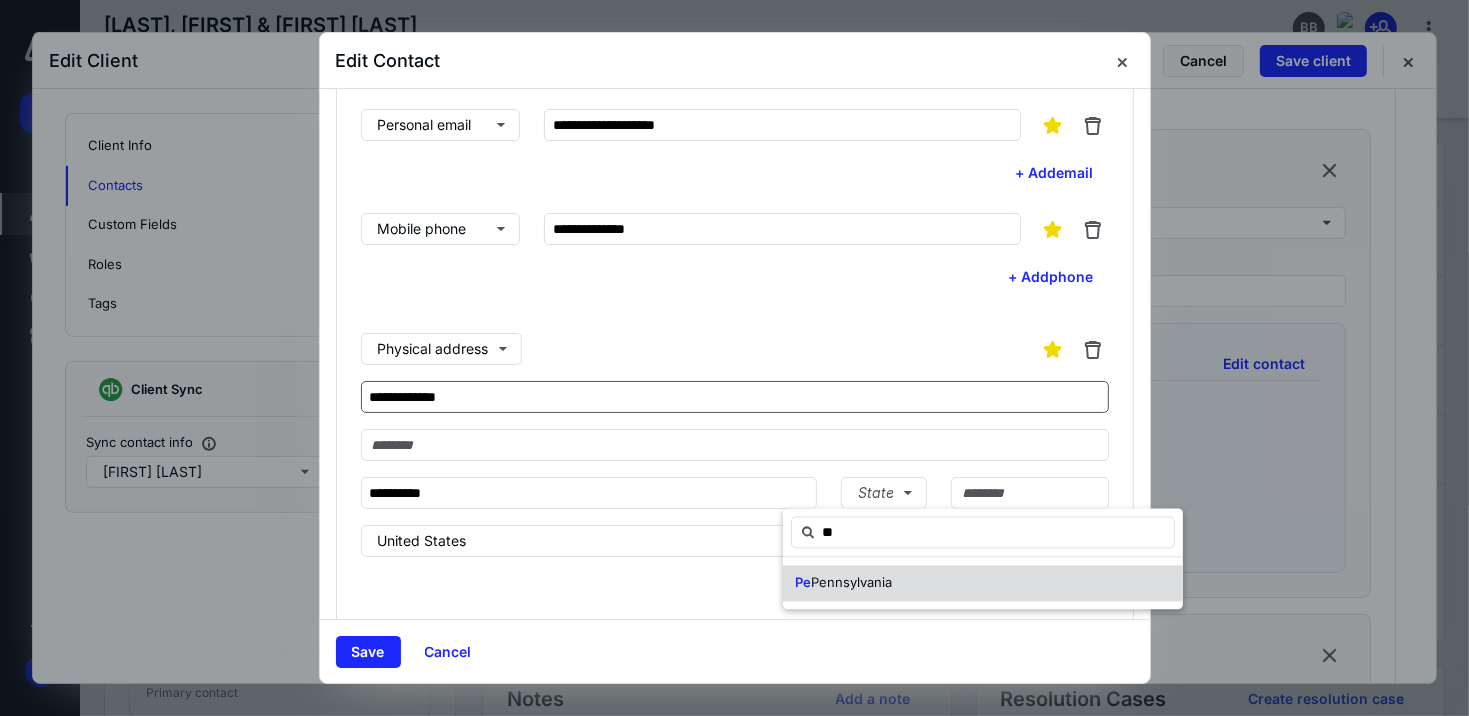 type on "**" 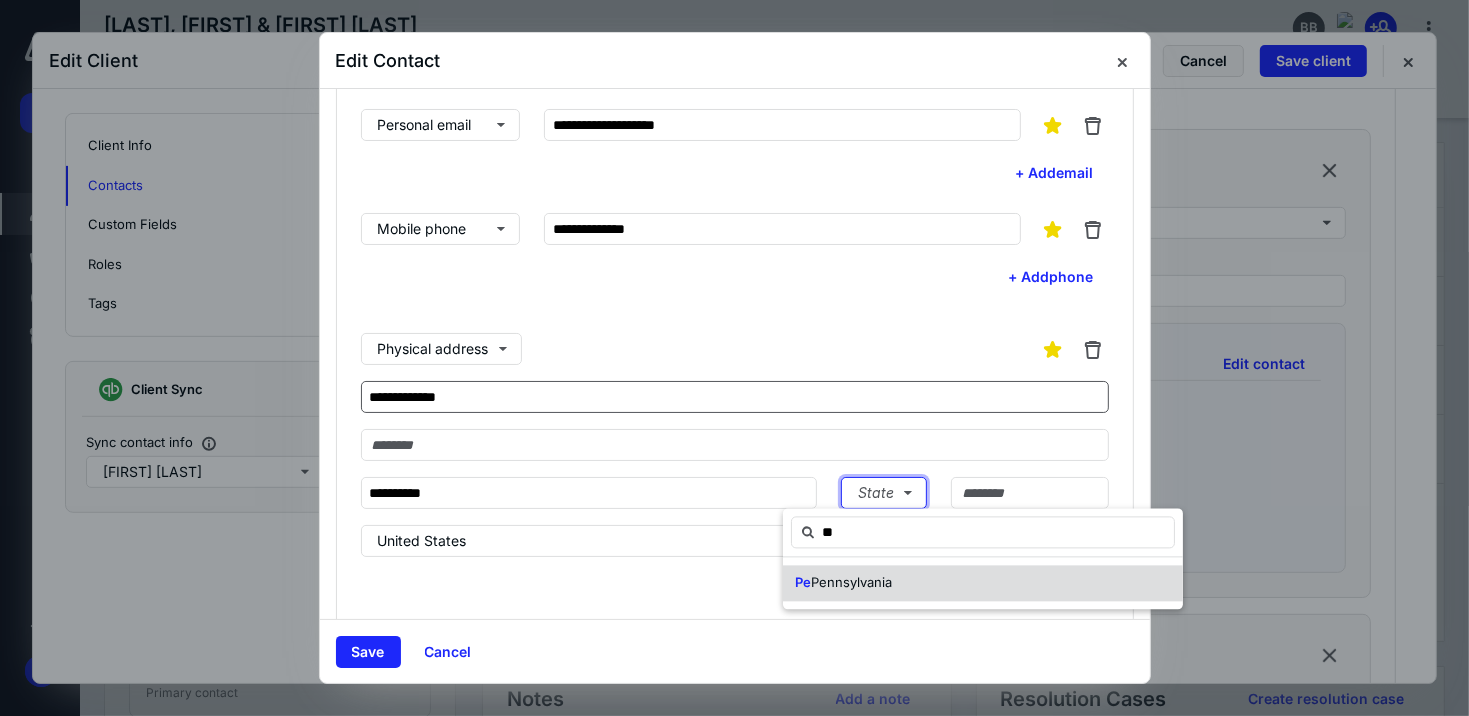 type 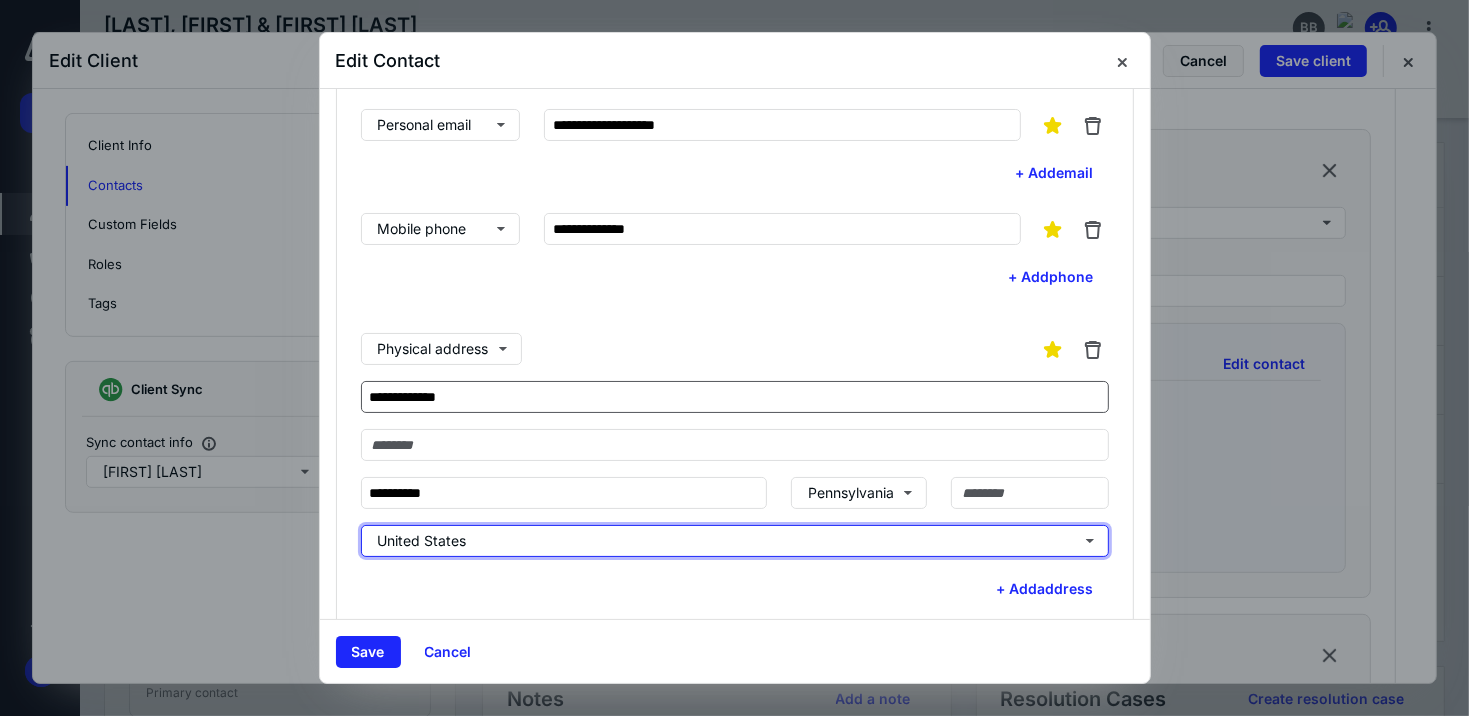 type 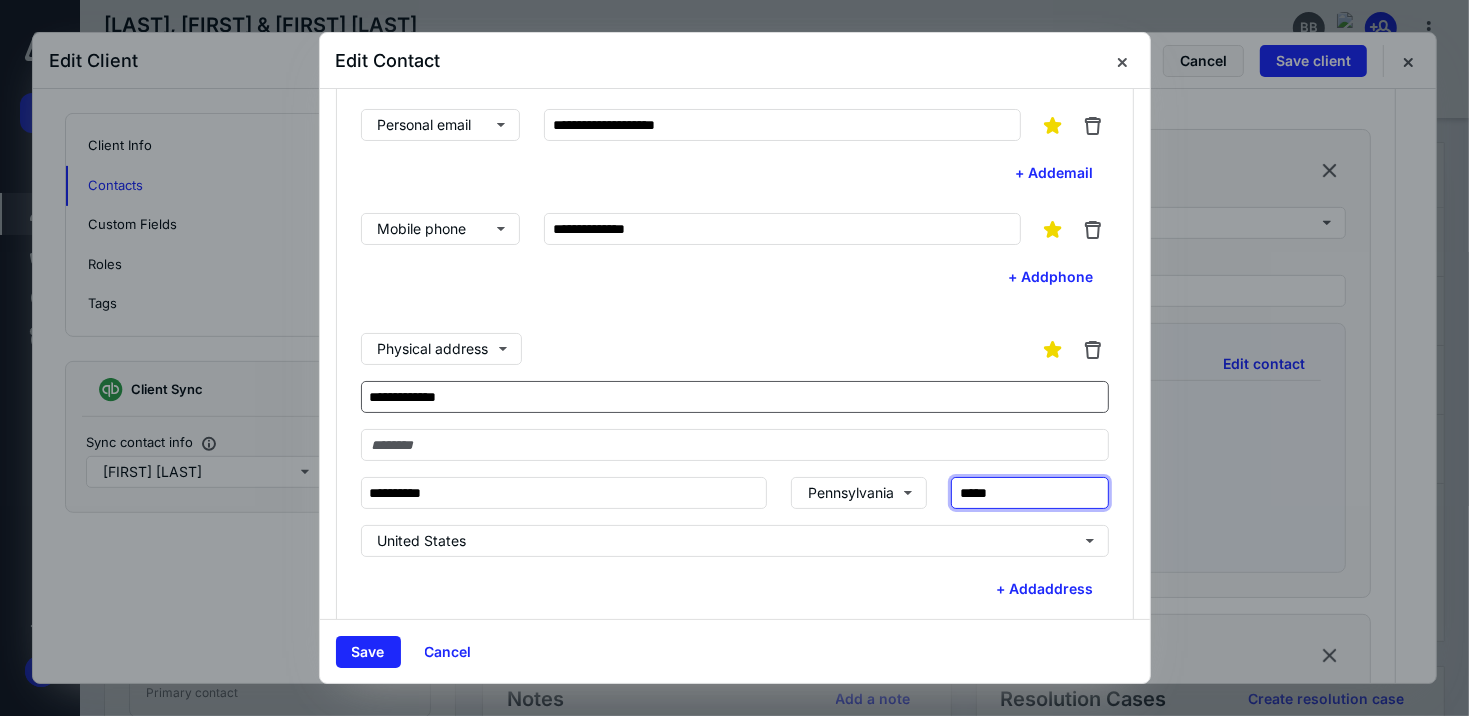 type on "*****" 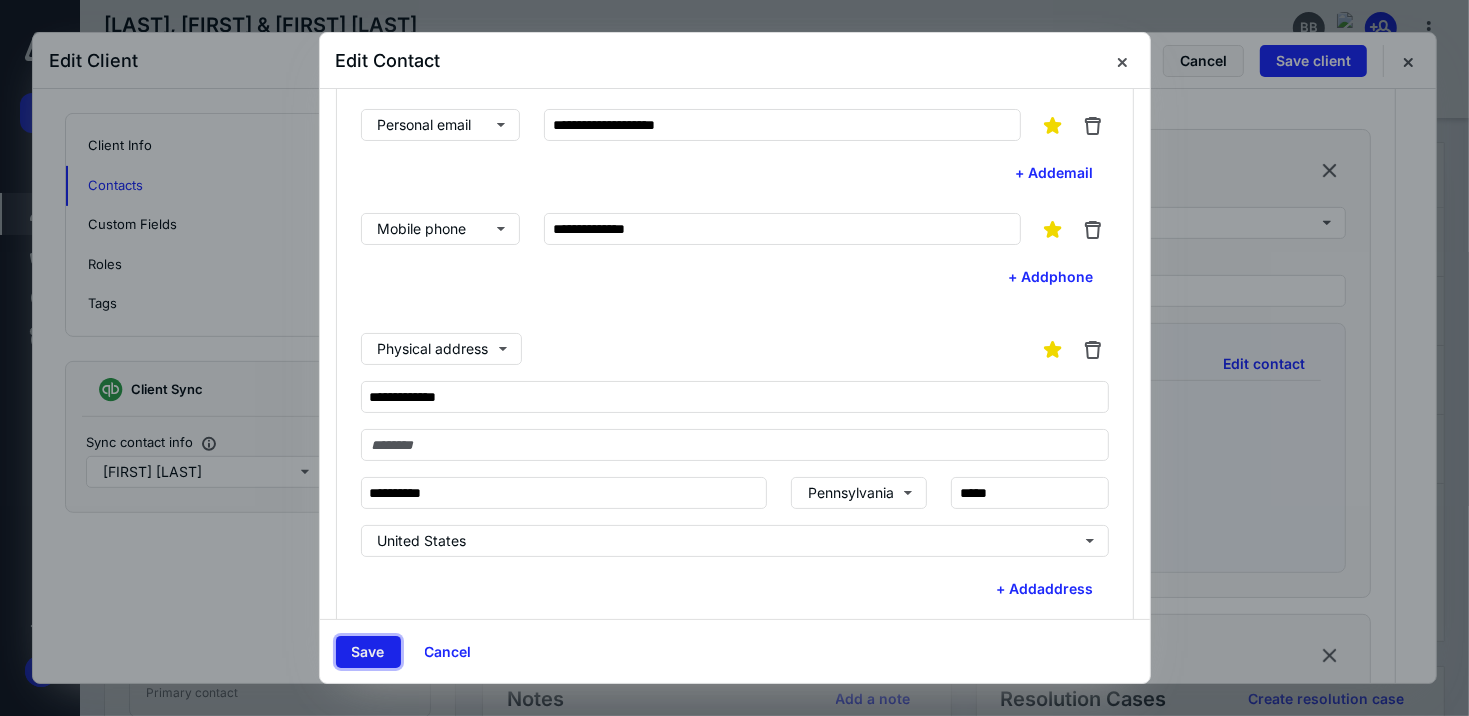 click on "Save" at bounding box center (368, 652) 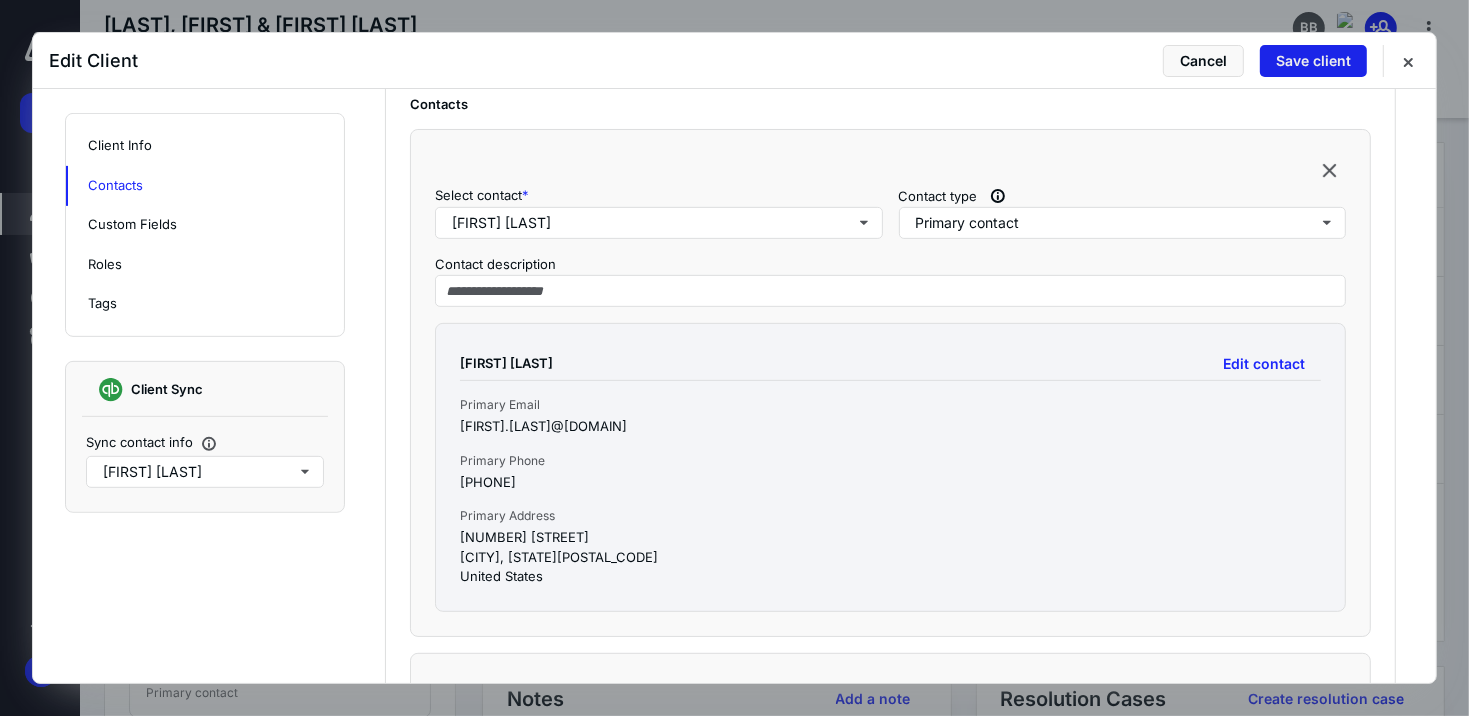 click on "Save client" at bounding box center [1313, 61] 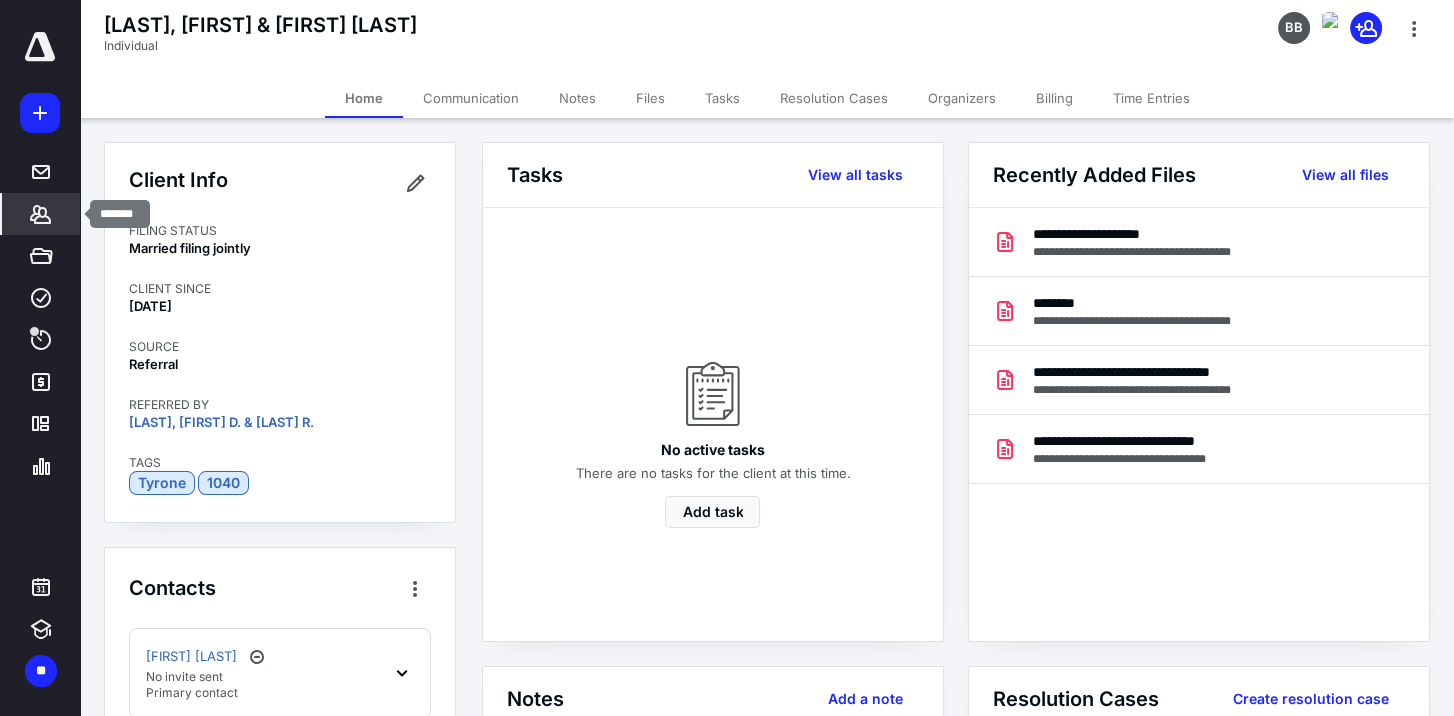 click 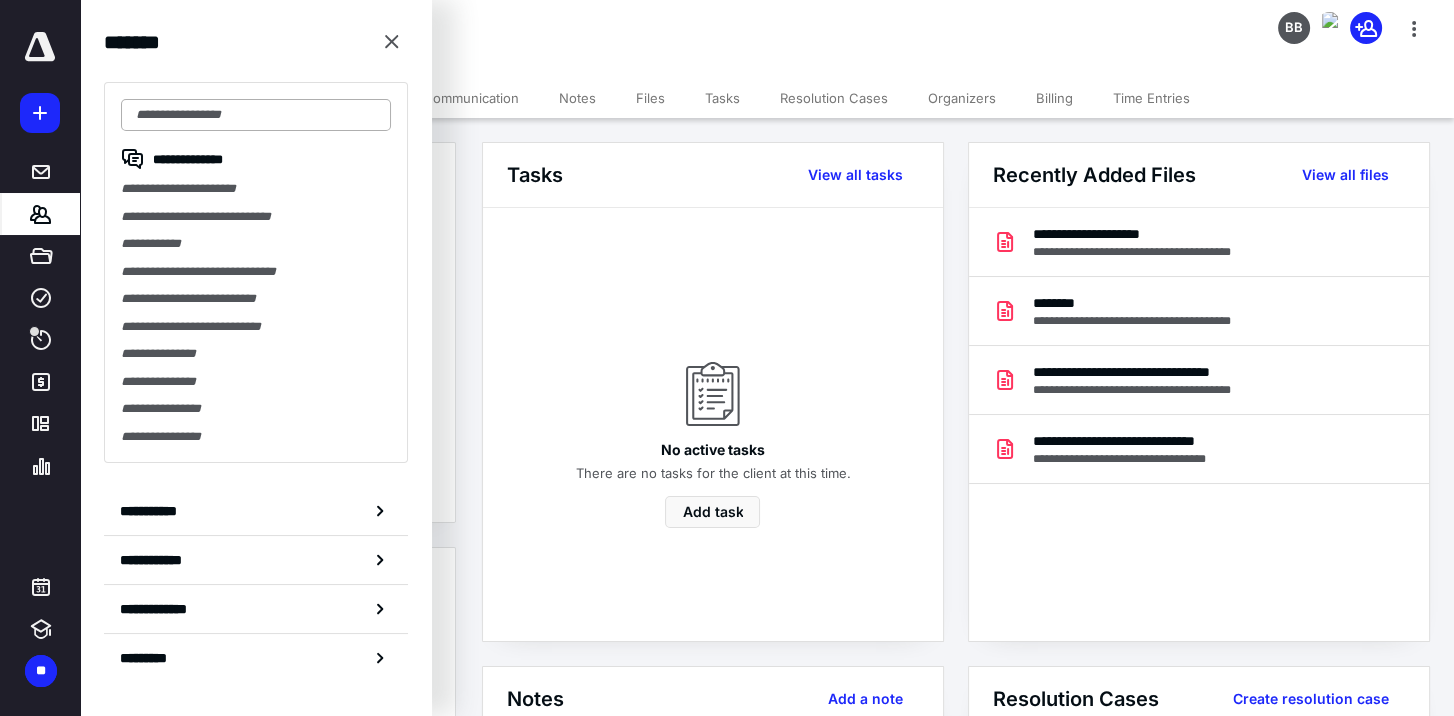 click at bounding box center [256, 115] 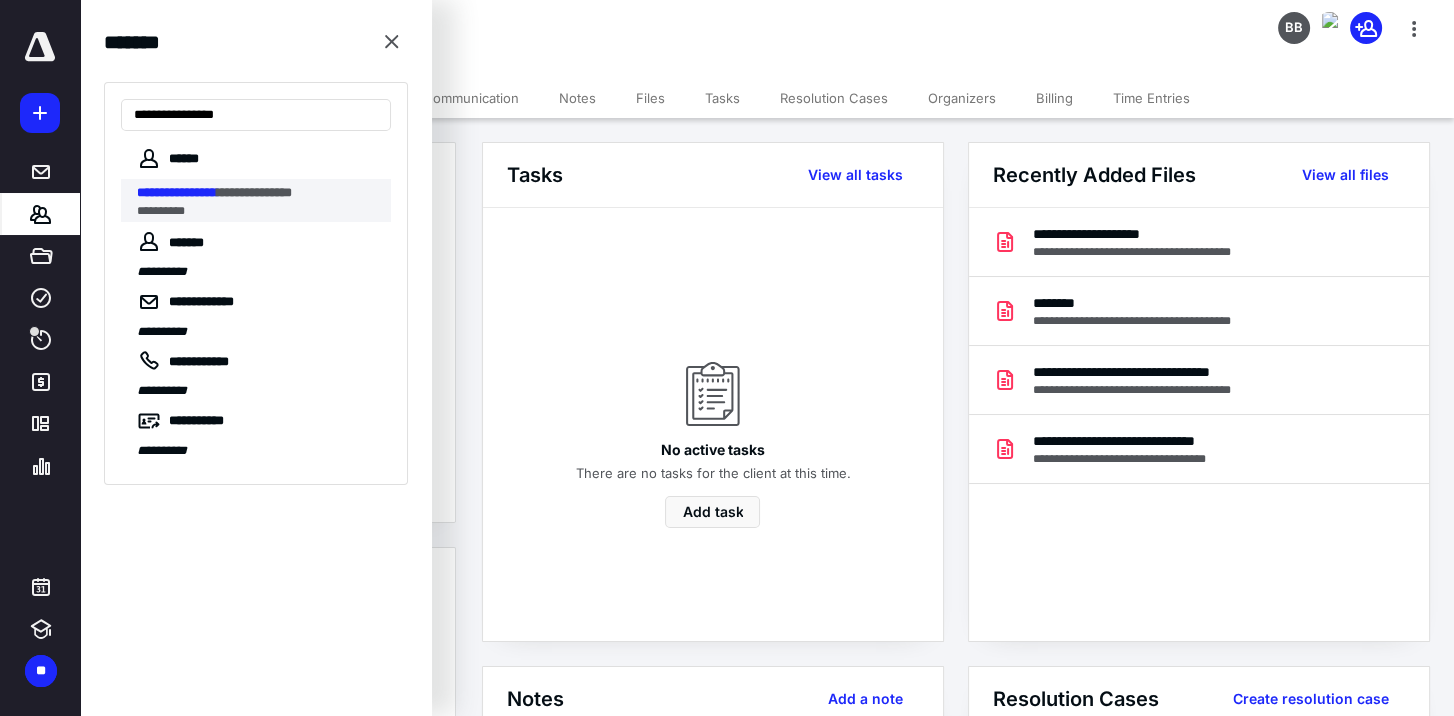 type on "**********" 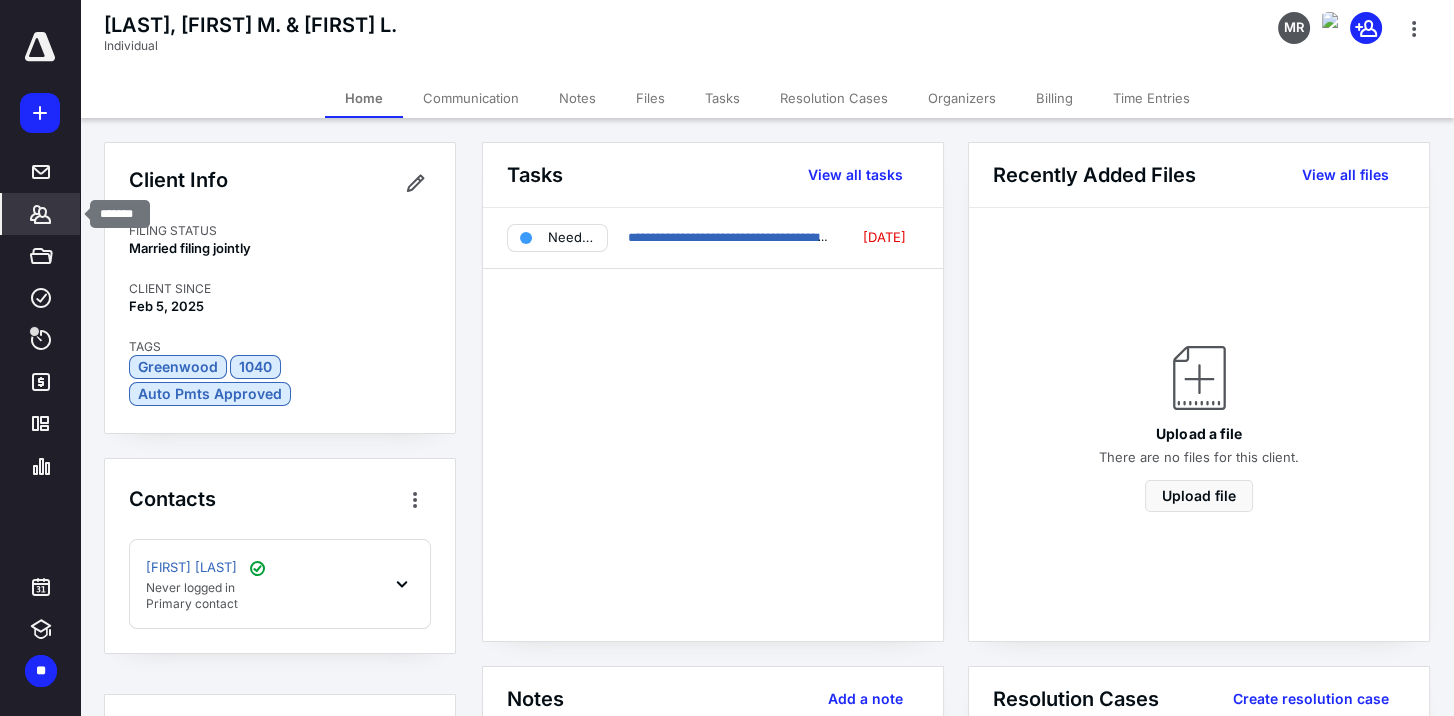click on "*******" at bounding box center [41, 214] 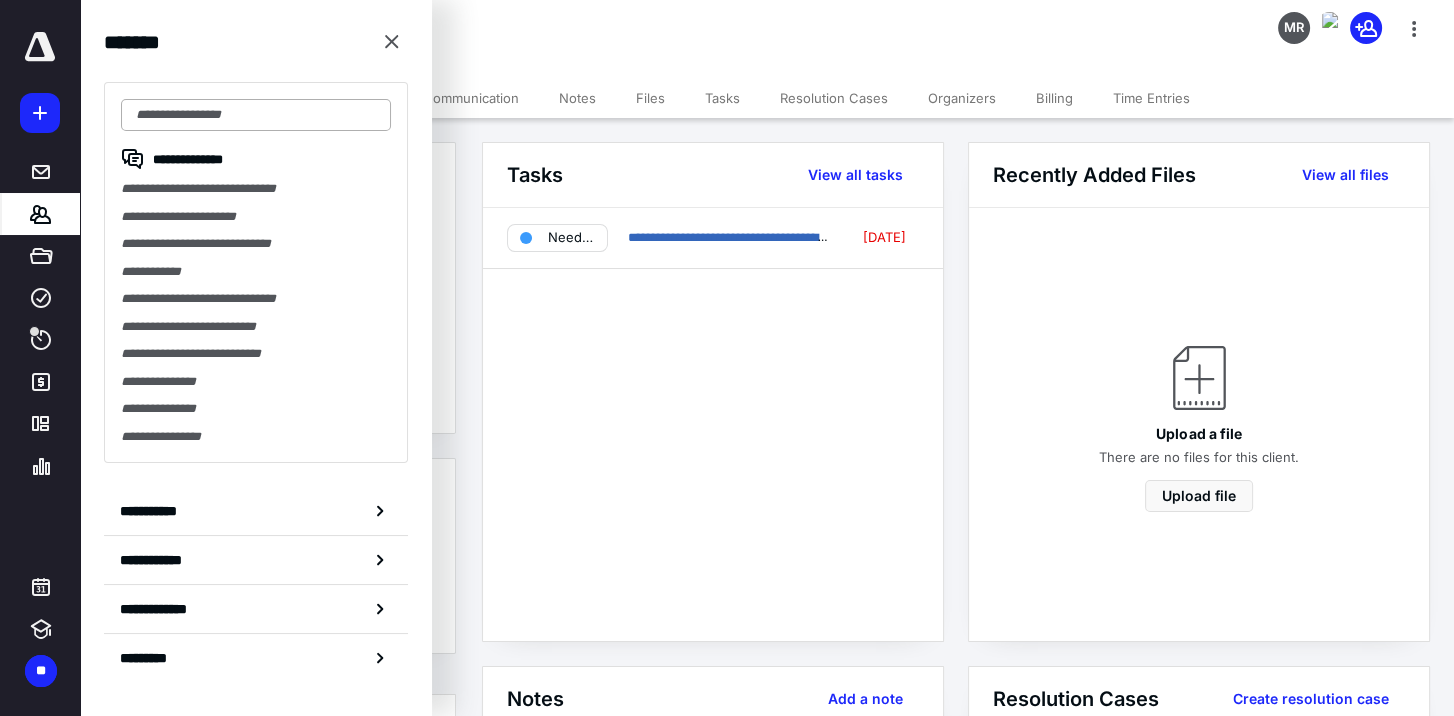click at bounding box center (256, 115) 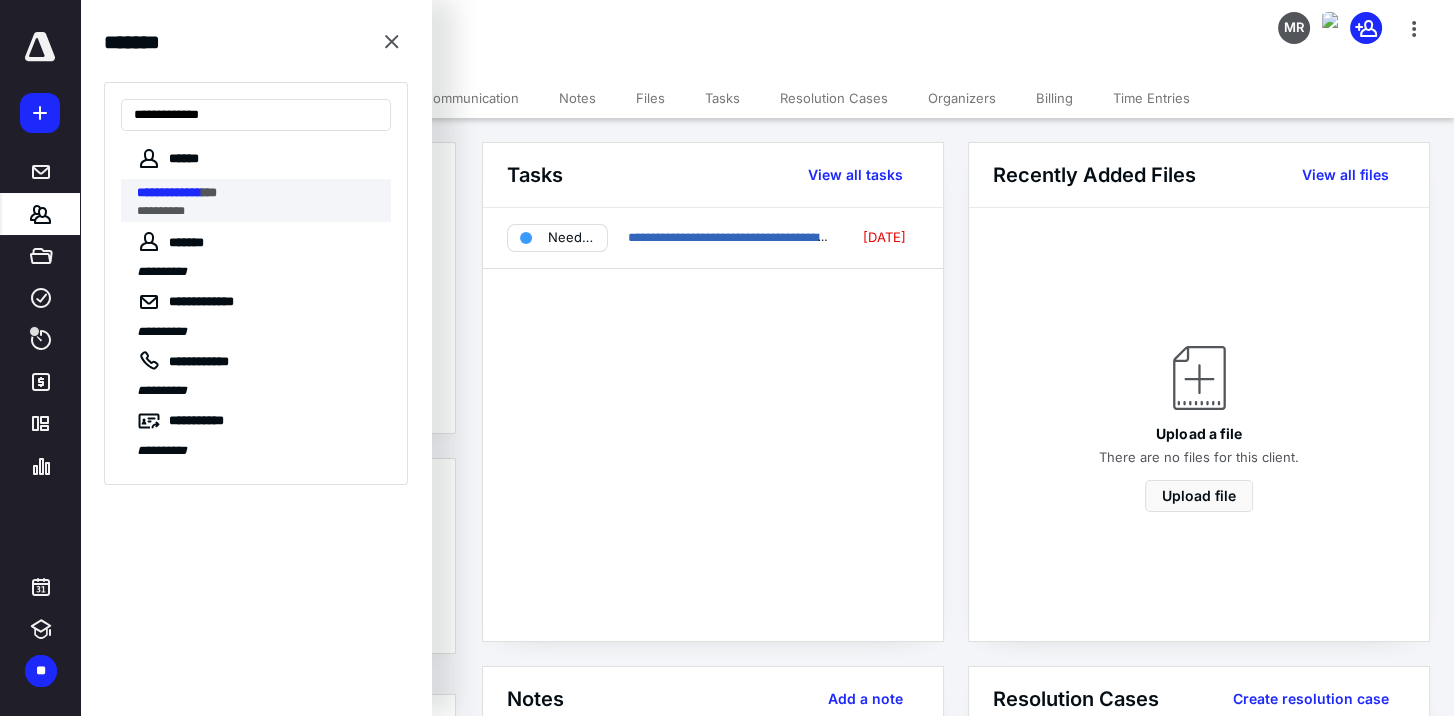 type on "**********" 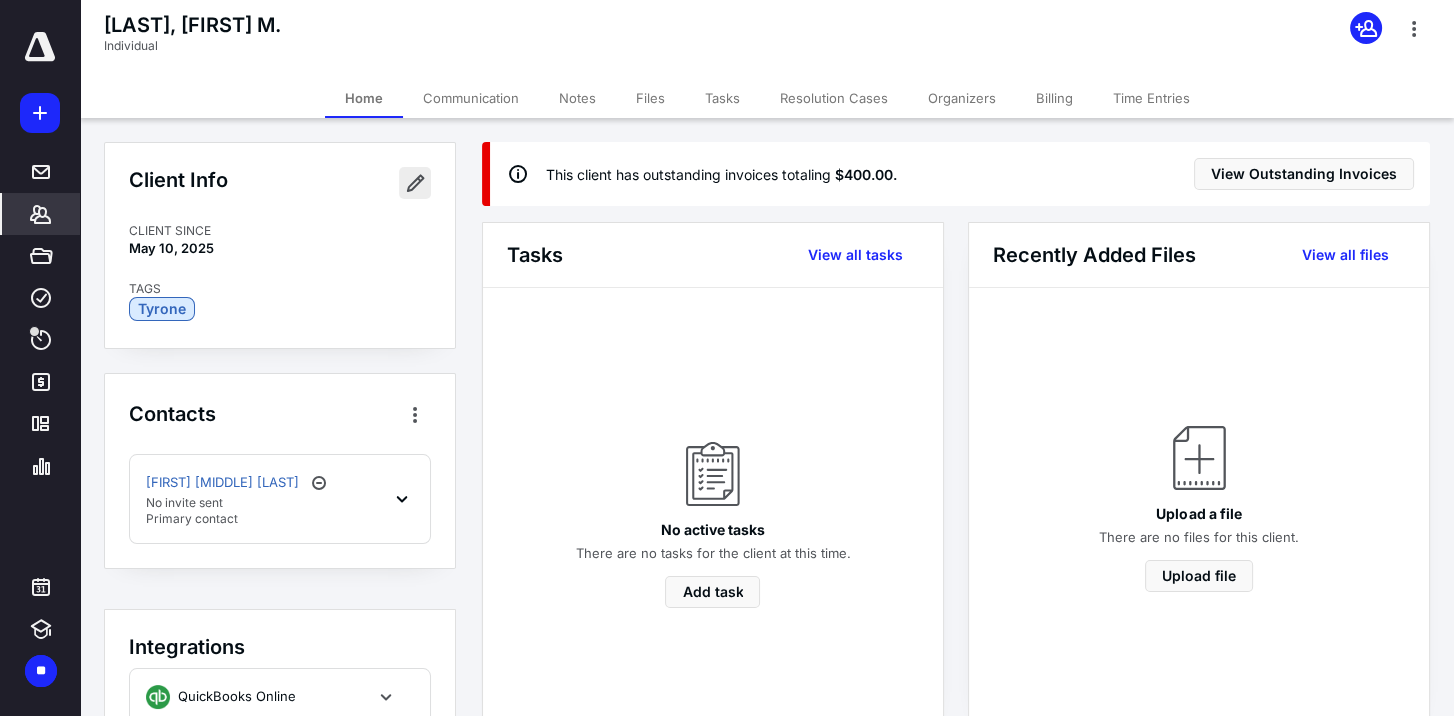 click at bounding box center (415, 183) 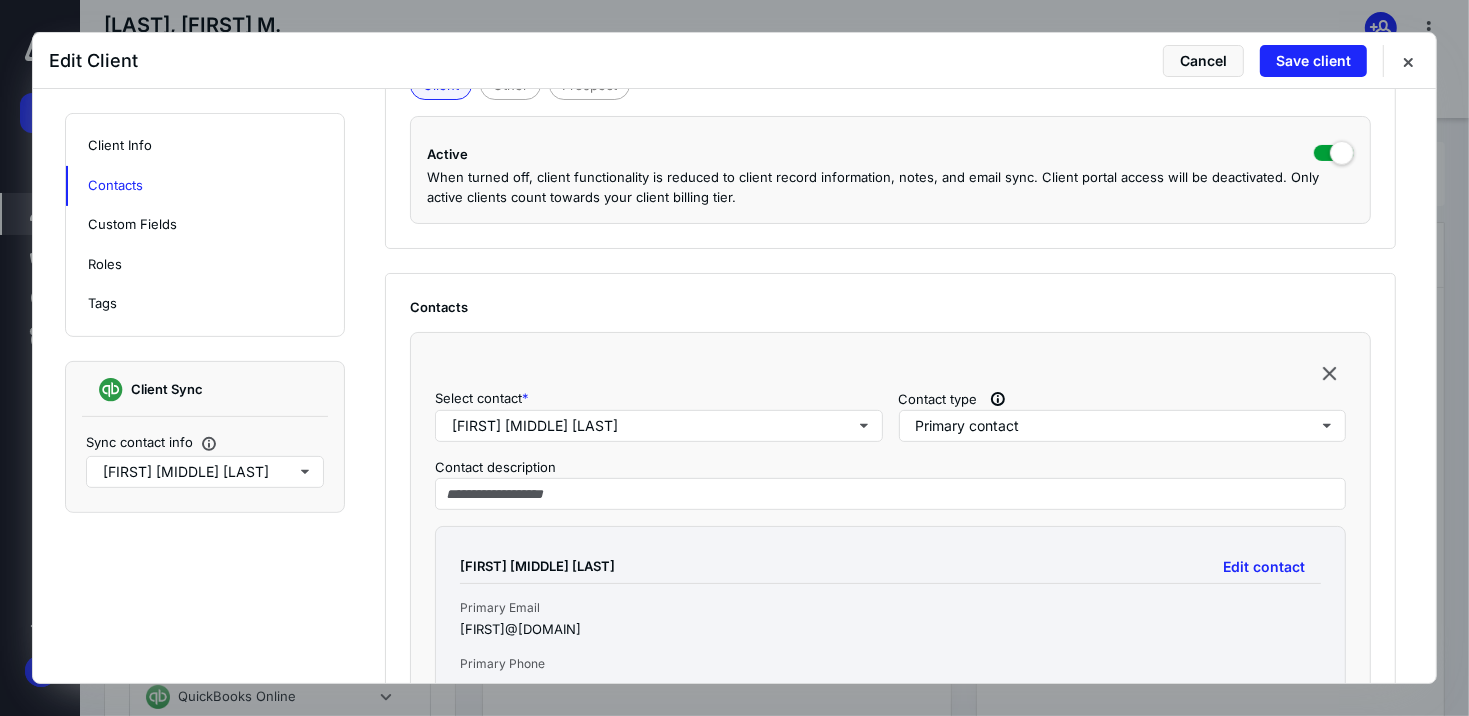 scroll, scrollTop: 500, scrollLeft: 0, axis: vertical 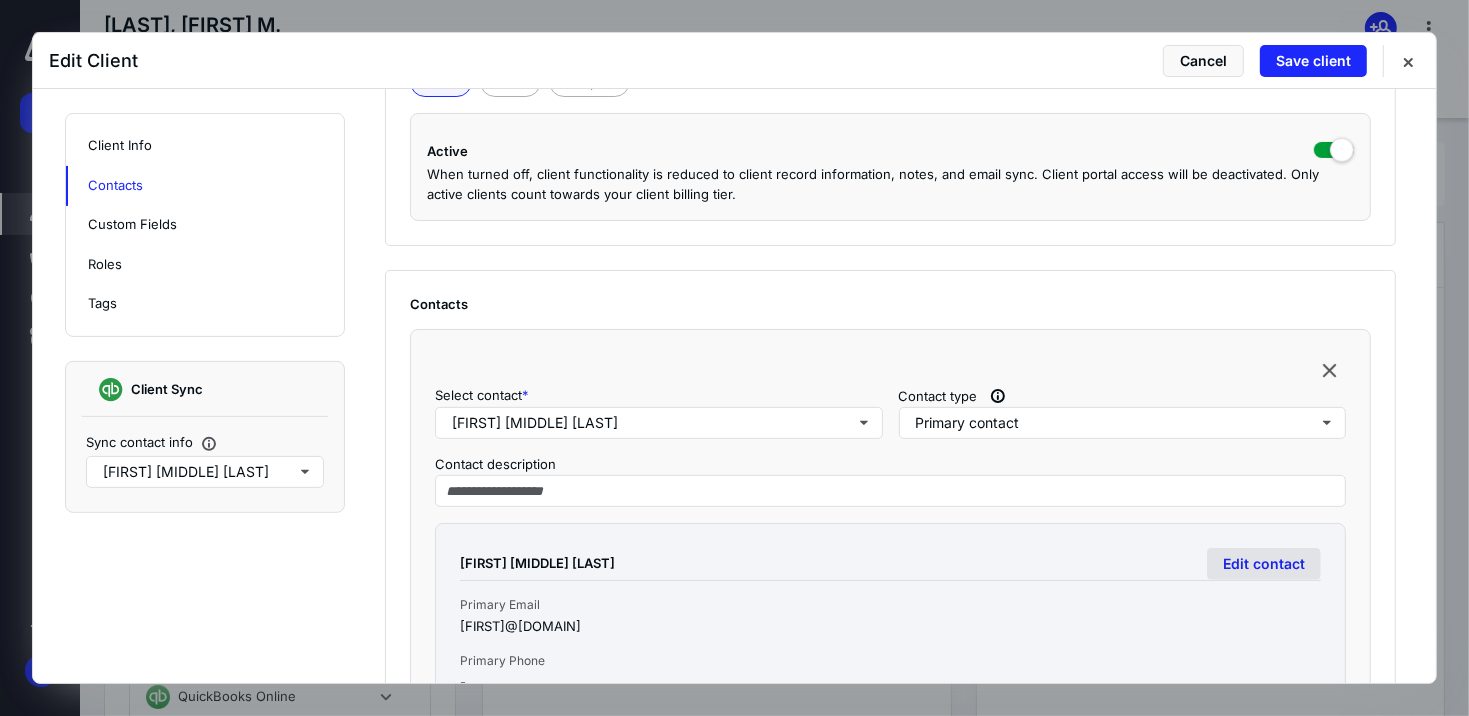 click on "Edit contact" at bounding box center [1264, 564] 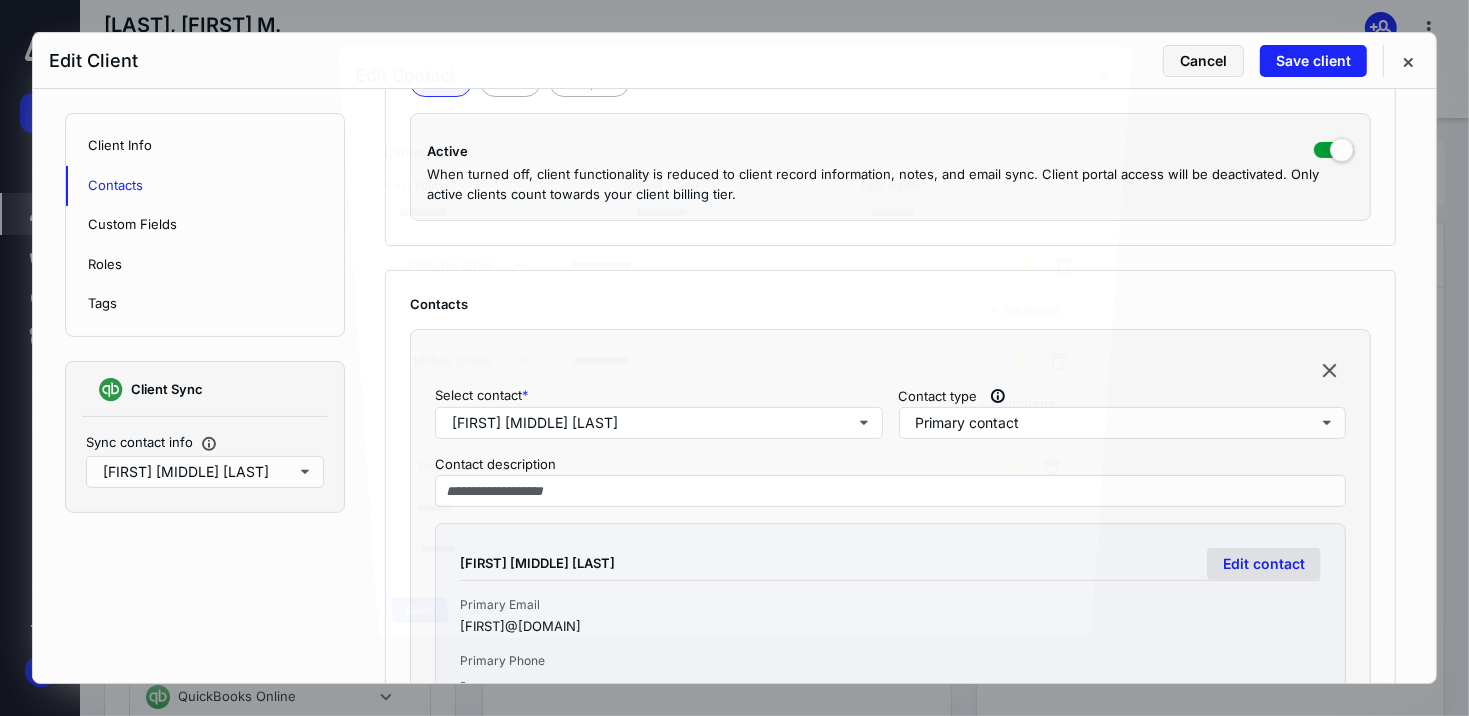 type on "**********" 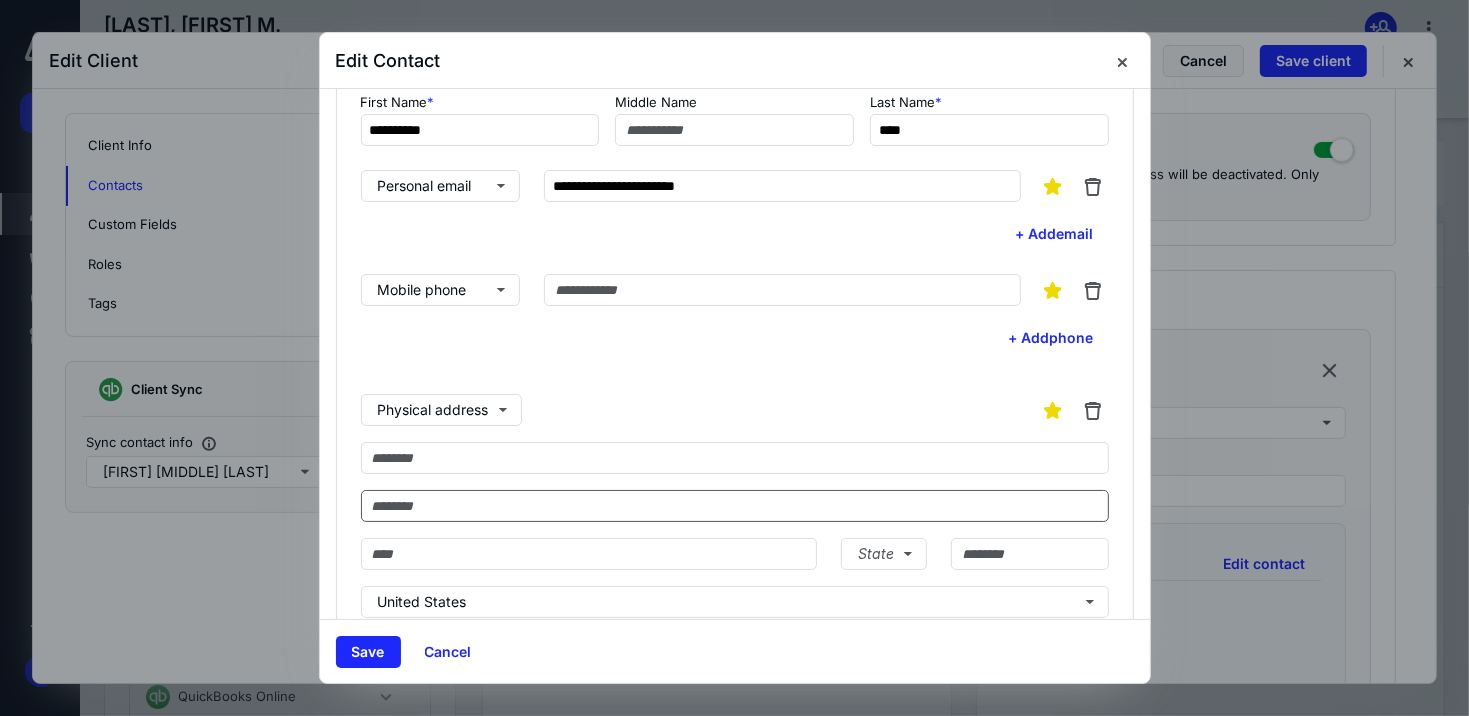 scroll, scrollTop: 100, scrollLeft: 0, axis: vertical 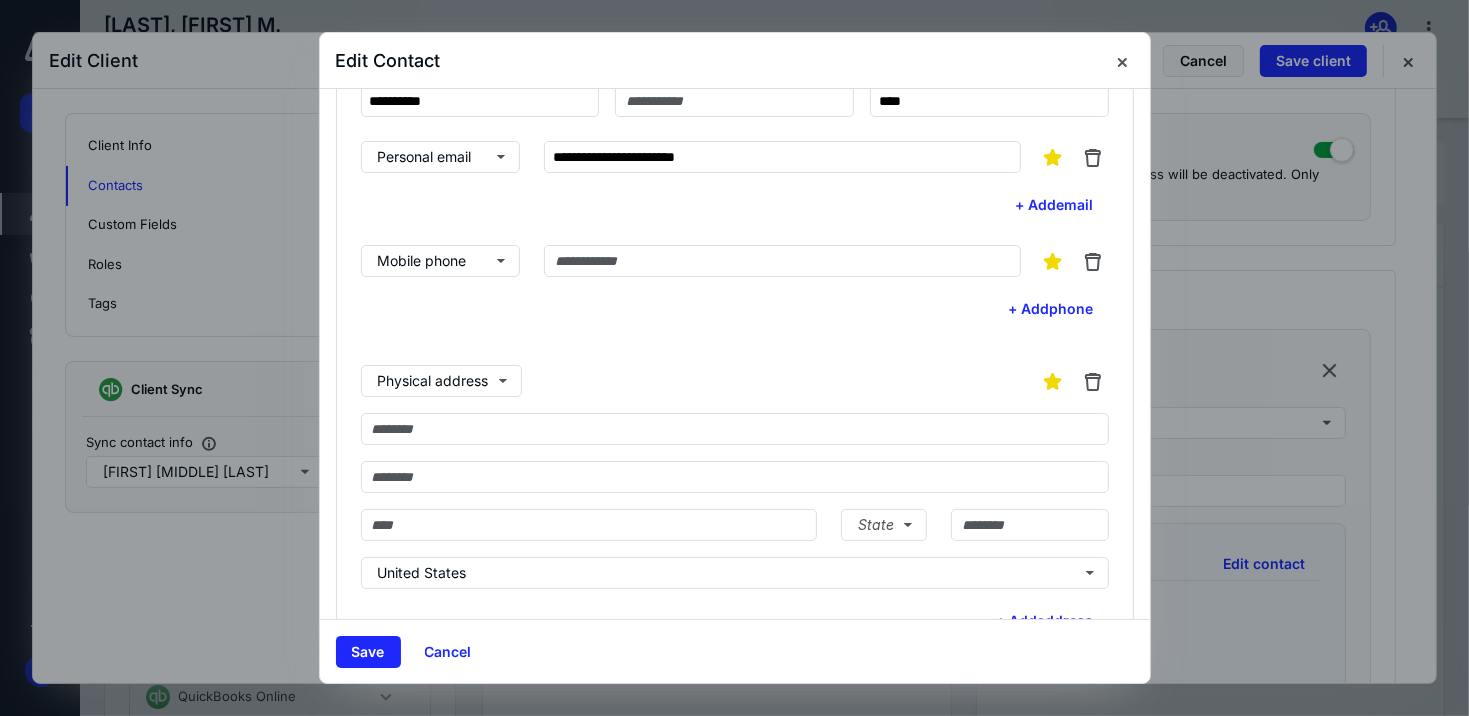 click on "Physical address State United States" at bounding box center [735, 477] 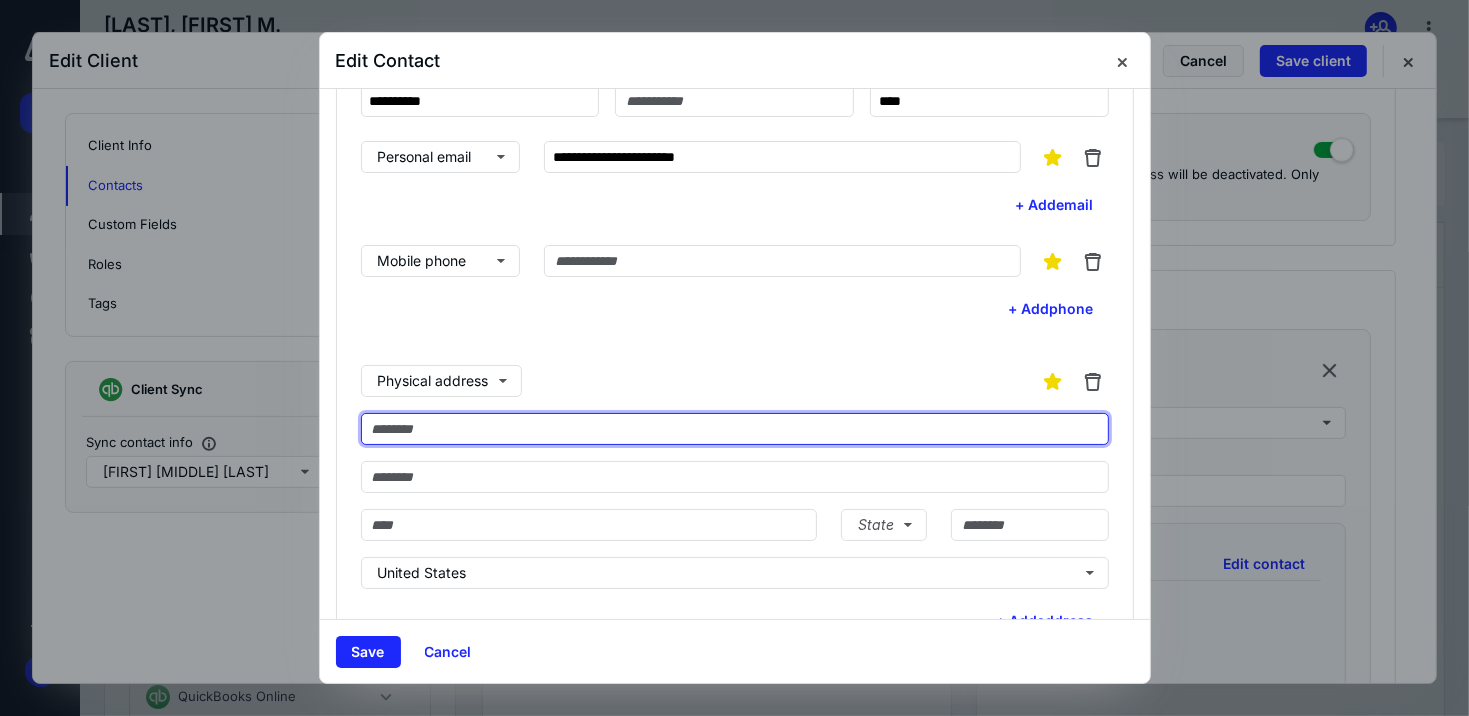 click at bounding box center [735, 429] 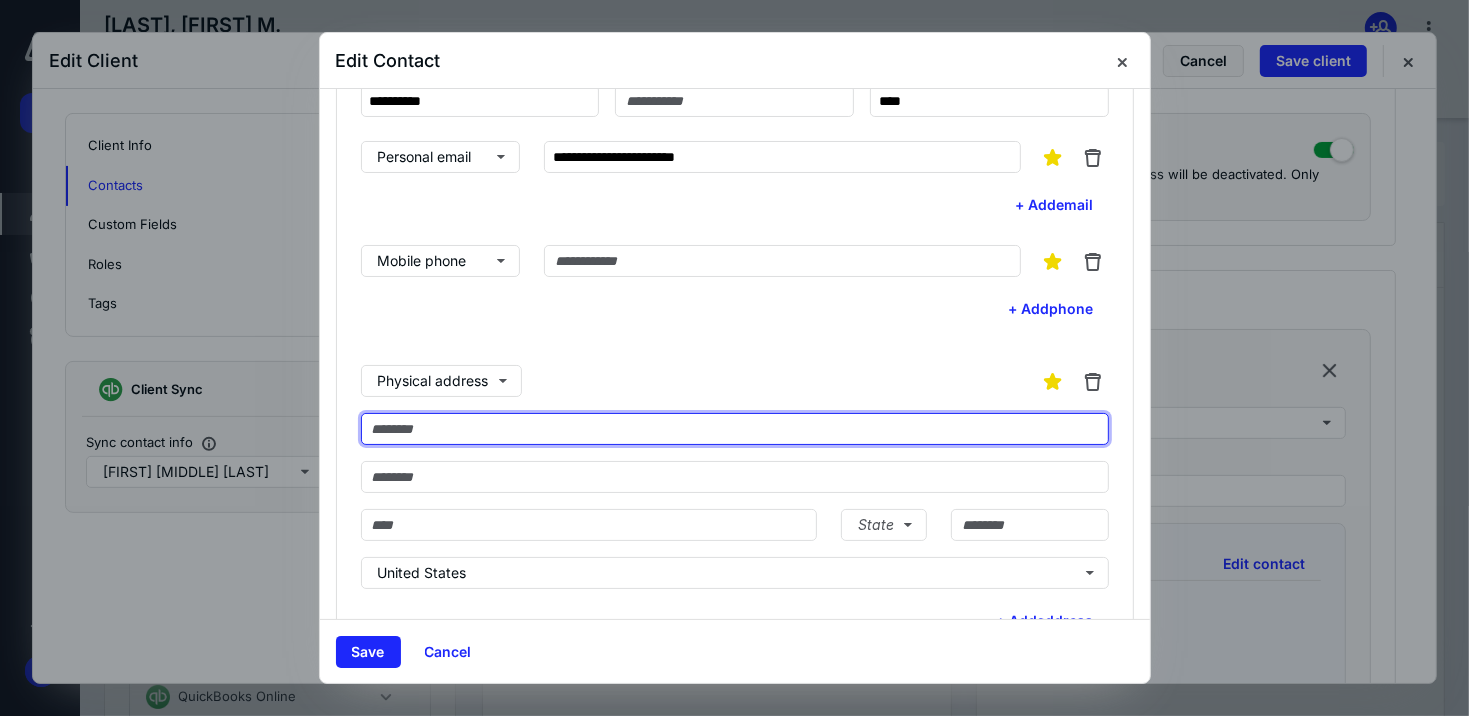 click at bounding box center [735, 429] 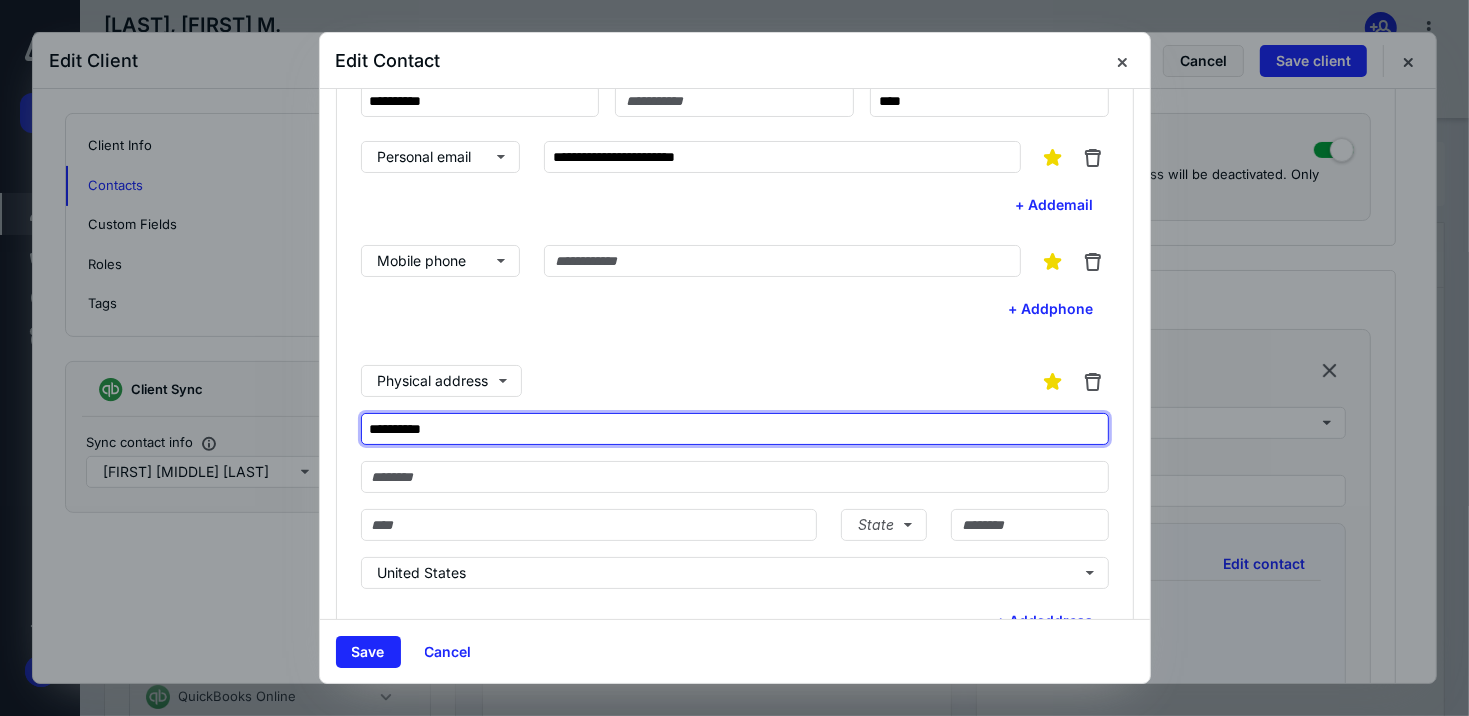 type on "**********" 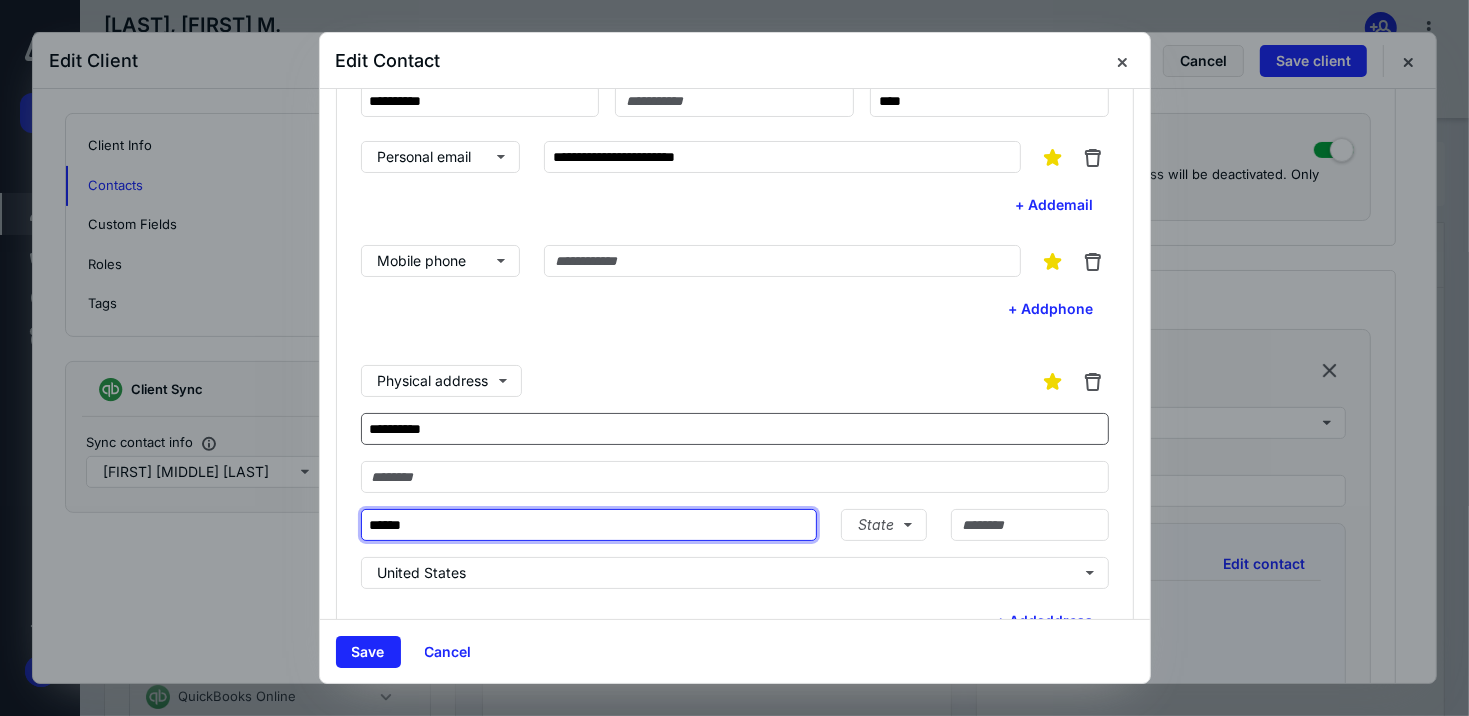 type on "**********" 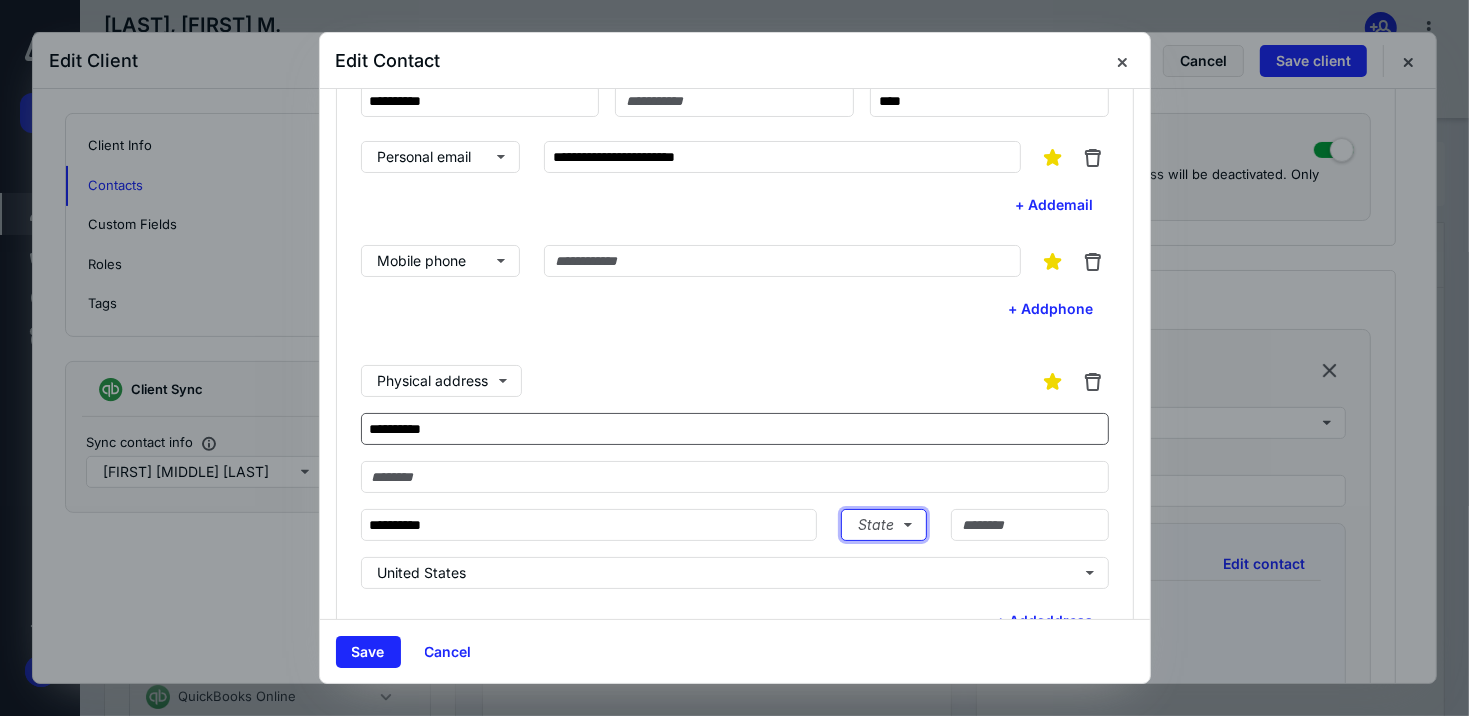 type 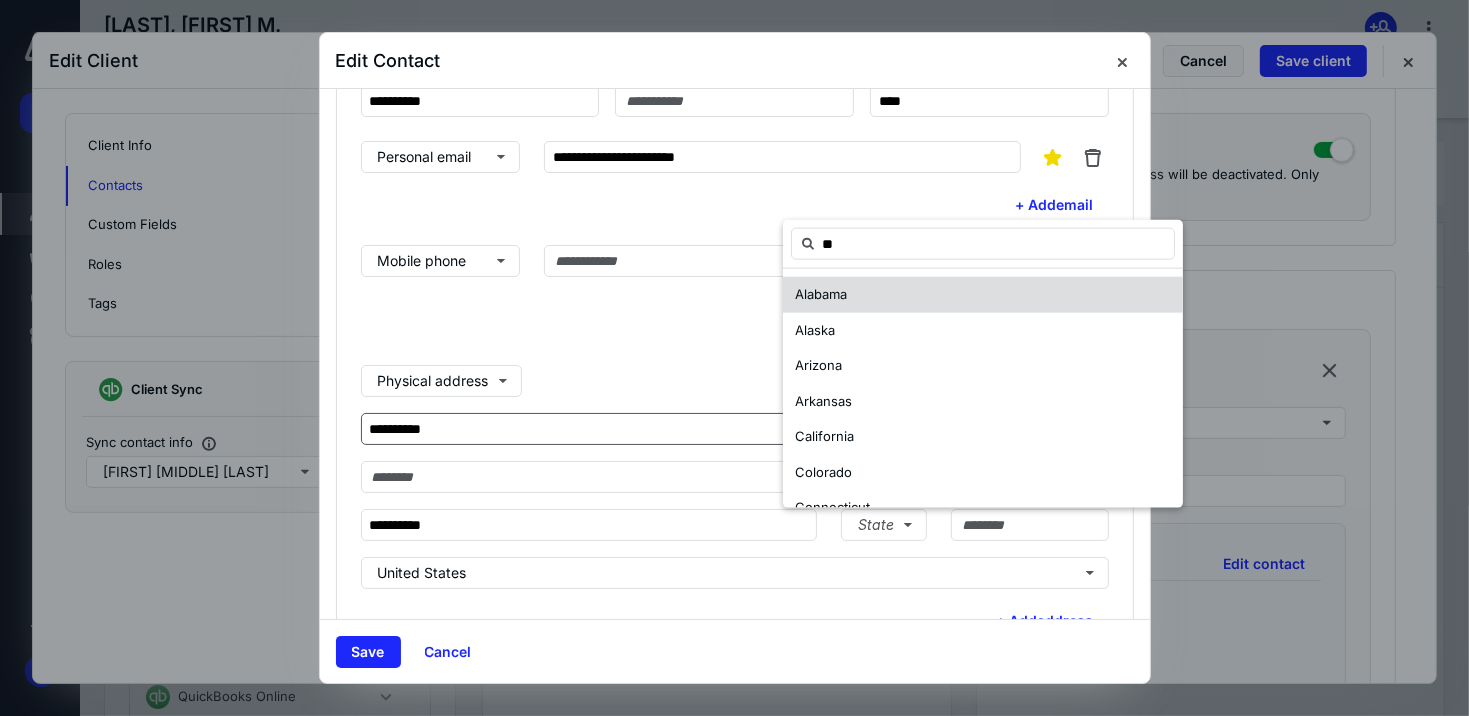 type on "**" 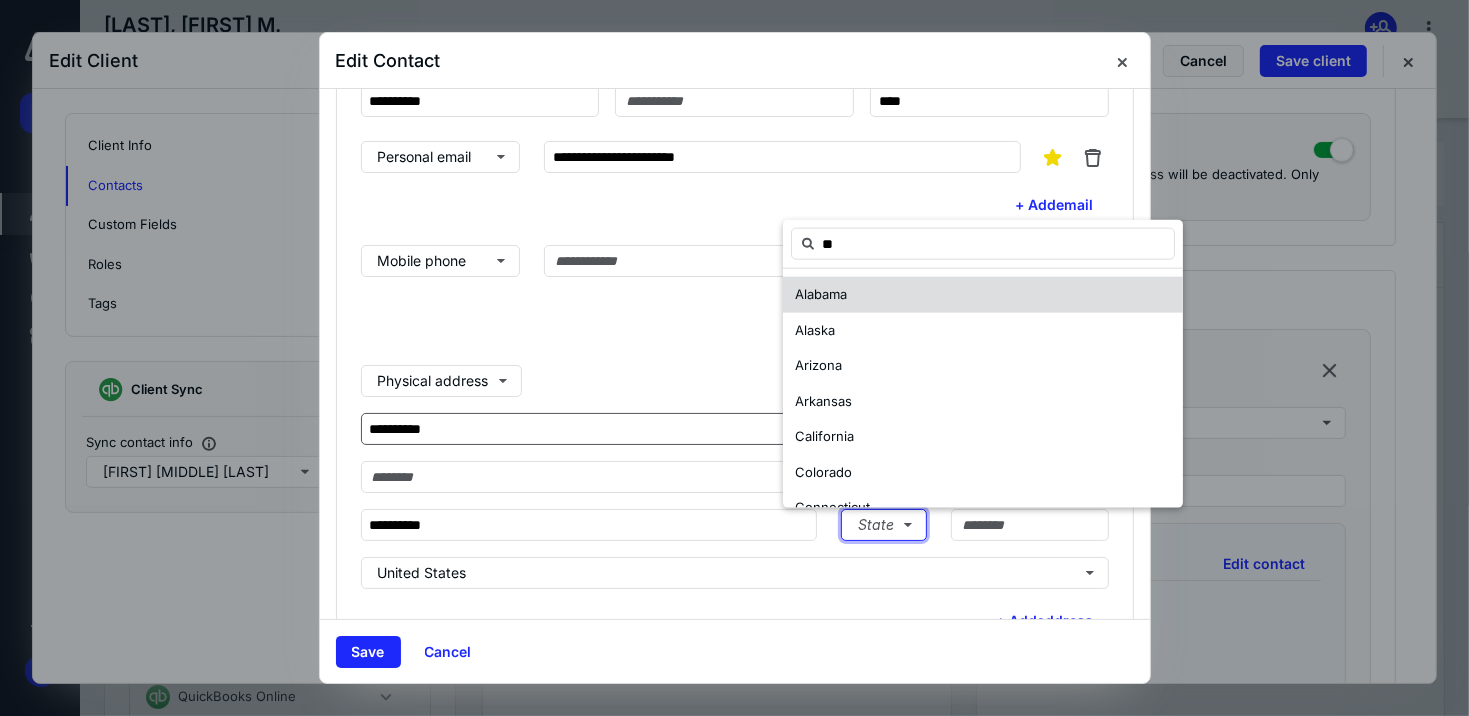type 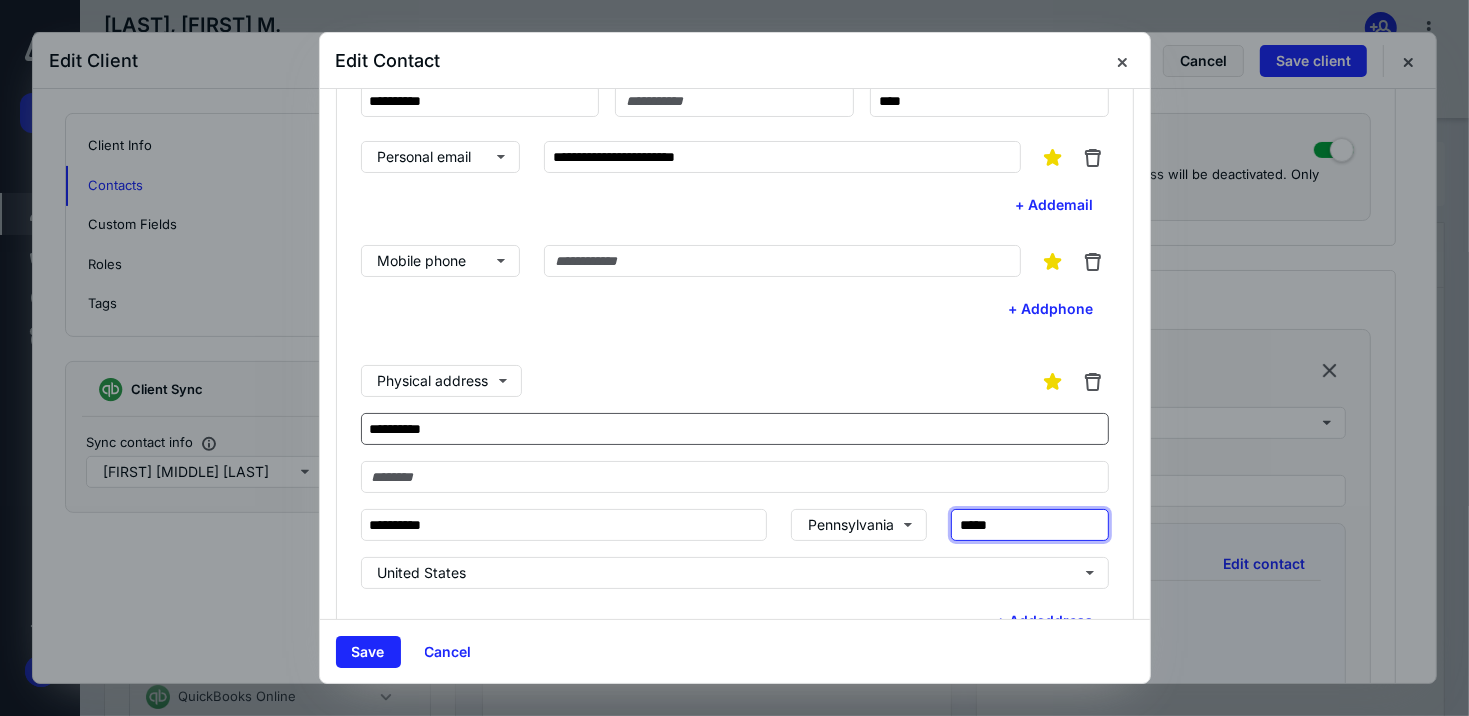 type on "*****" 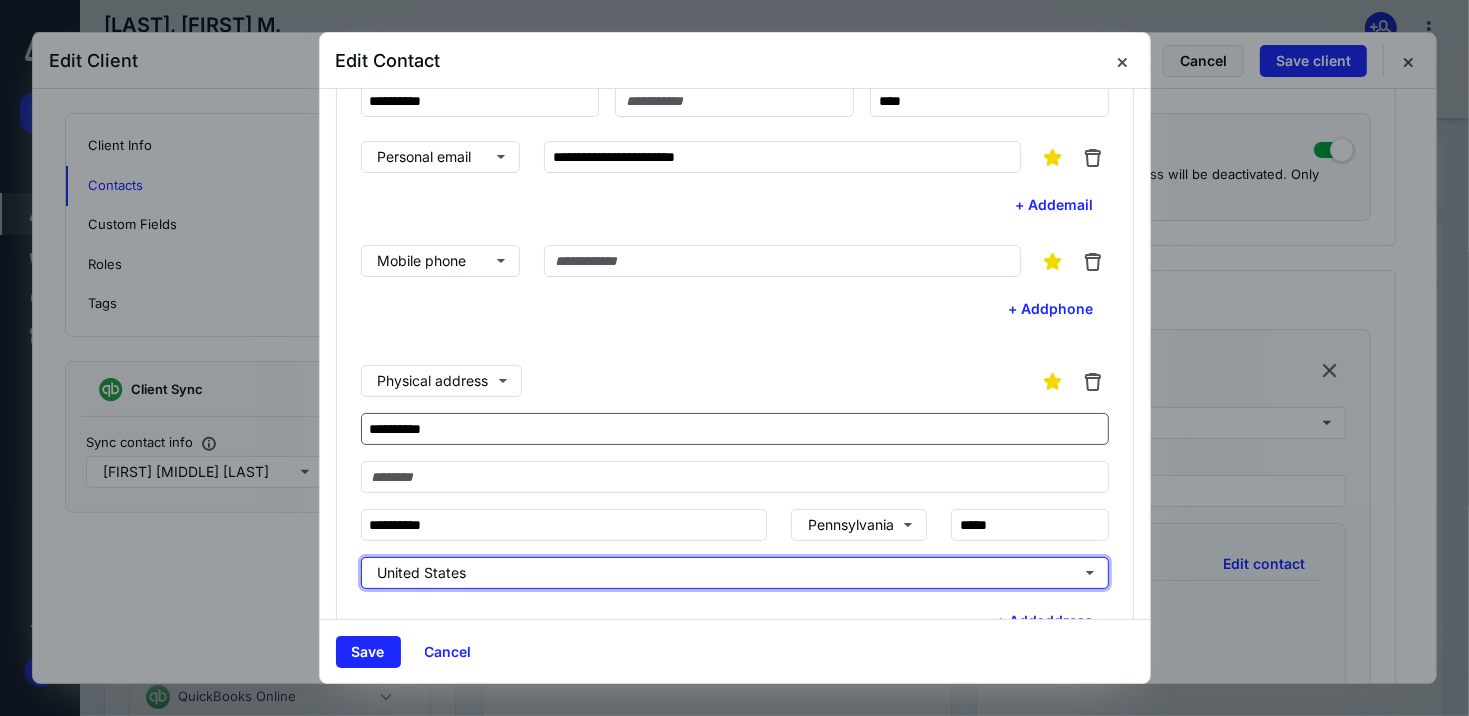 type 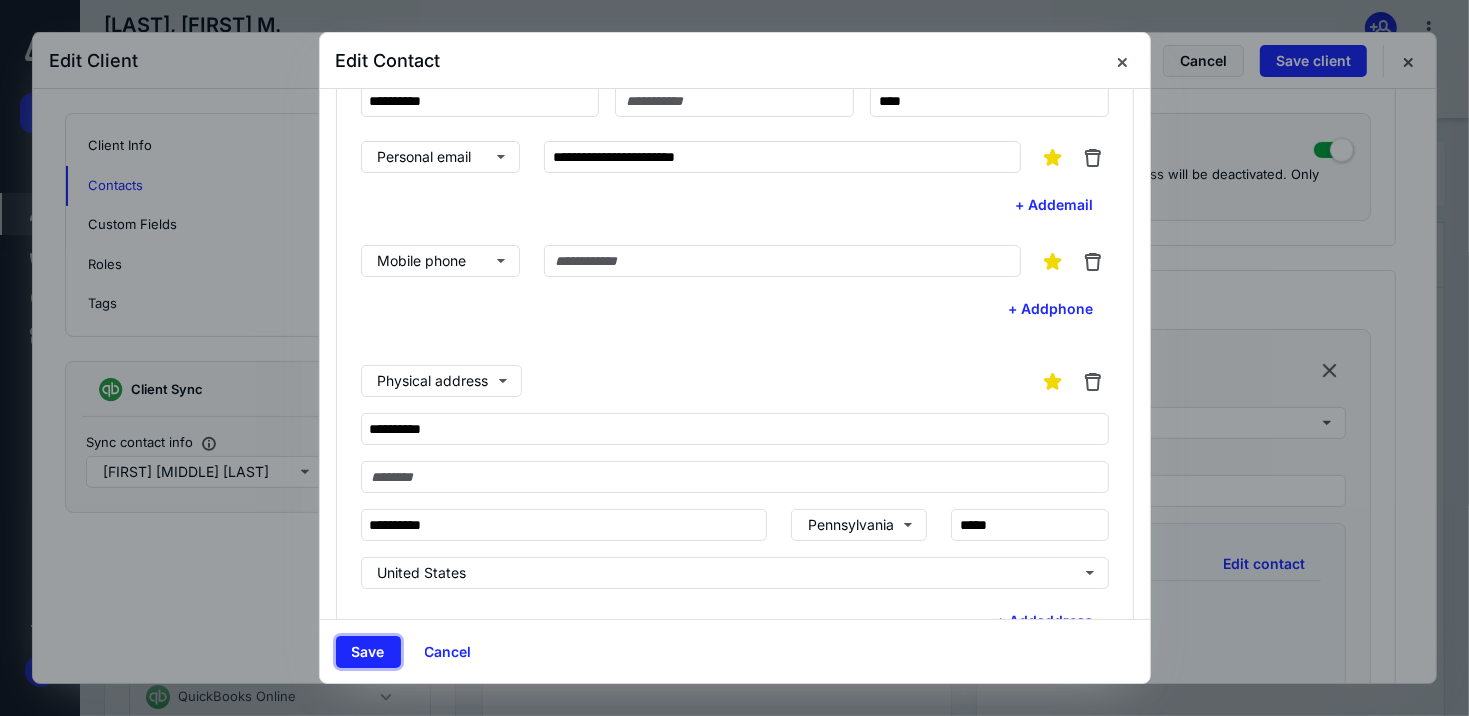 drag, startPoint x: 355, startPoint y: 645, endPoint x: 406, endPoint y: 624, distance: 55.154327 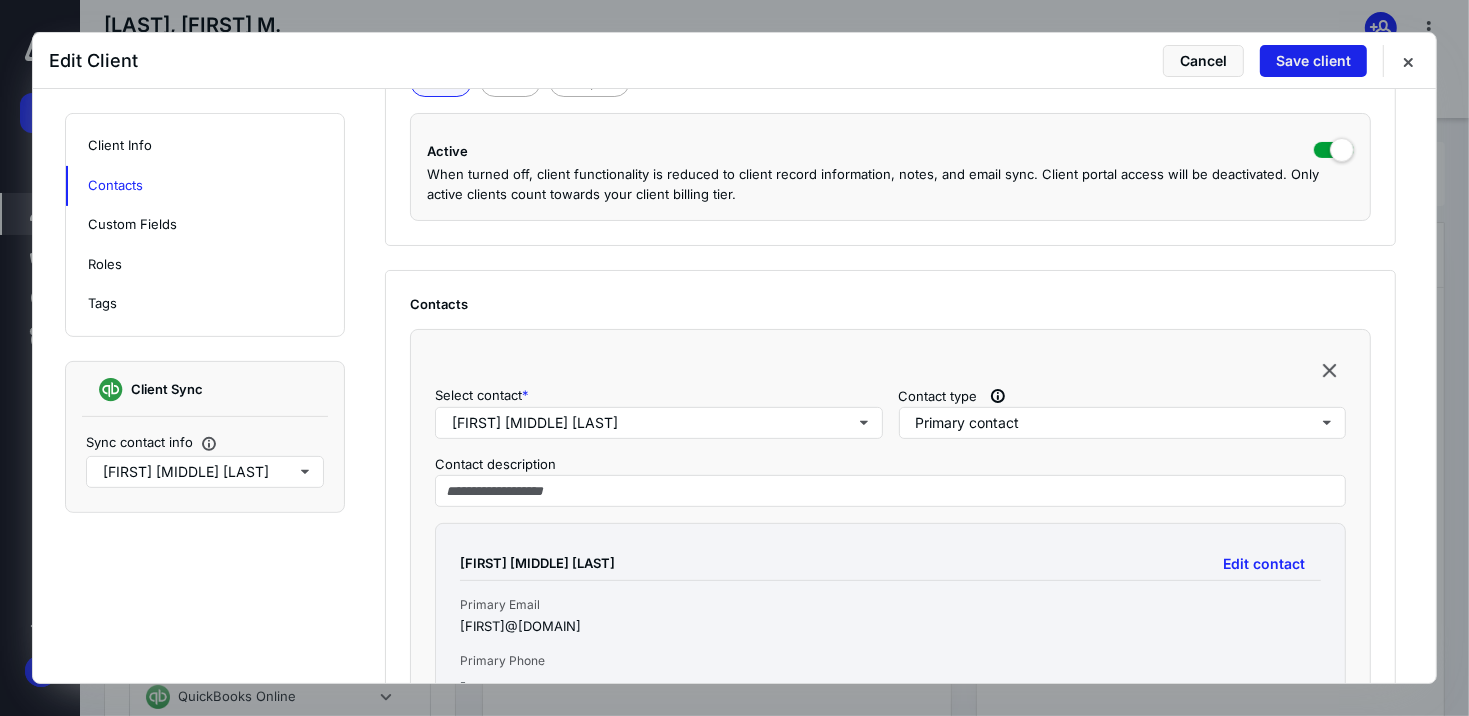 click on "Save client" at bounding box center (1313, 61) 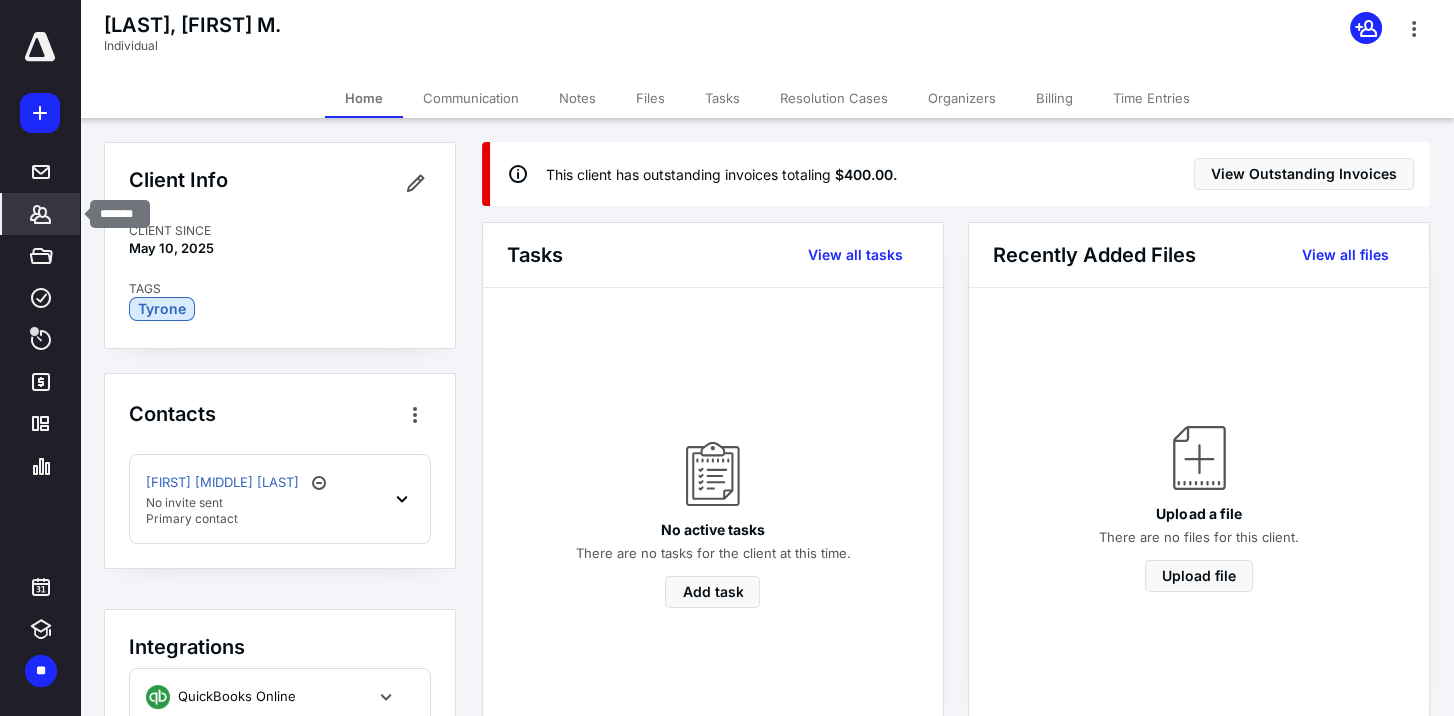click 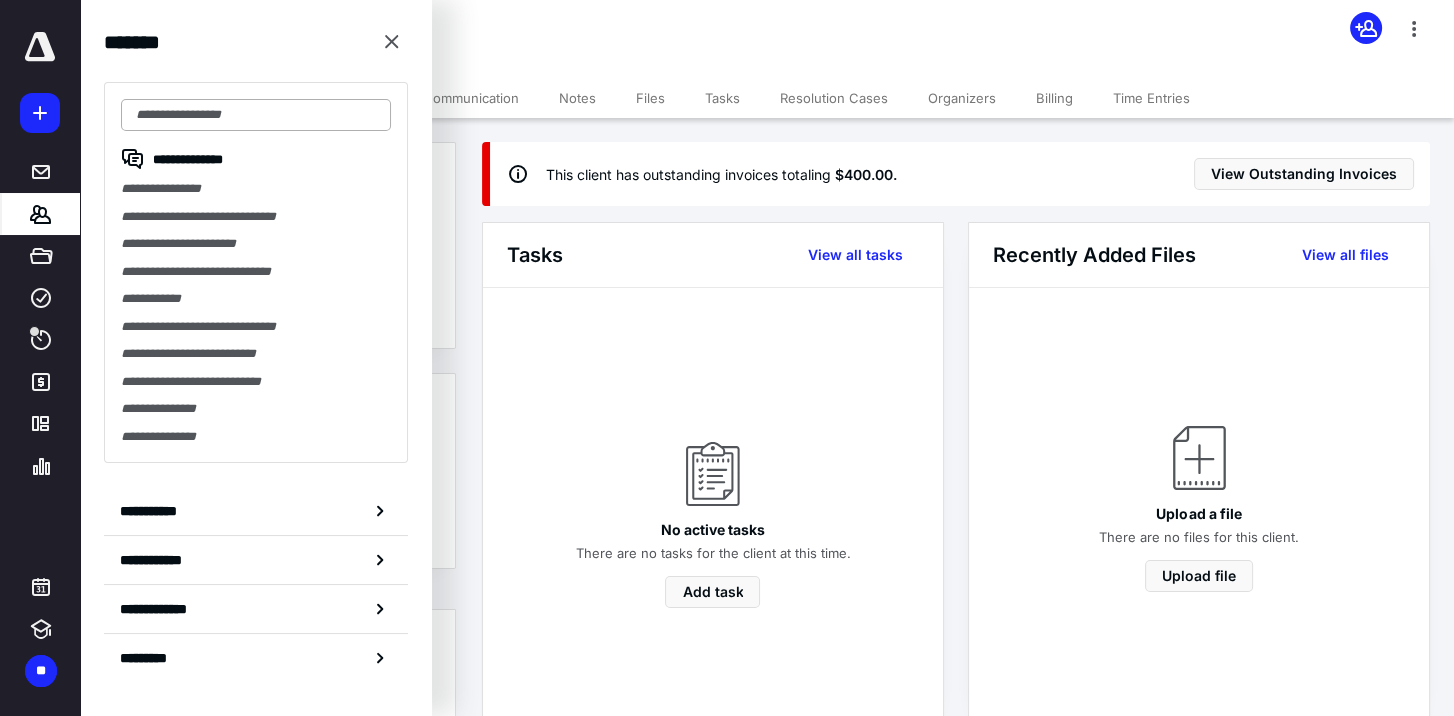 click at bounding box center (256, 115) 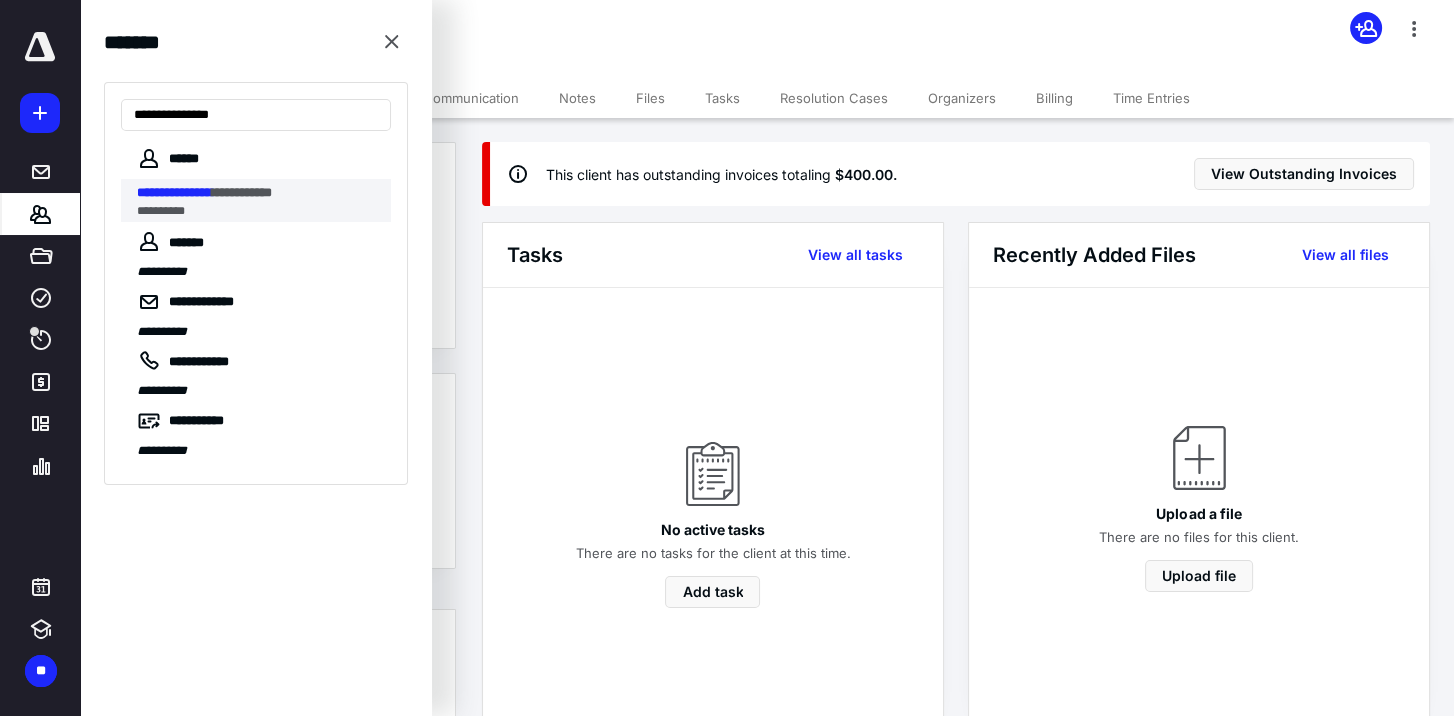 type on "**********" 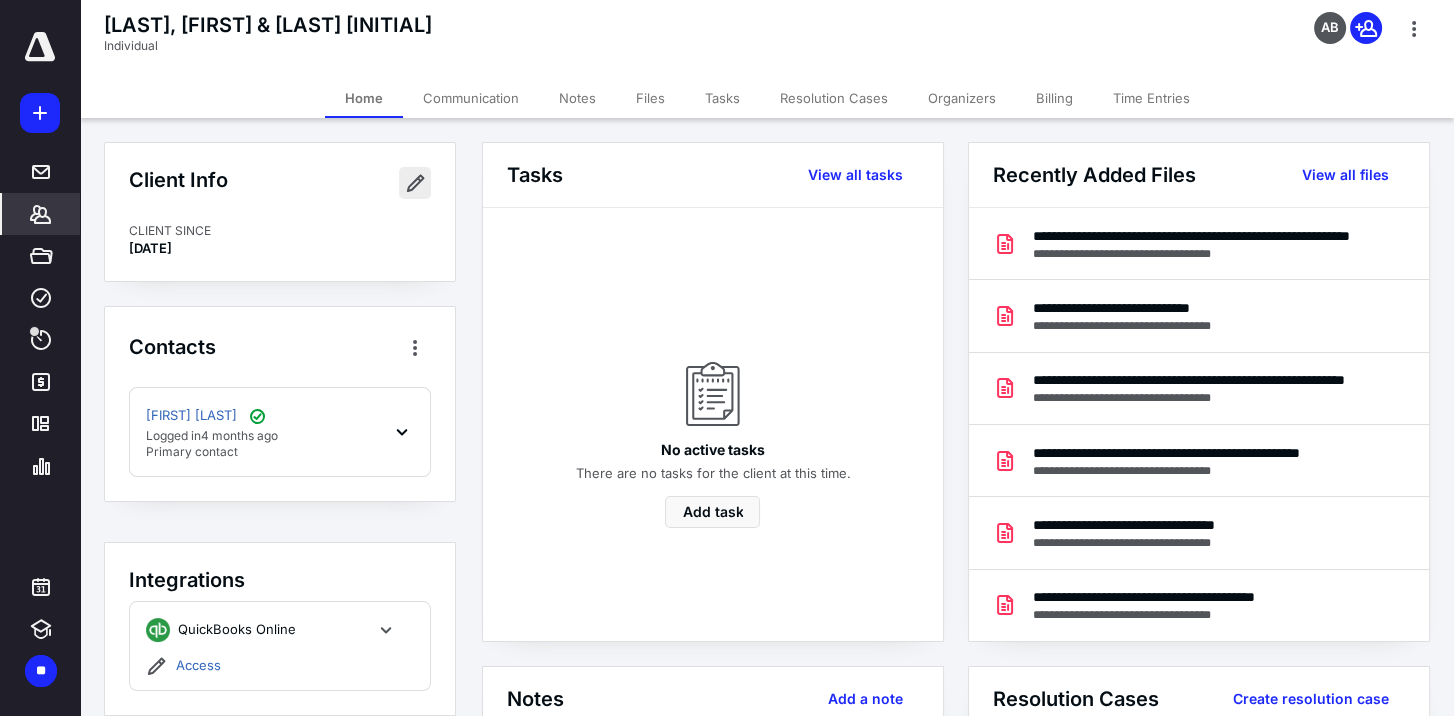 click at bounding box center (415, 183) 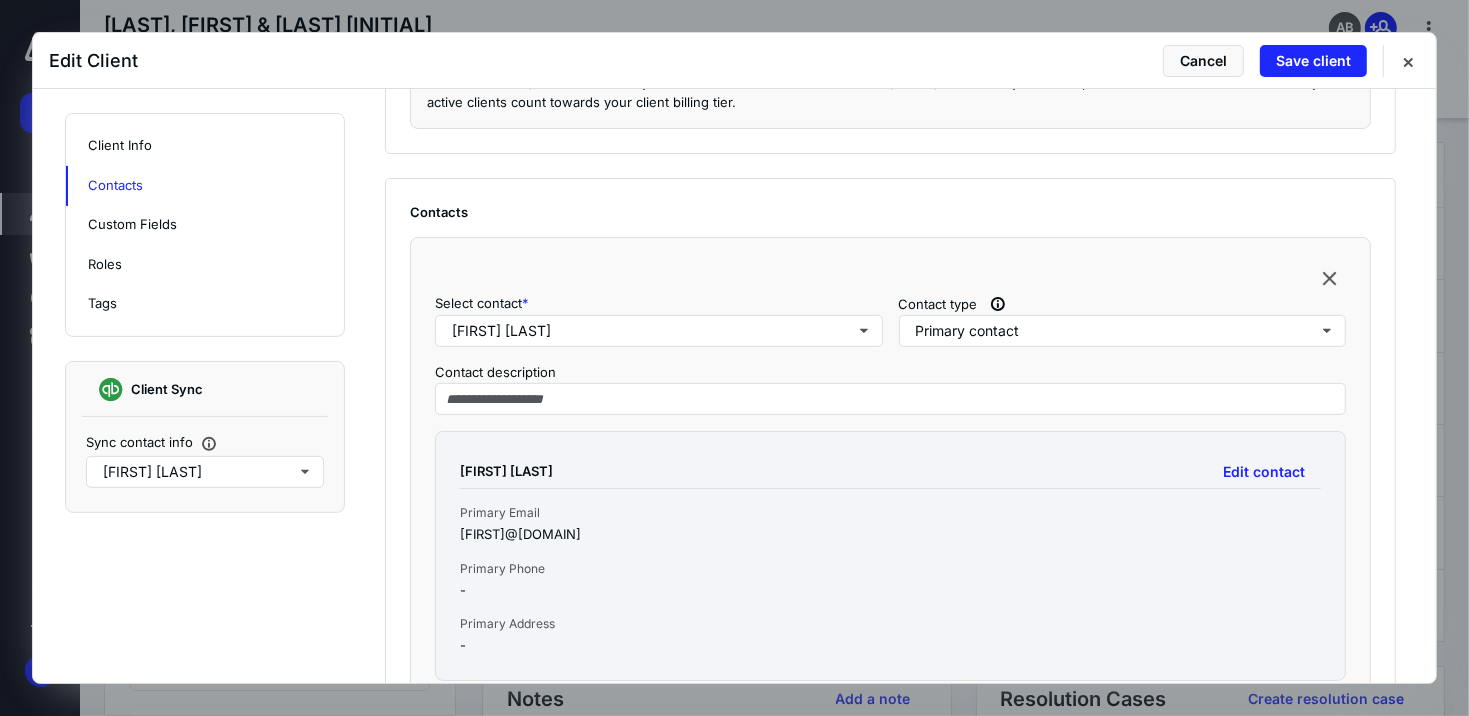scroll, scrollTop: 600, scrollLeft: 0, axis: vertical 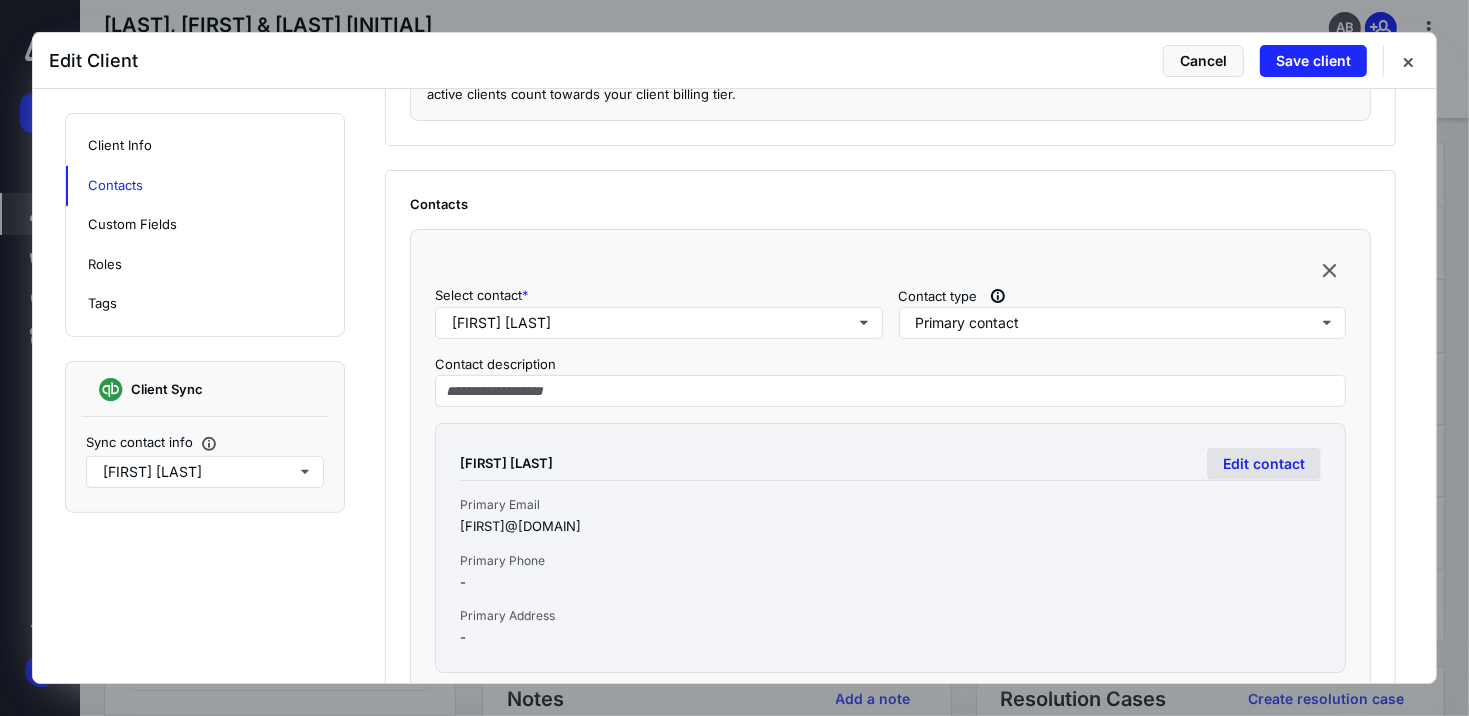 click on "Edit contact" at bounding box center (1264, 464) 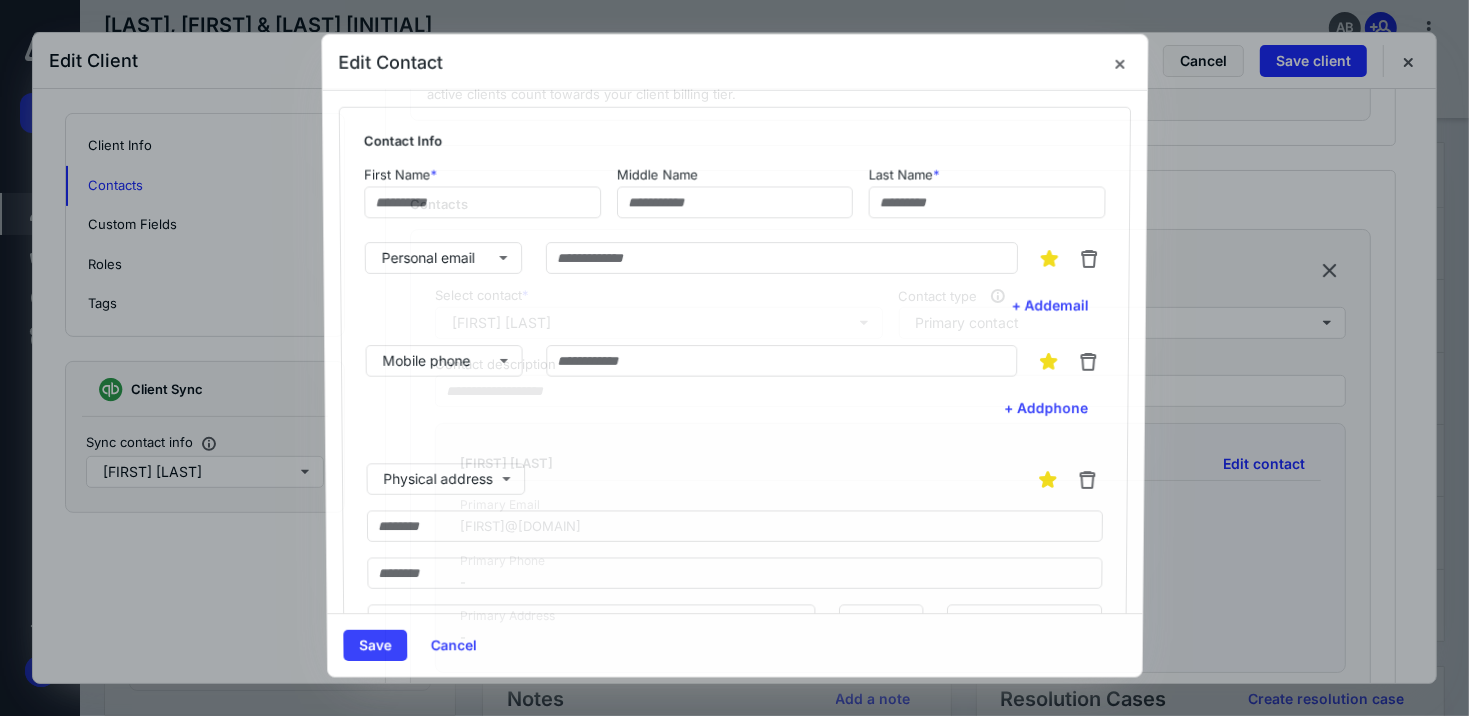 type on "******" 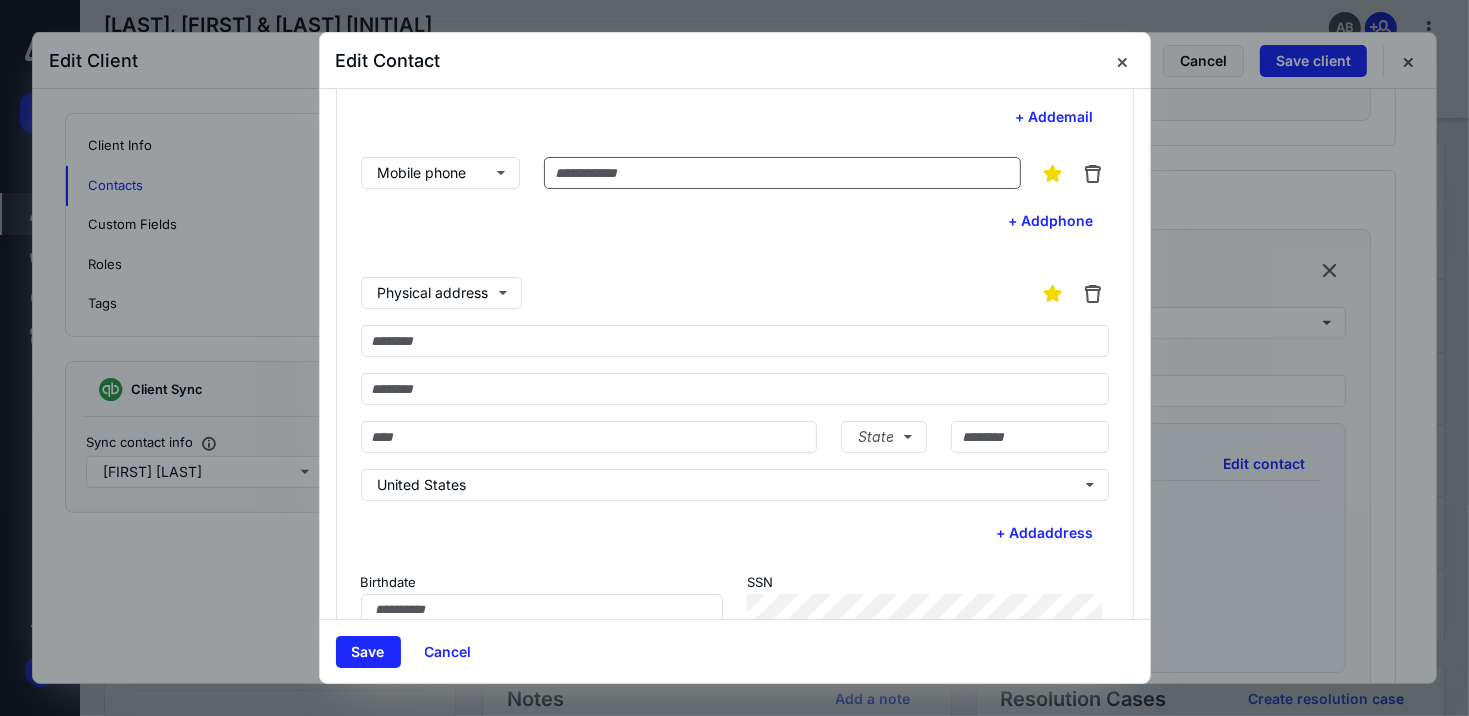 scroll, scrollTop: 300, scrollLeft: 0, axis: vertical 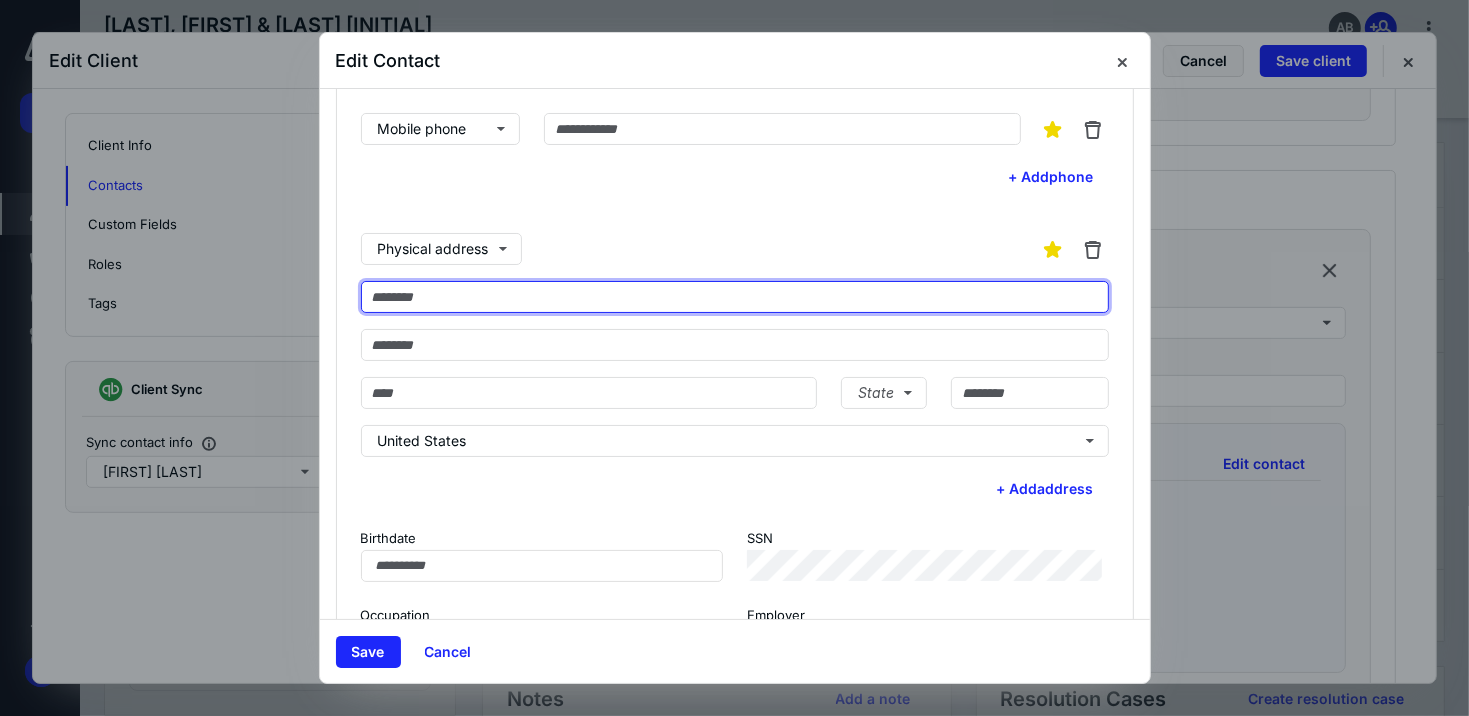 click at bounding box center (735, 297) 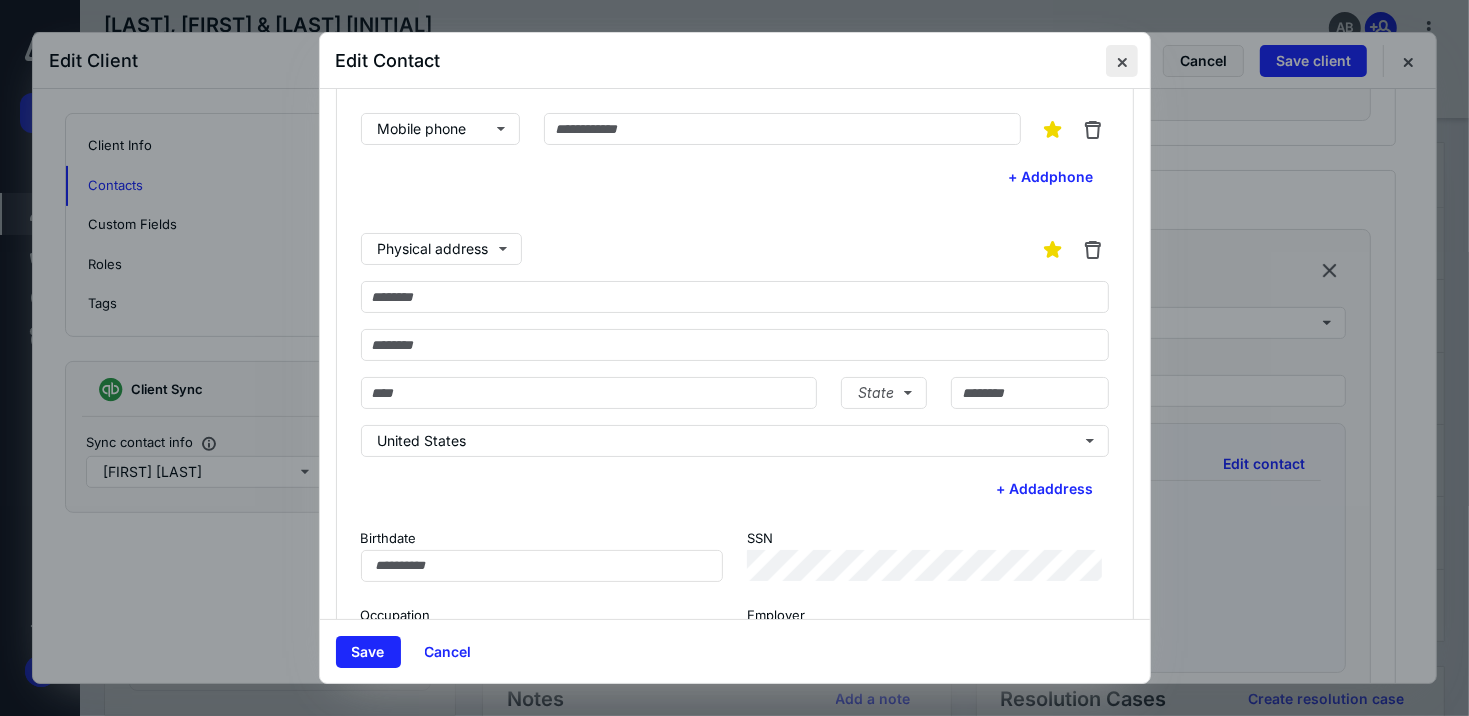 click at bounding box center [1122, 61] 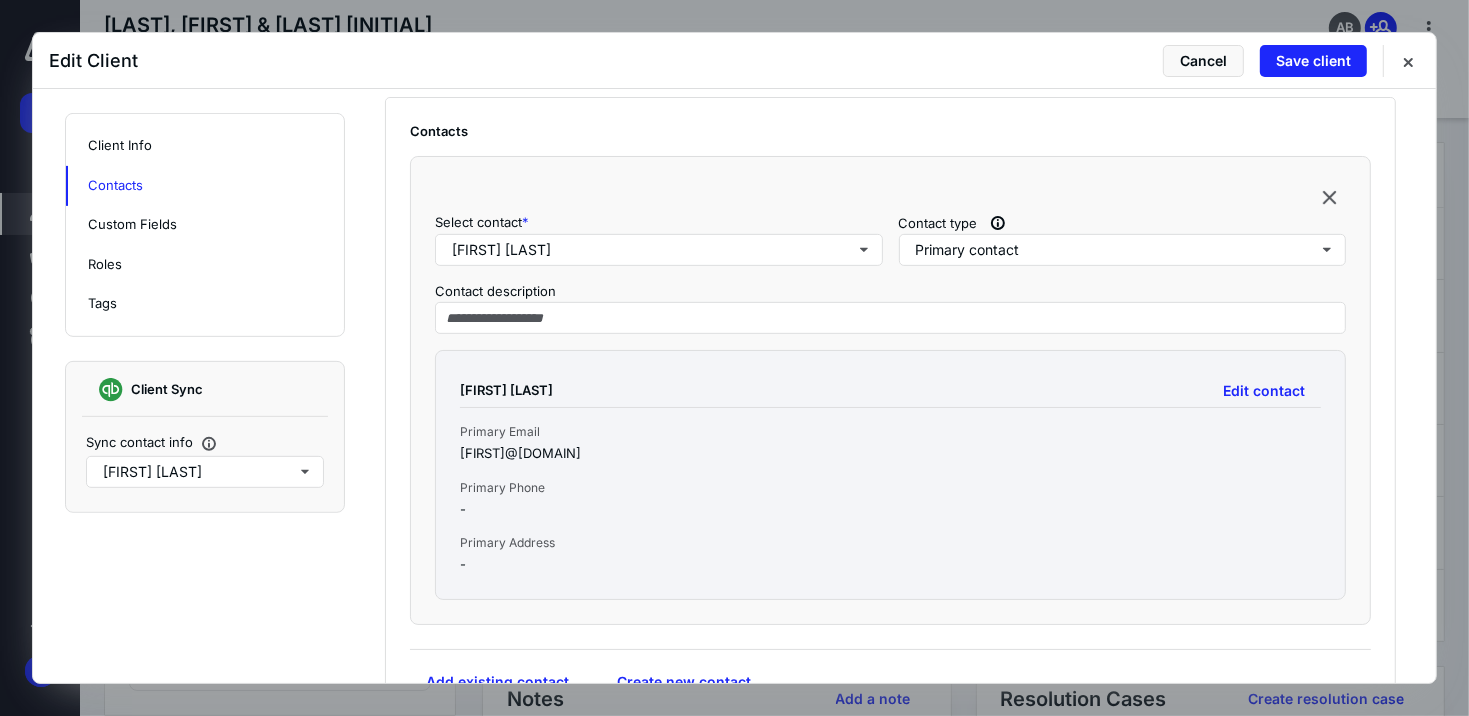 scroll, scrollTop: 800, scrollLeft: 0, axis: vertical 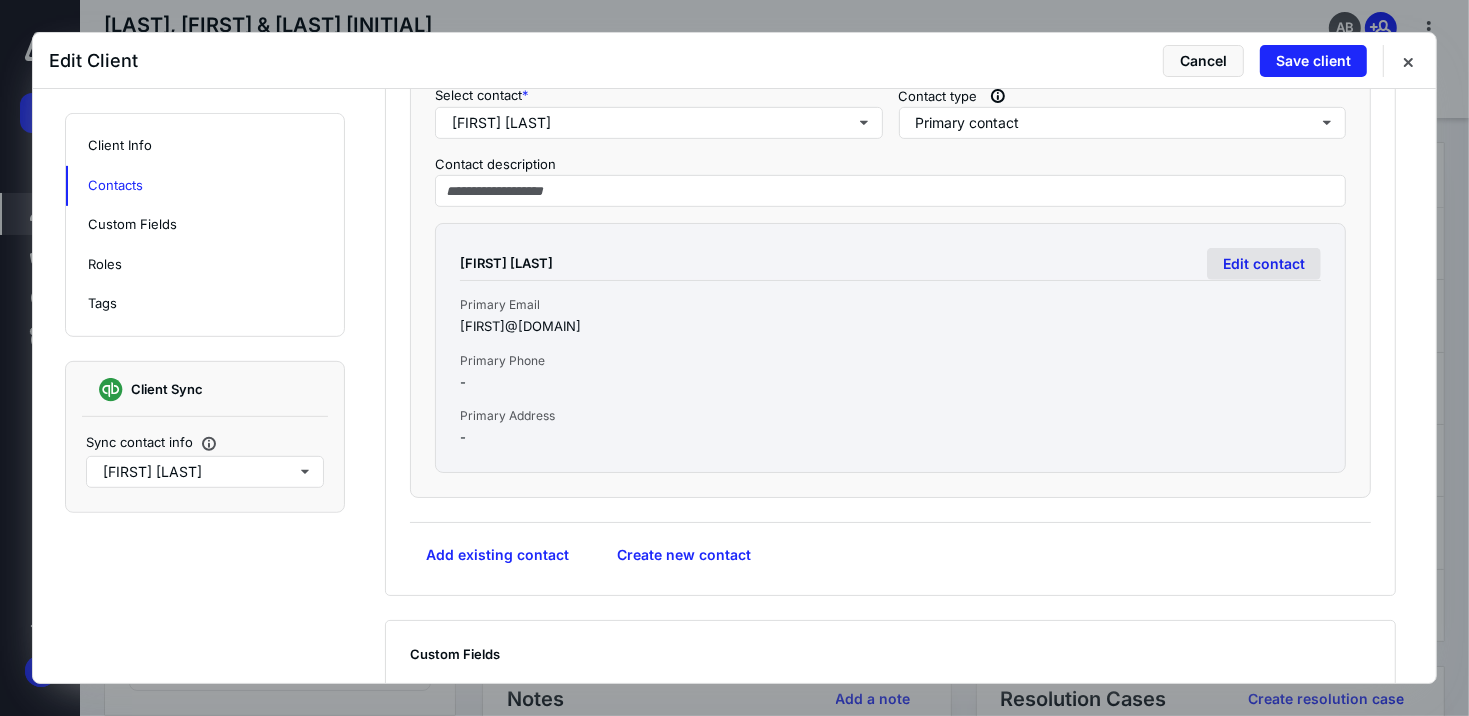 click on "Edit contact" at bounding box center [1264, 264] 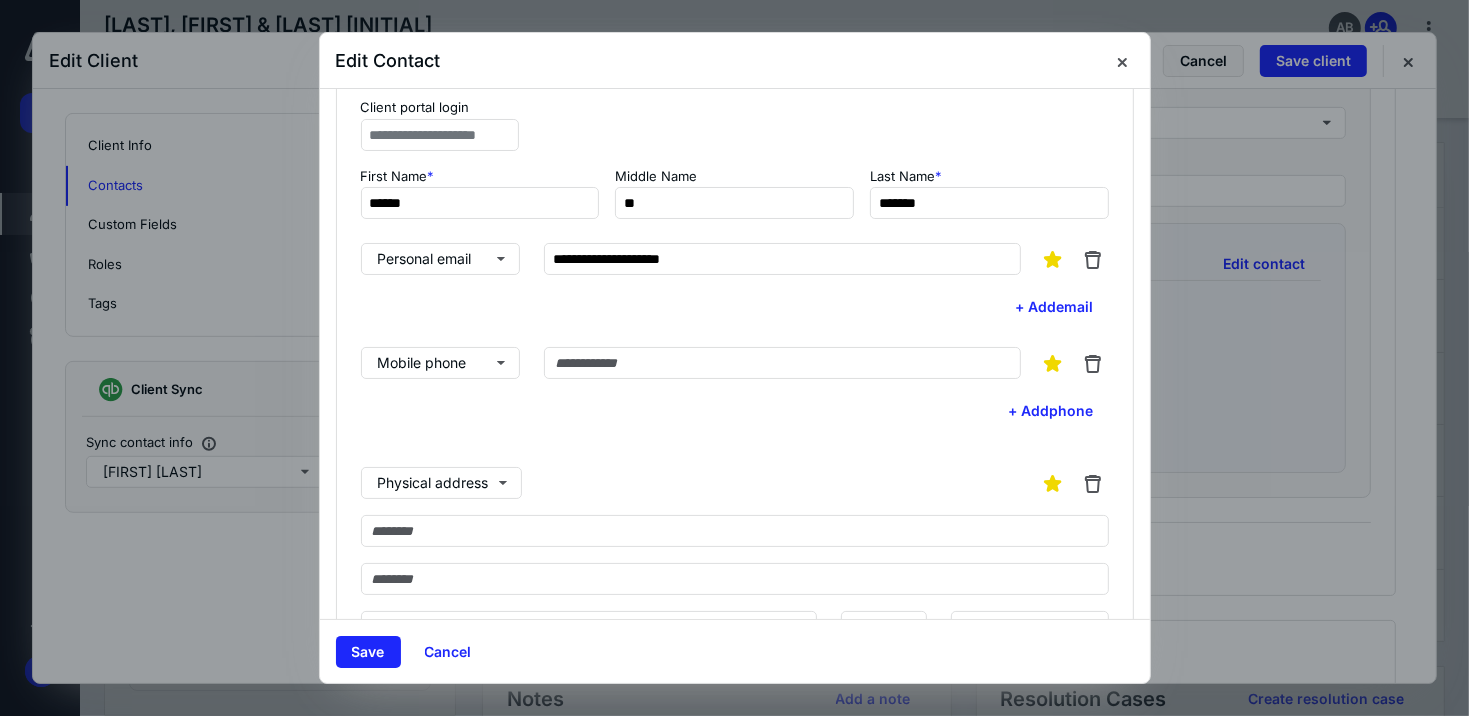 scroll, scrollTop: 100, scrollLeft: 0, axis: vertical 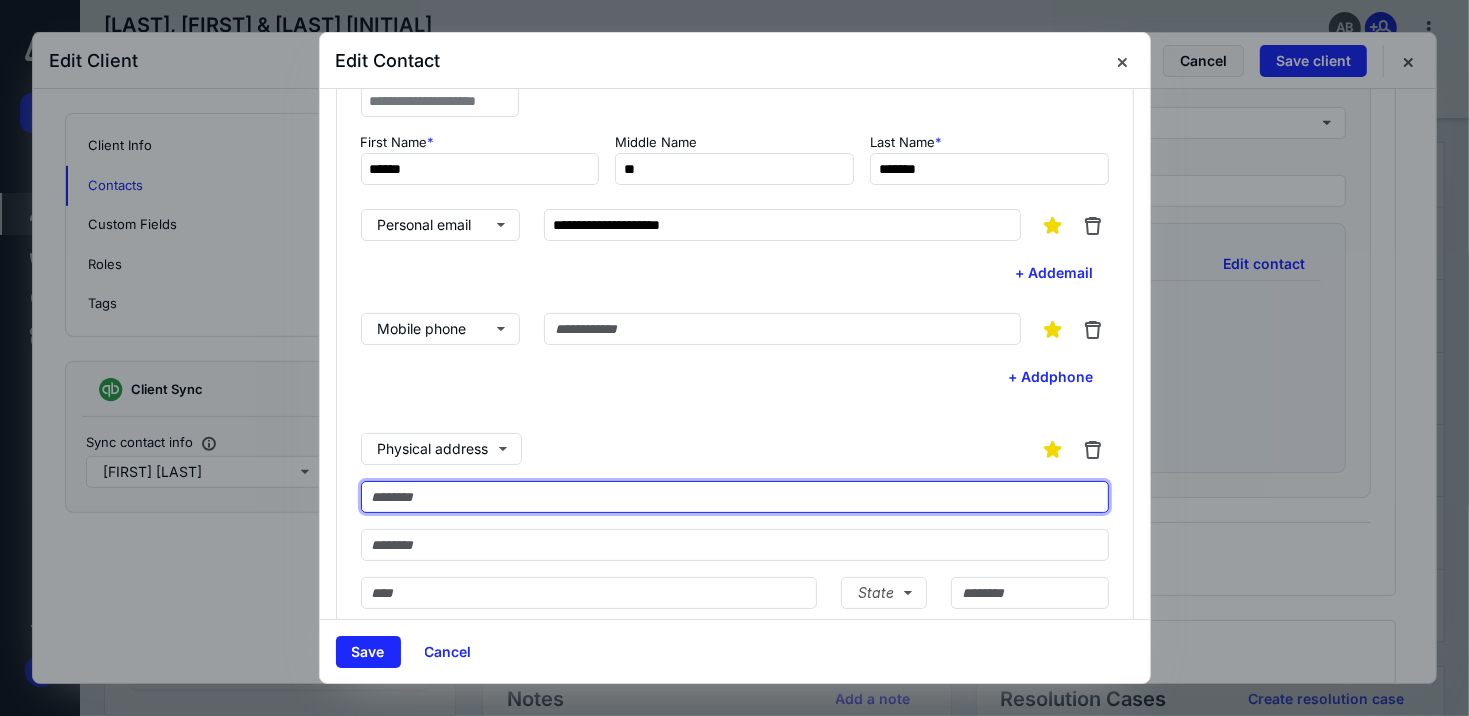 click at bounding box center (735, 497) 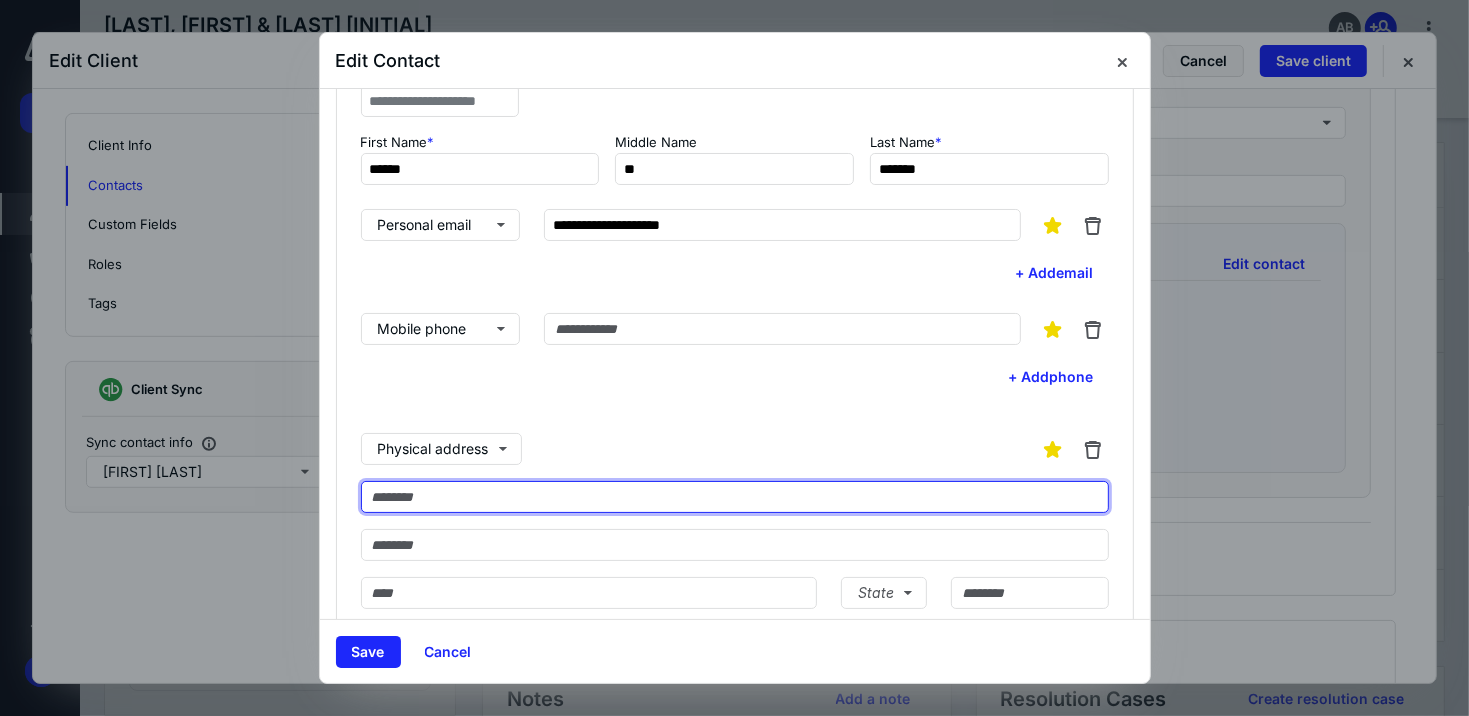 click at bounding box center (735, 497) 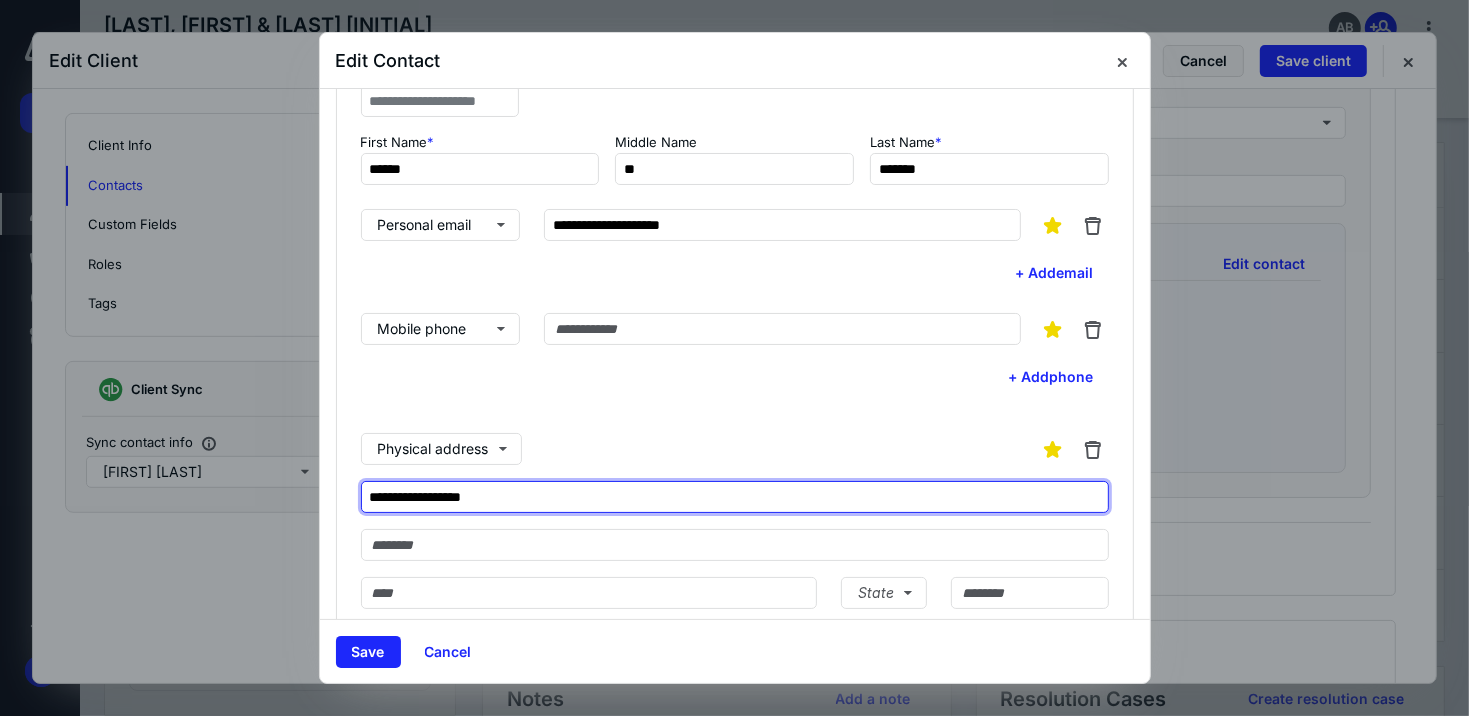 type on "**********" 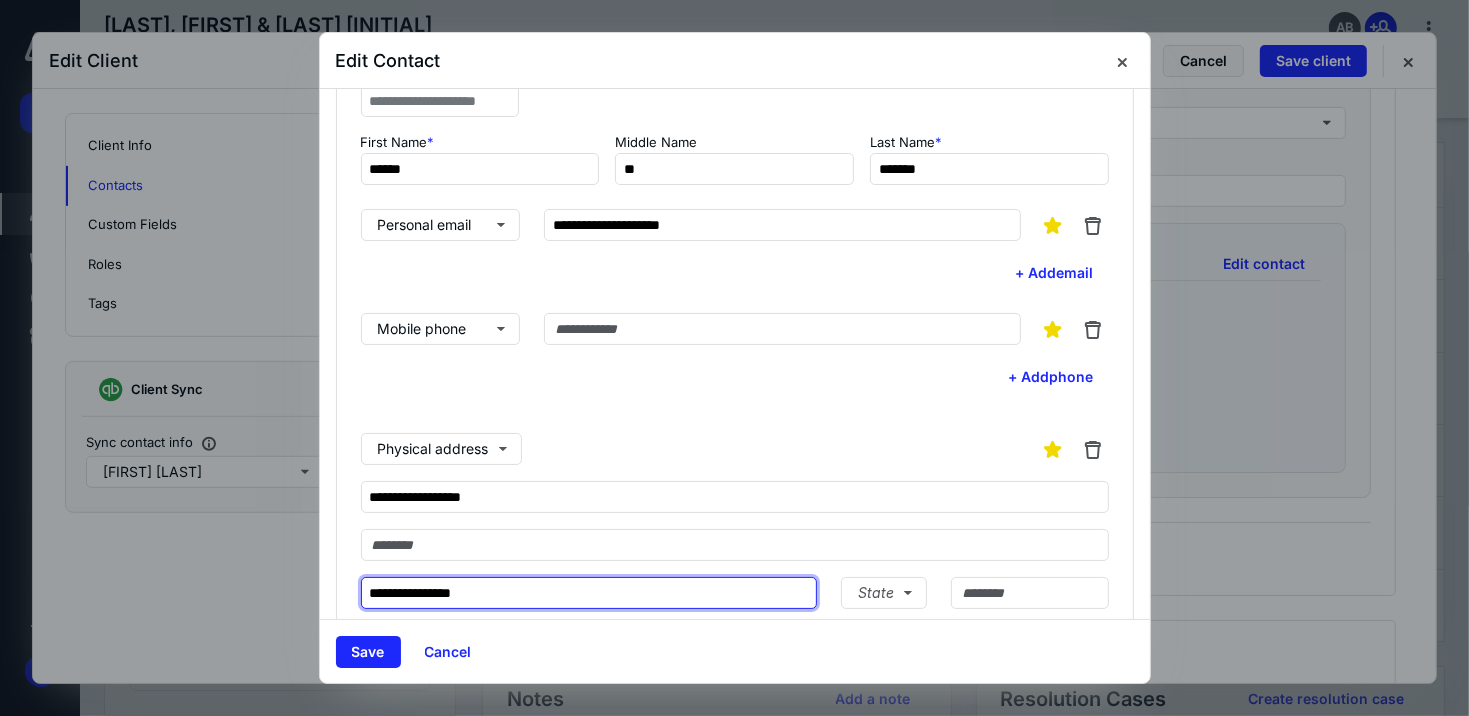 type on "**********" 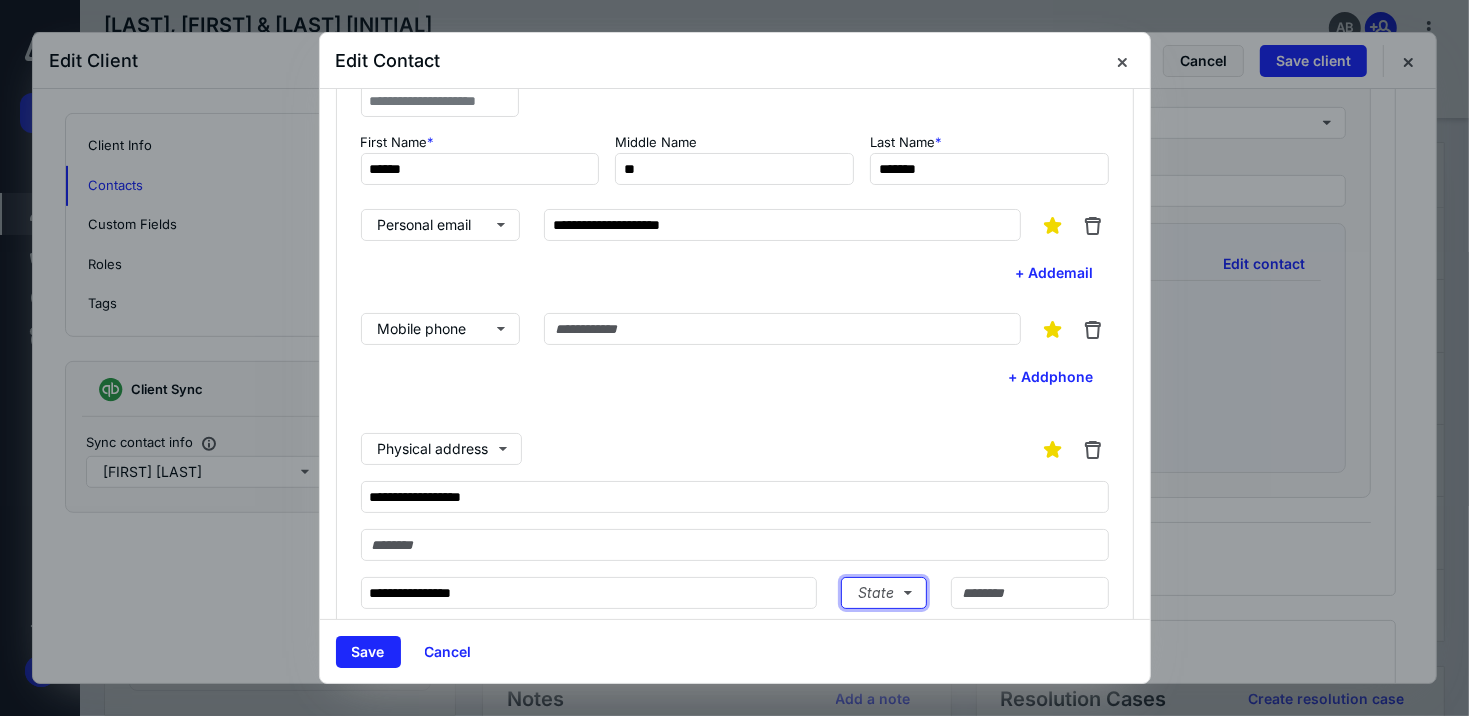 type 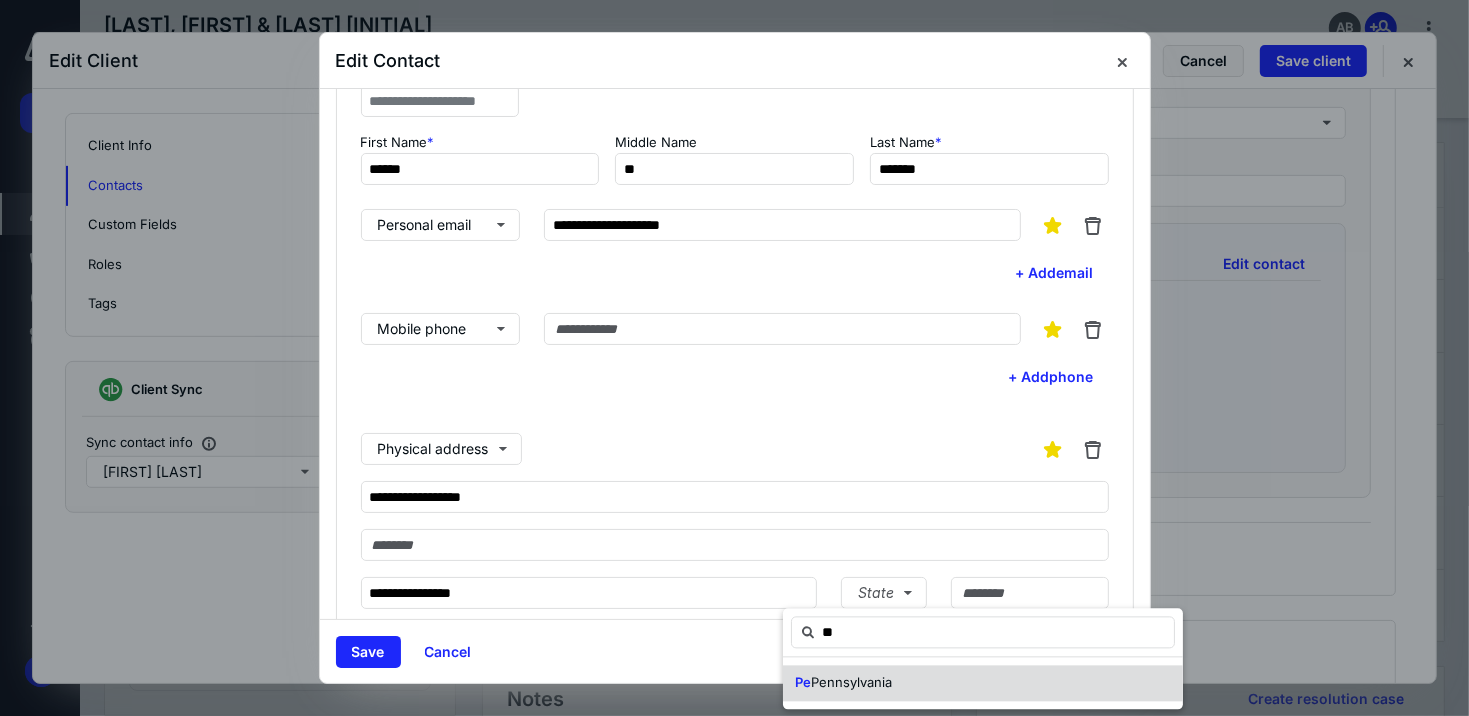 type on "**" 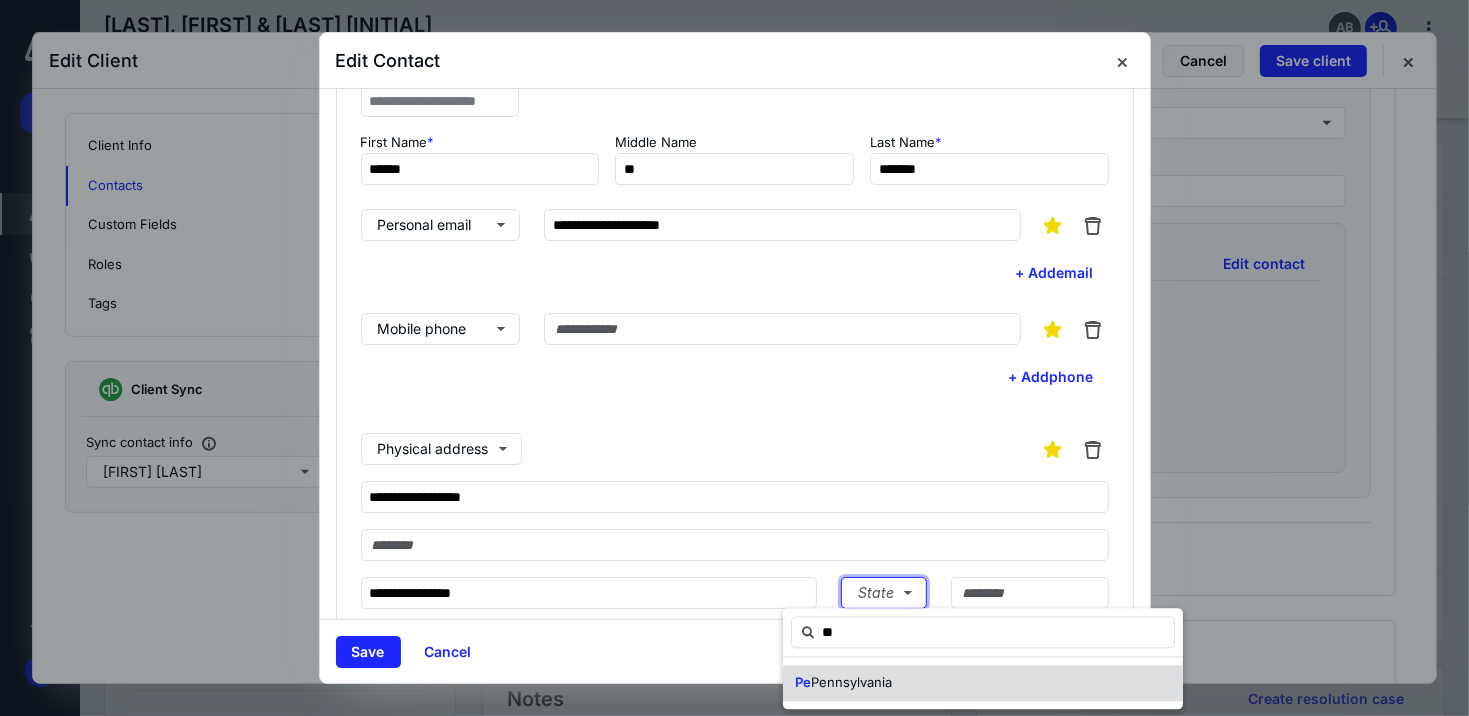type 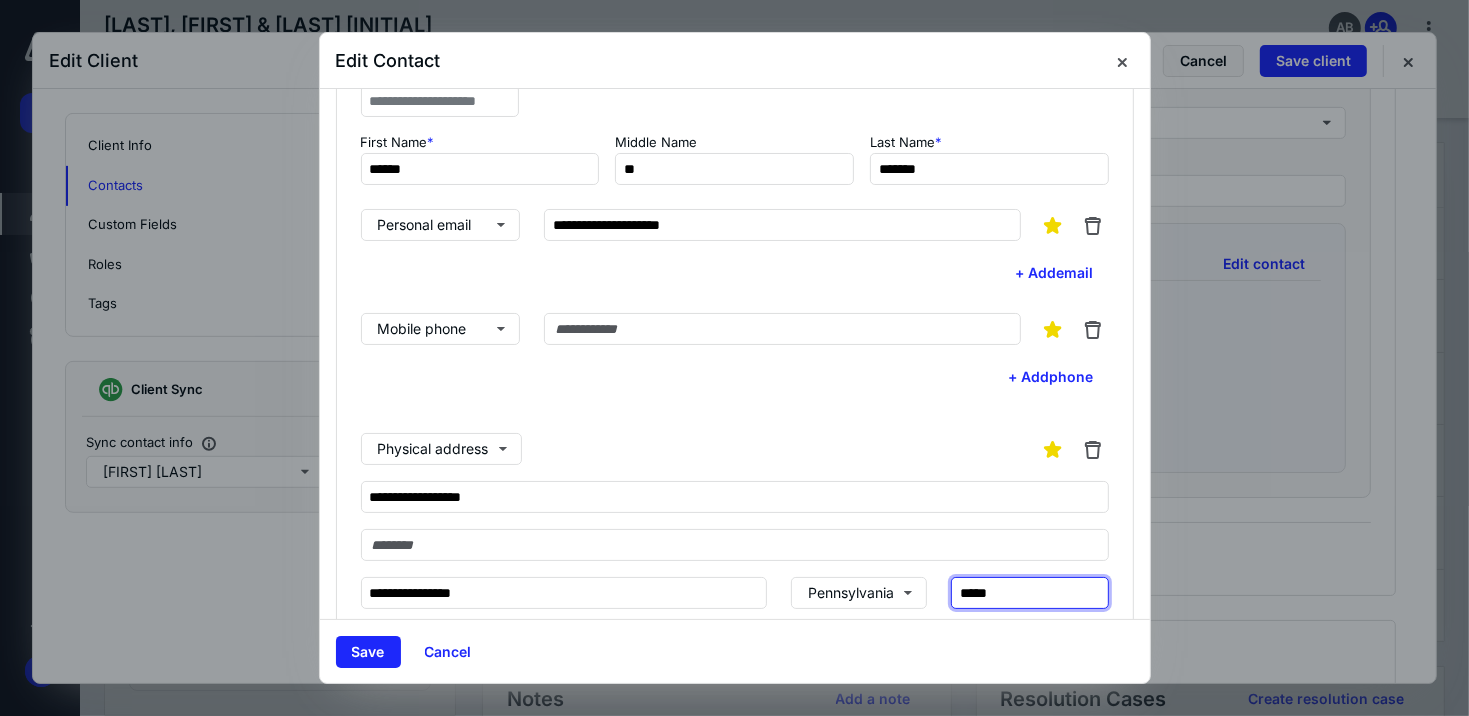 type on "*****" 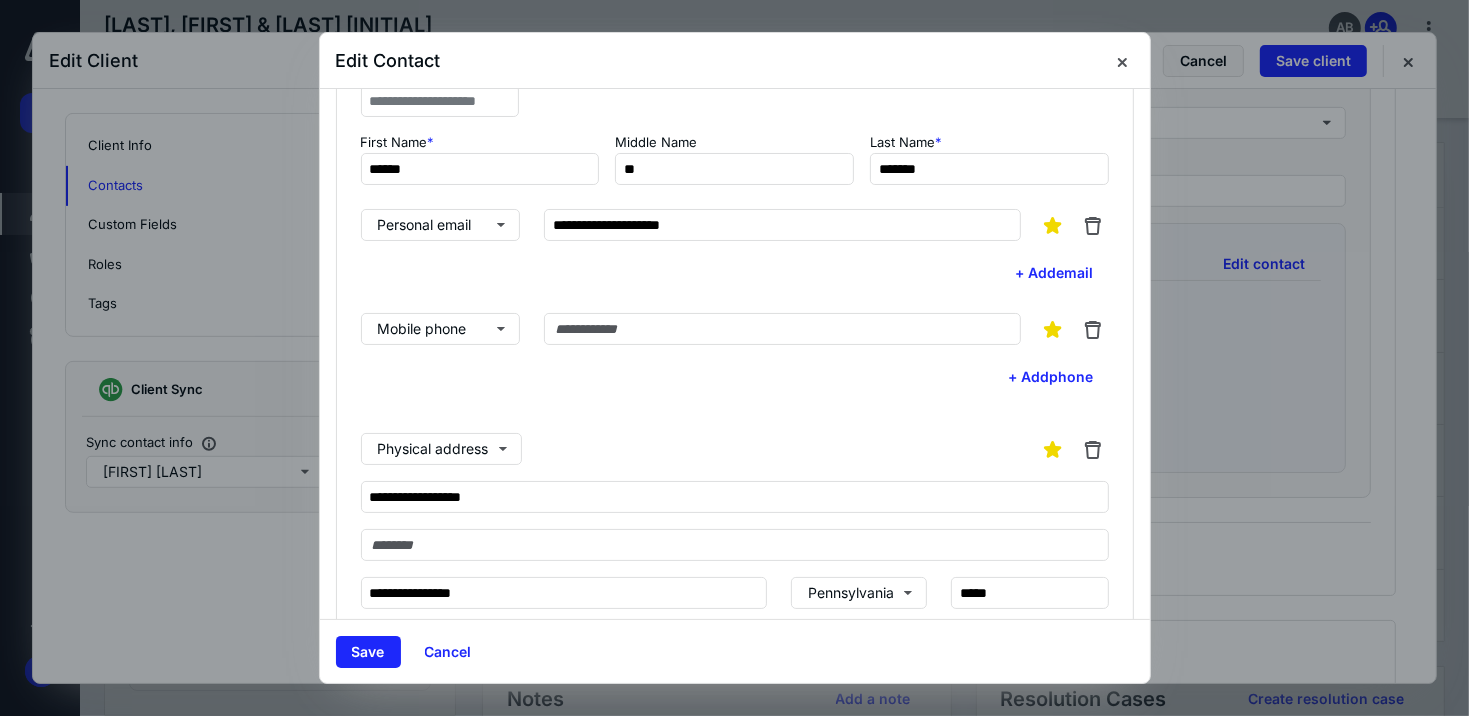 type 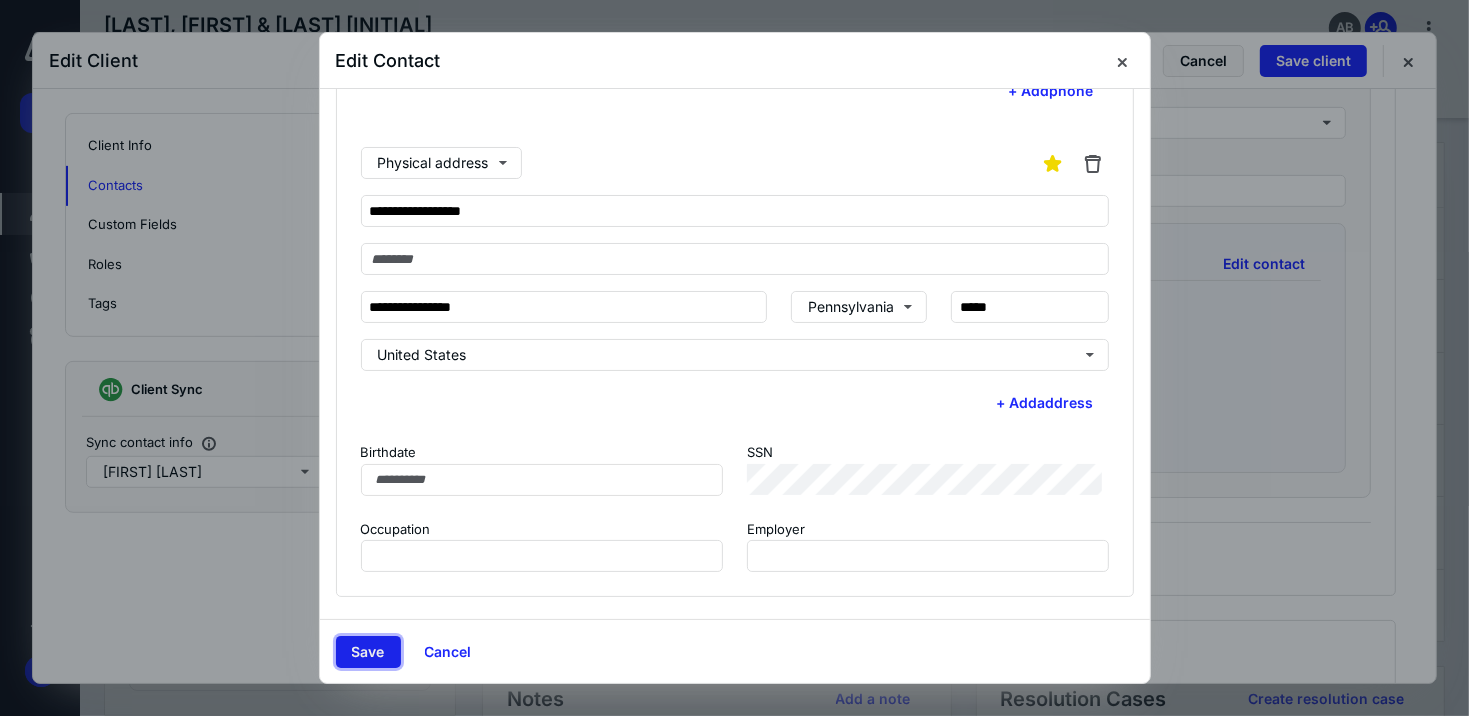click on "Save" at bounding box center [368, 652] 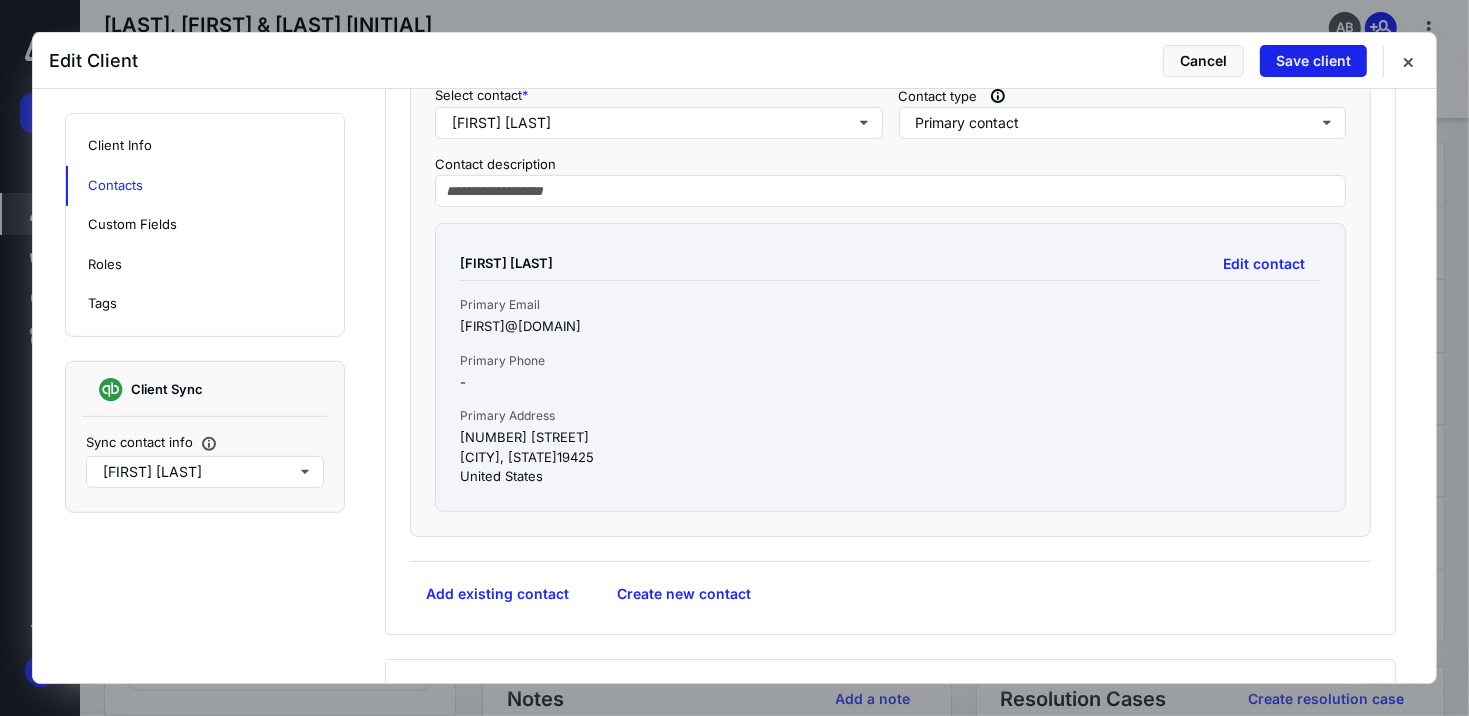 click on "Save client" at bounding box center [1313, 61] 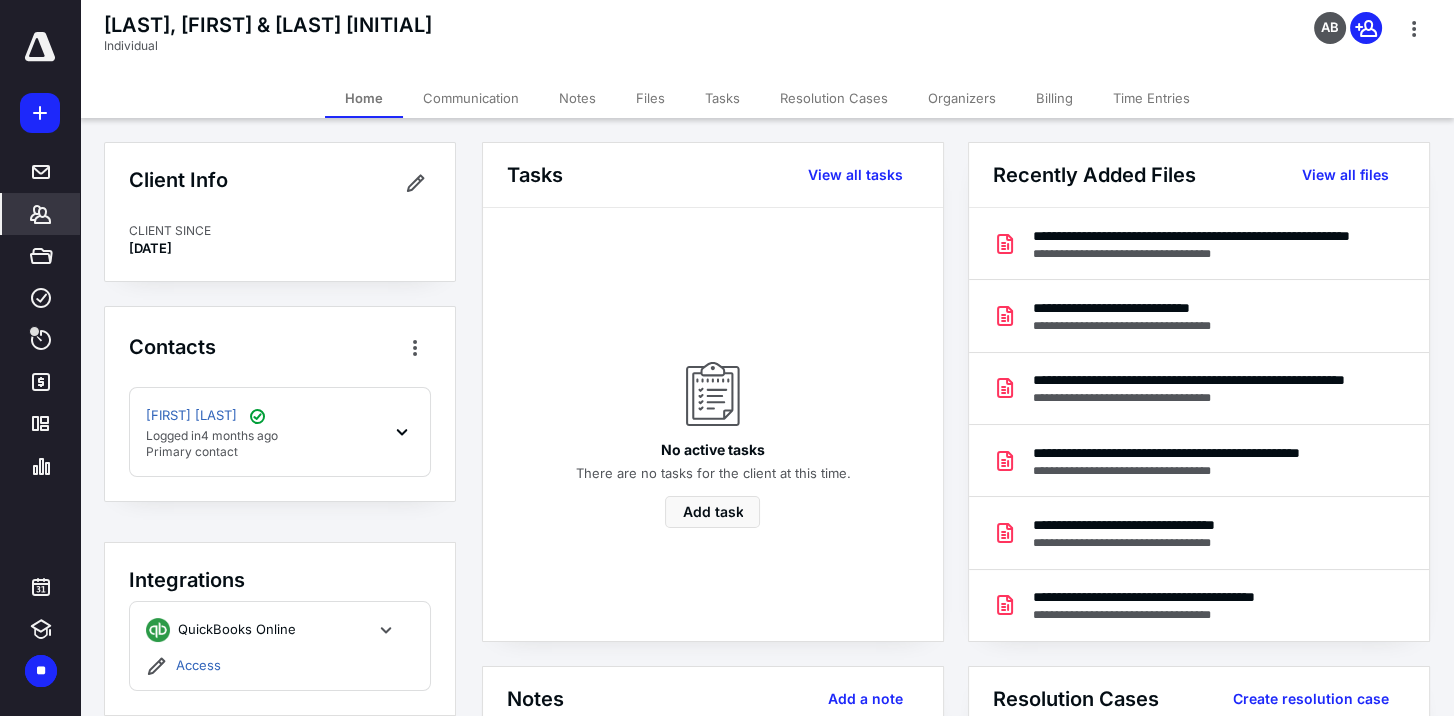 click on "No active tasks There are no tasks for the client at this time. Add task" at bounding box center (713, 424) 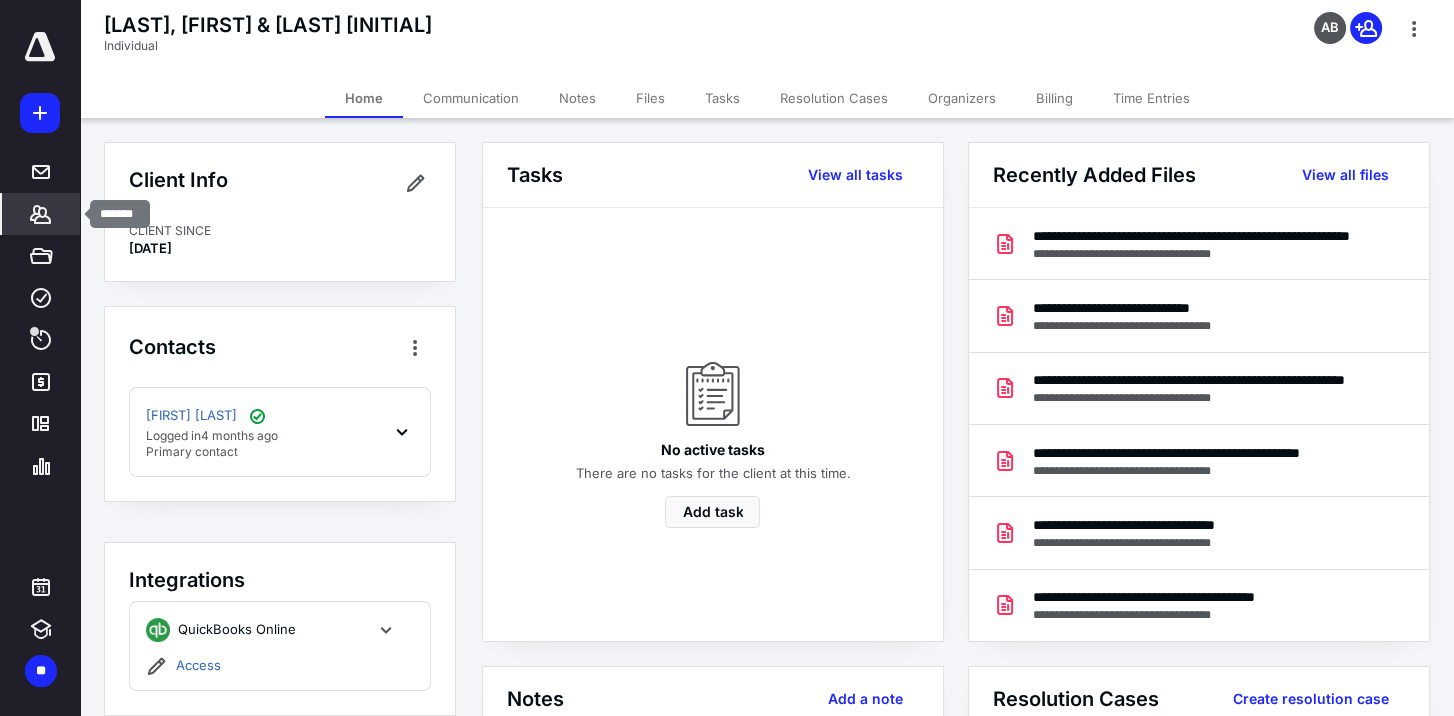 click 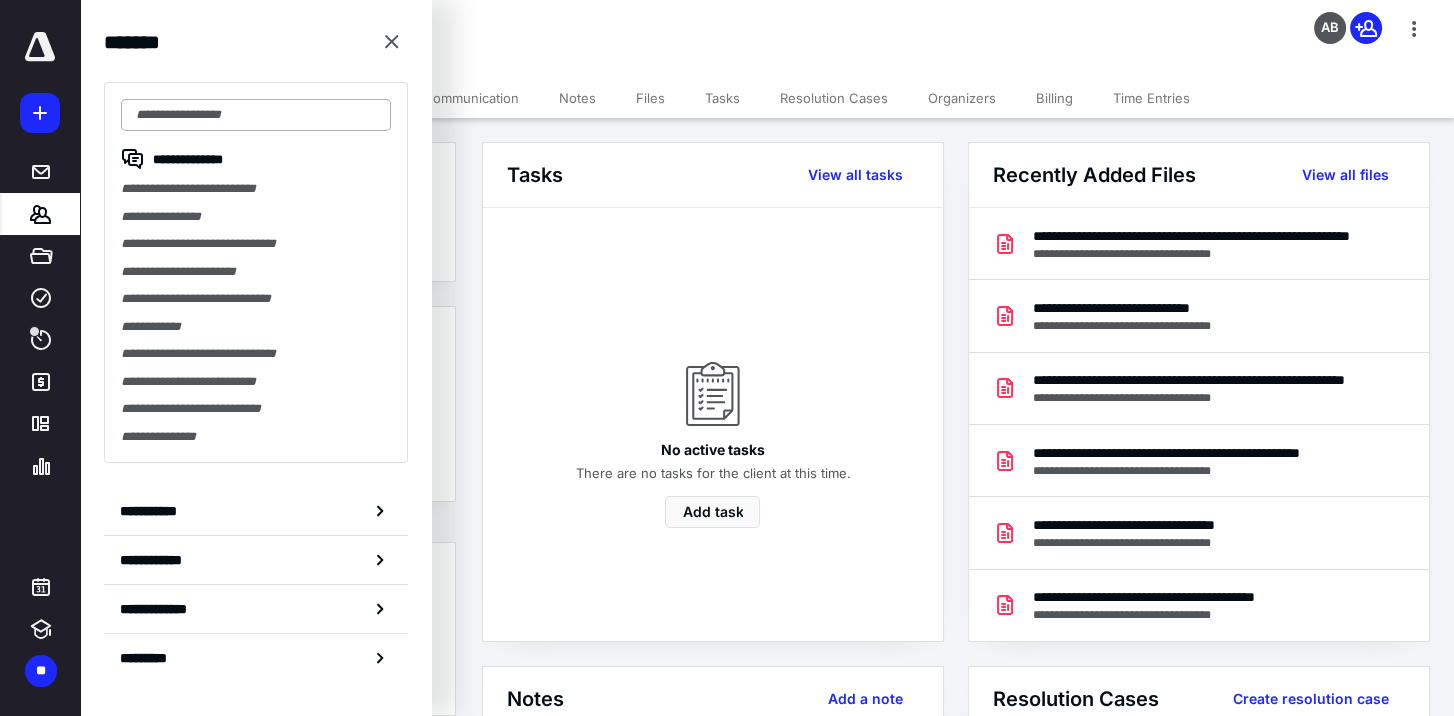 click at bounding box center (256, 115) 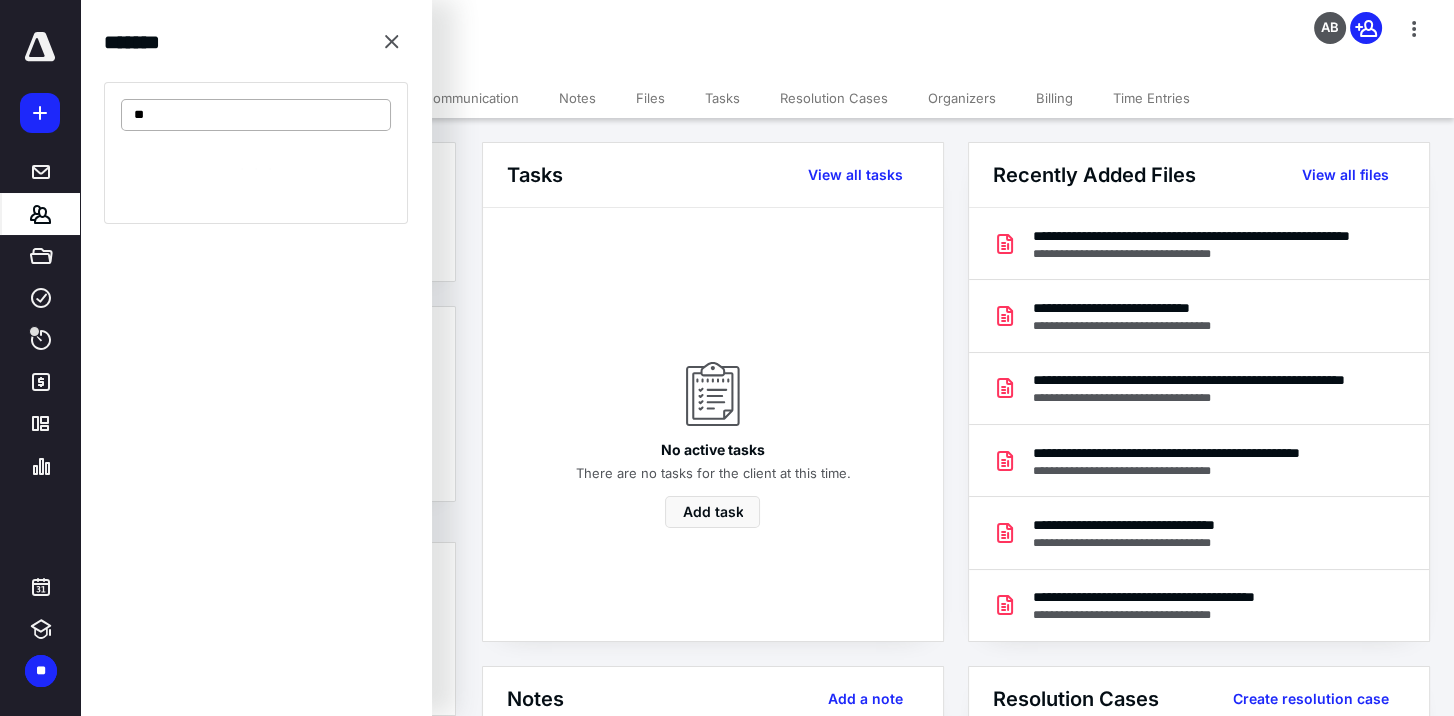 type on "*" 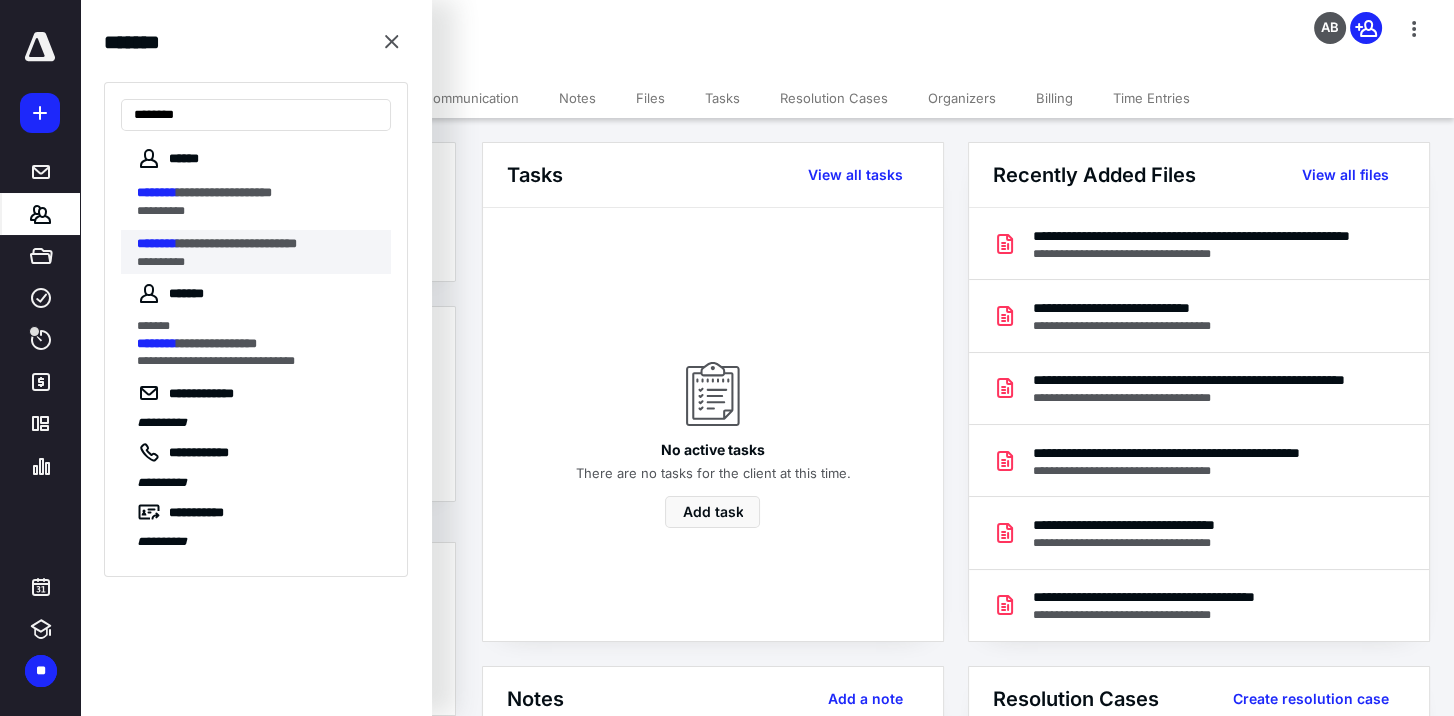 type on "********" 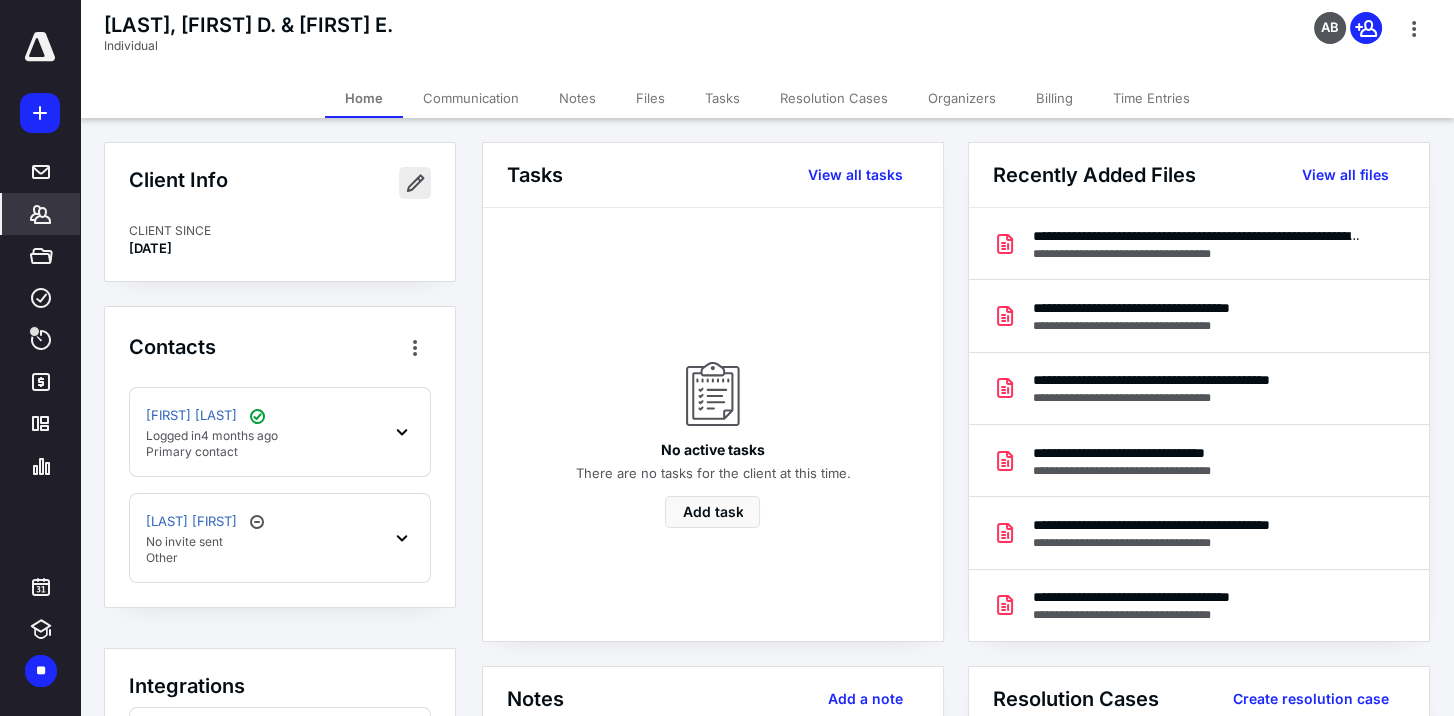 click at bounding box center (415, 183) 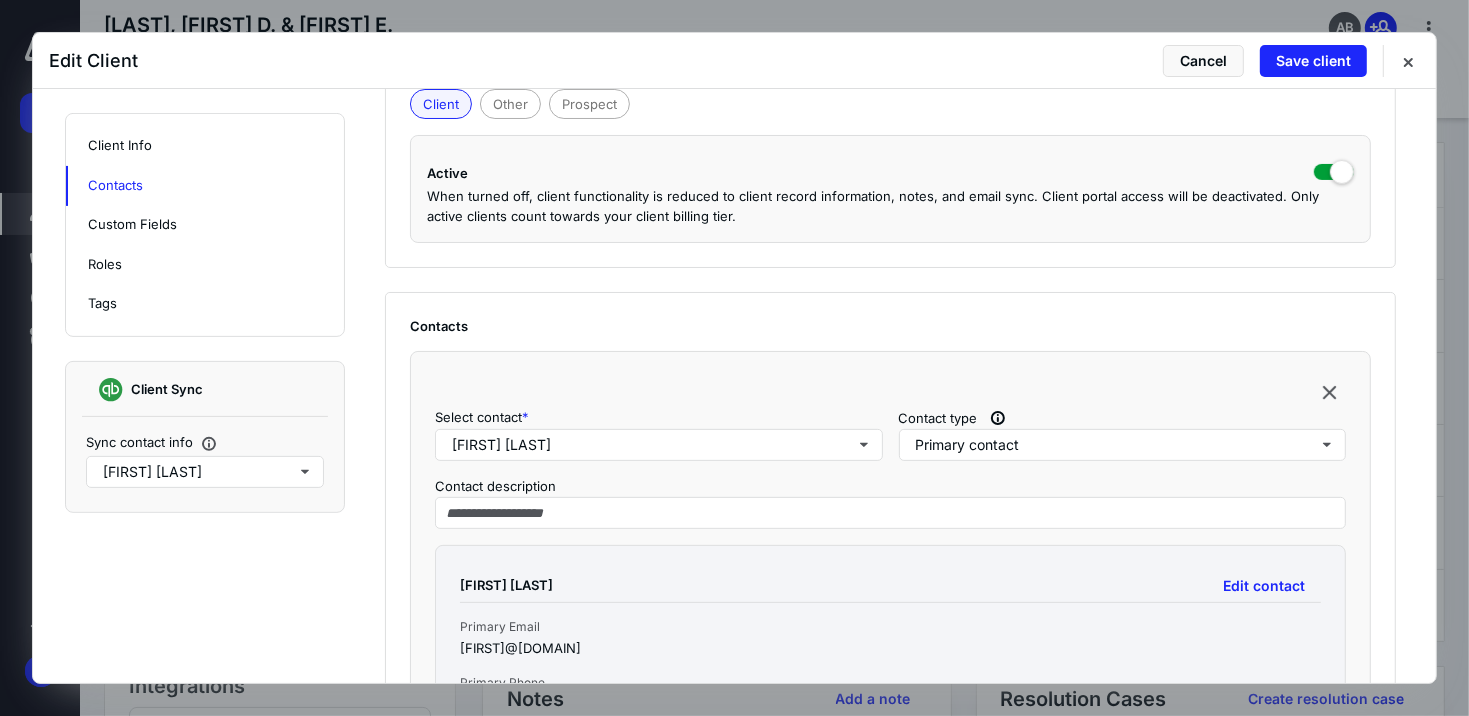scroll, scrollTop: 600, scrollLeft: 0, axis: vertical 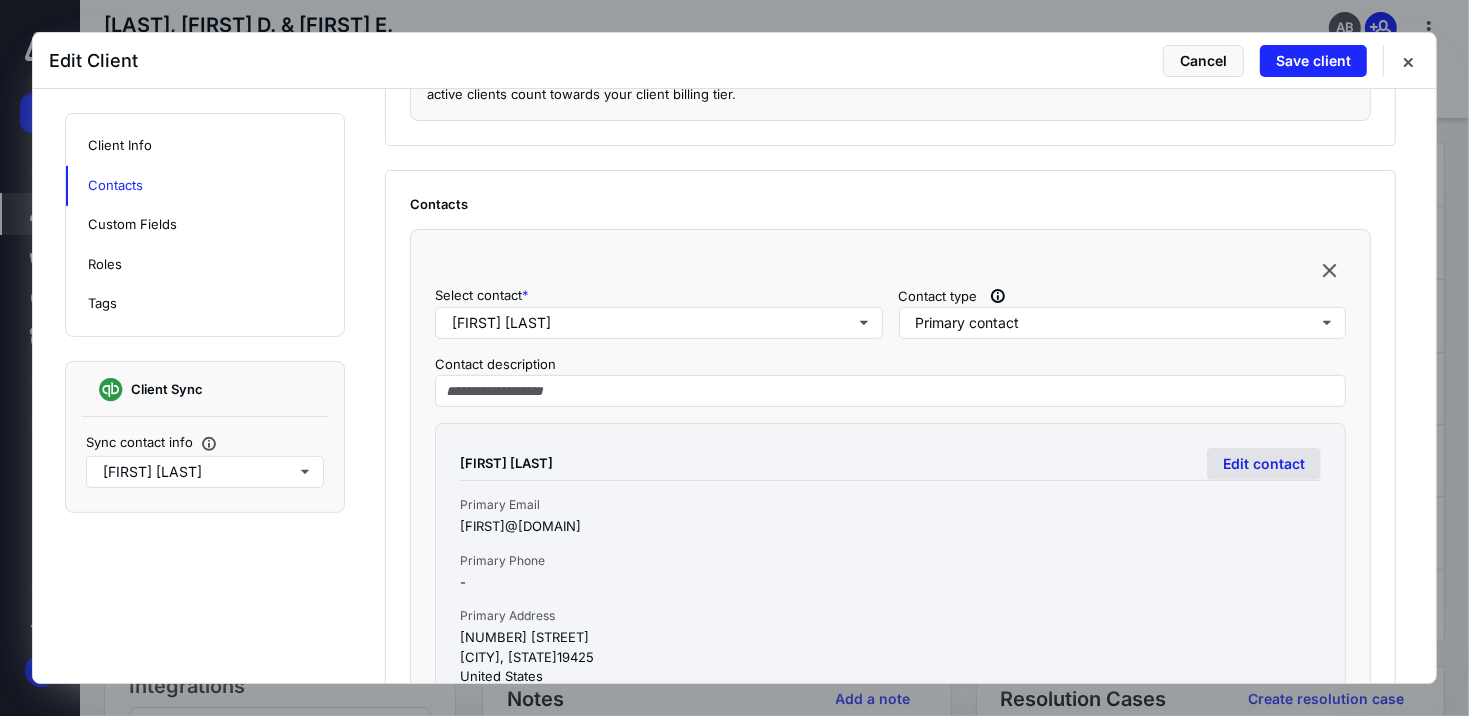 click on "Edit contact" at bounding box center [1264, 464] 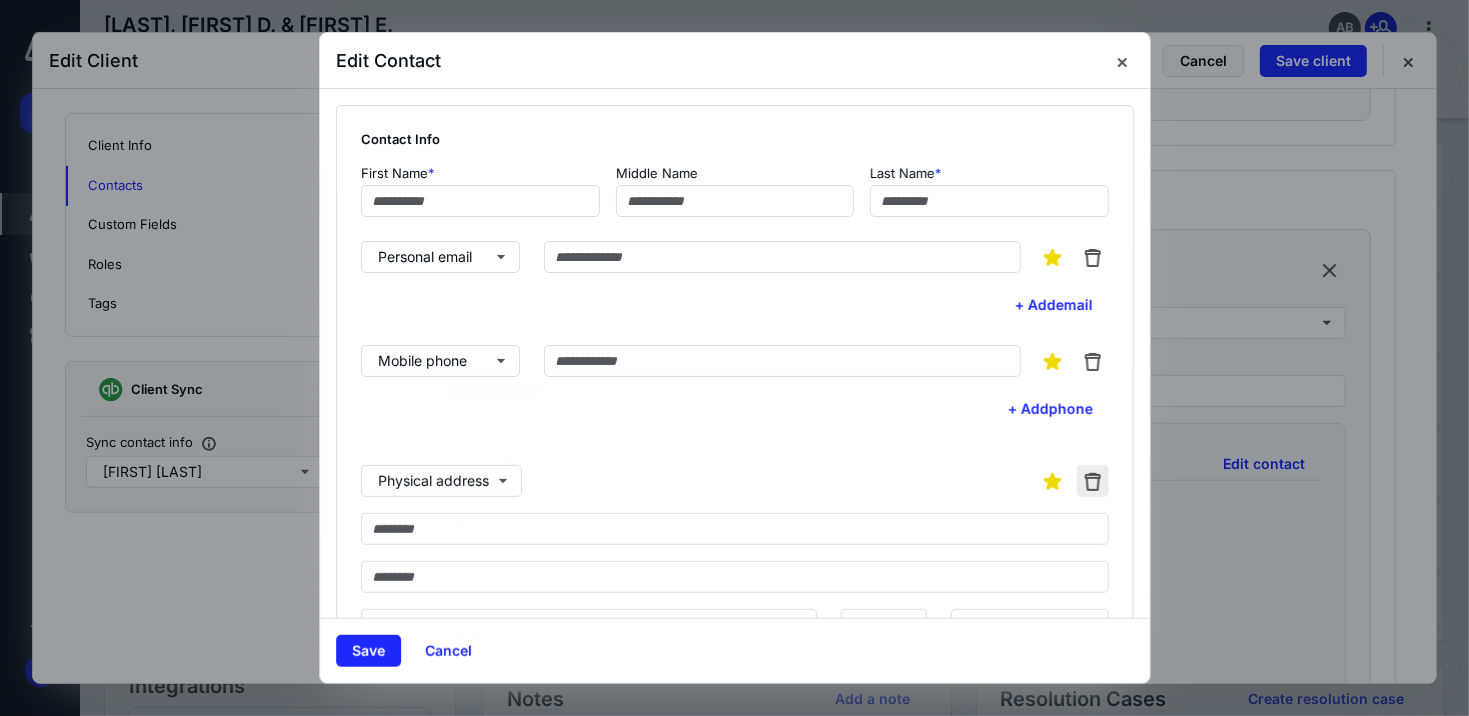 type on "*******" 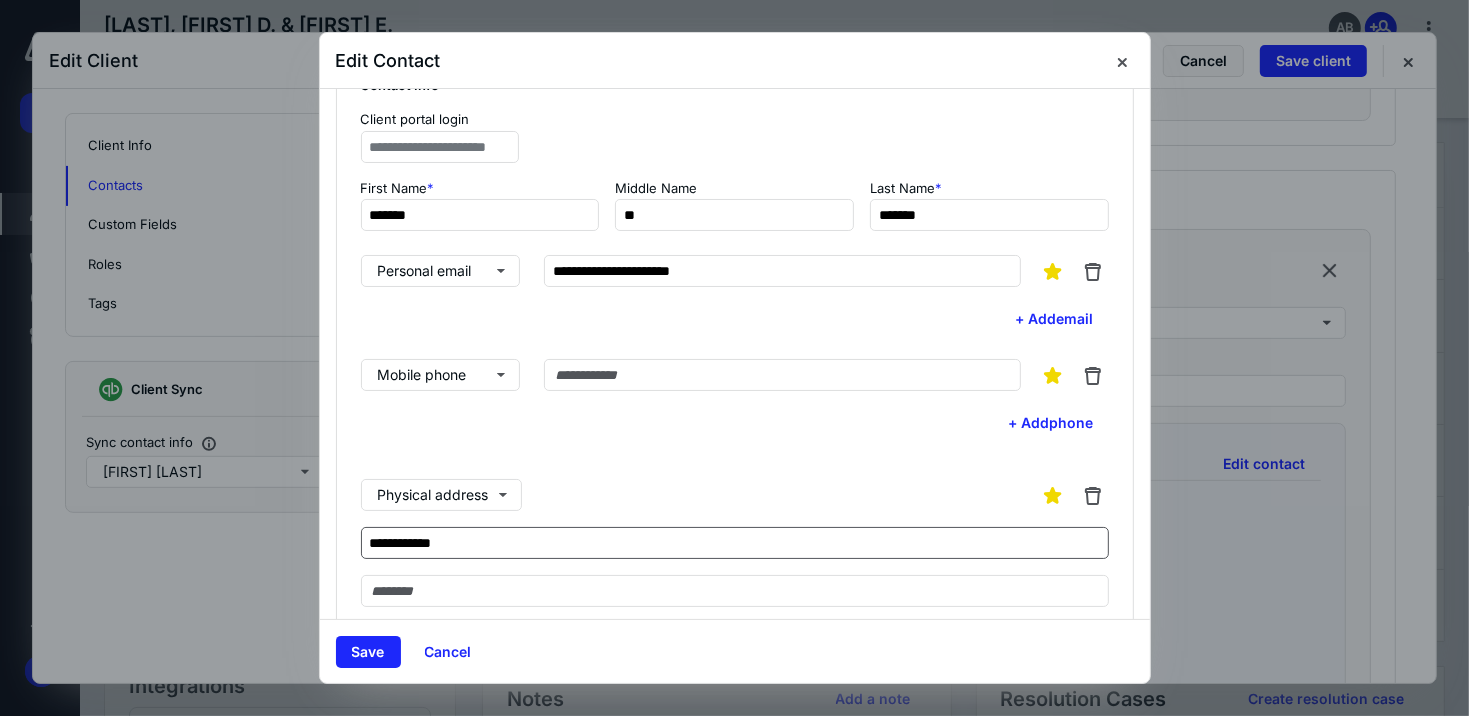 scroll, scrollTop: 100, scrollLeft: 0, axis: vertical 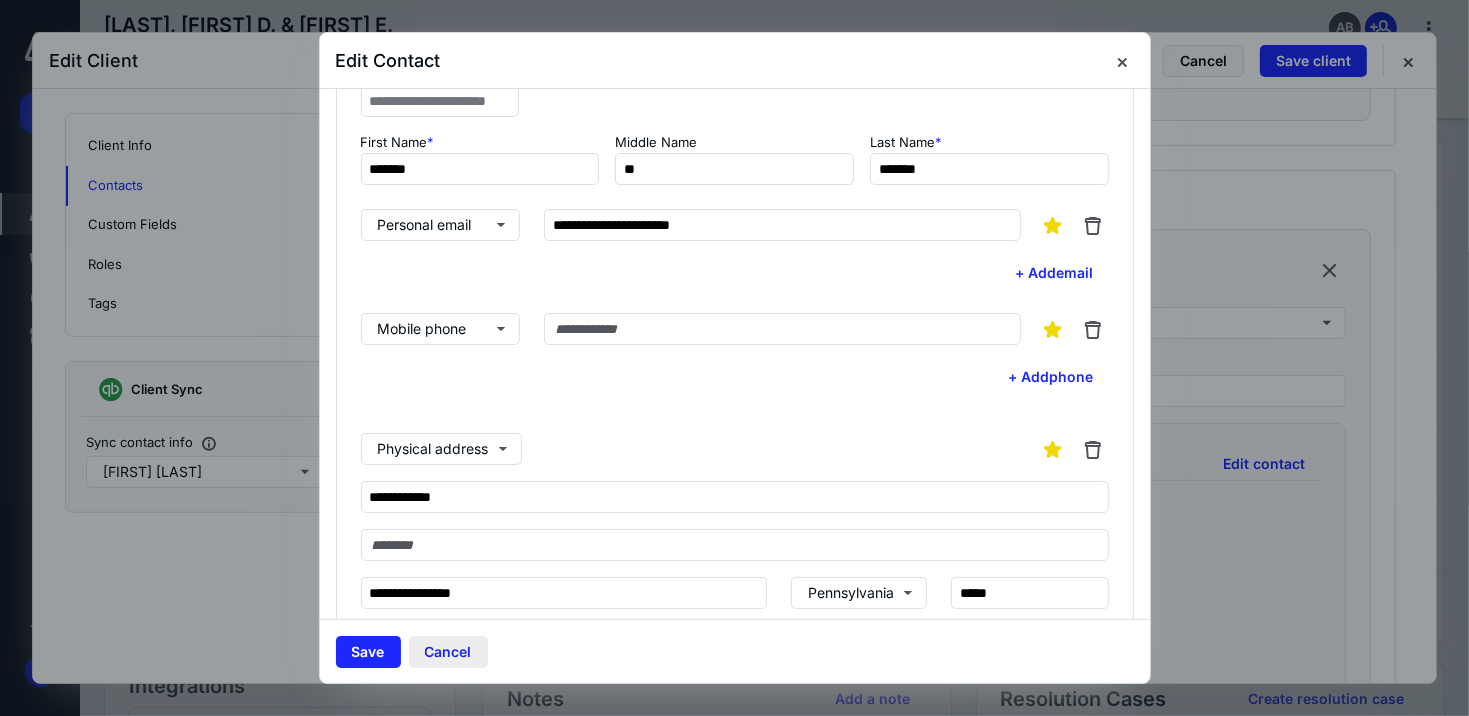 click on "Cancel" at bounding box center (448, 652) 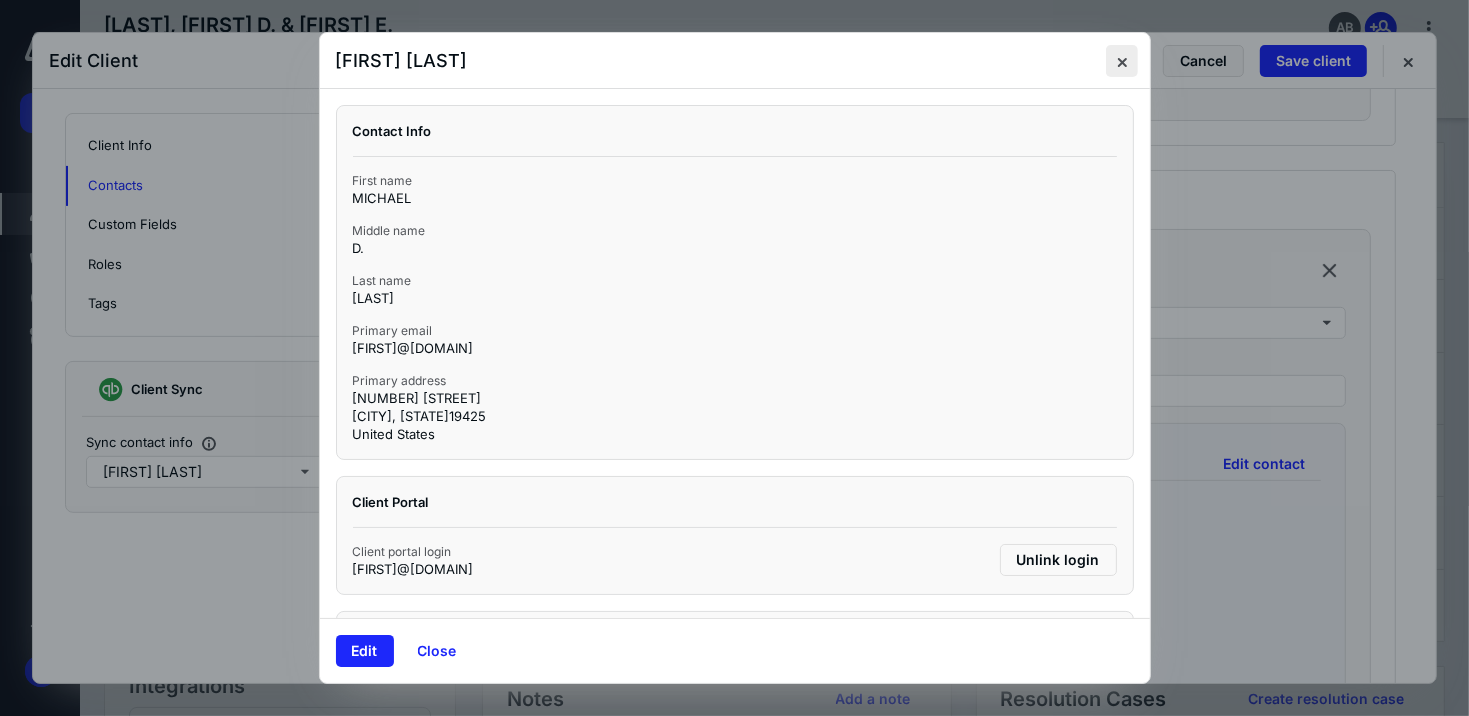 click at bounding box center (1122, 61) 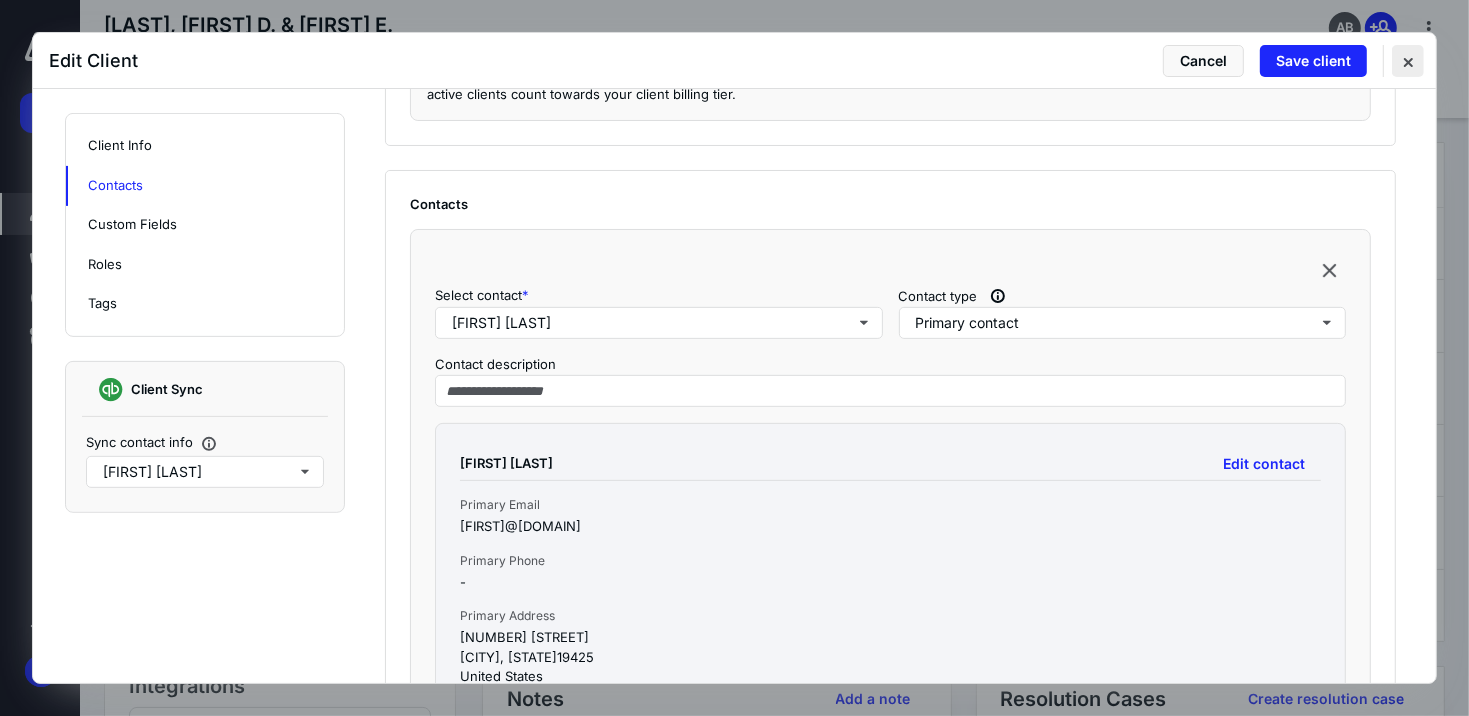 click at bounding box center (1408, 61) 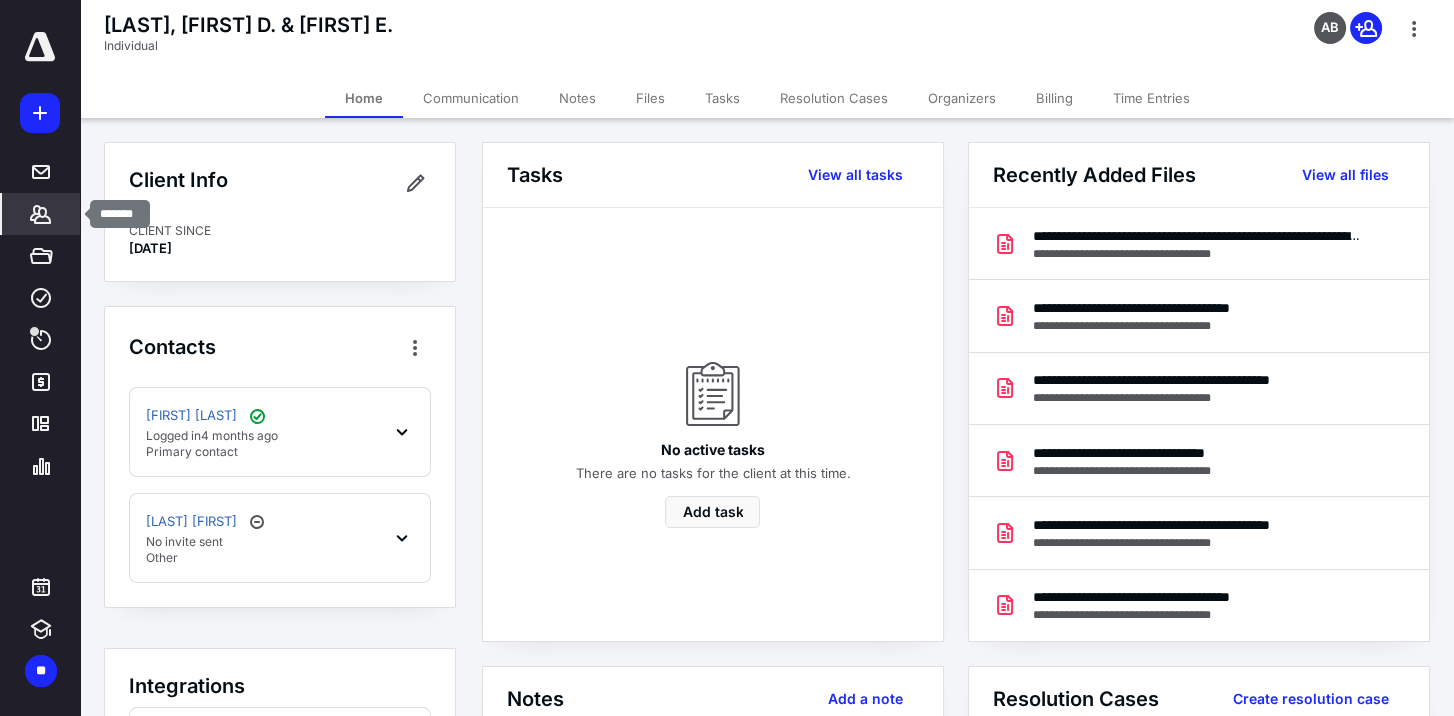 click 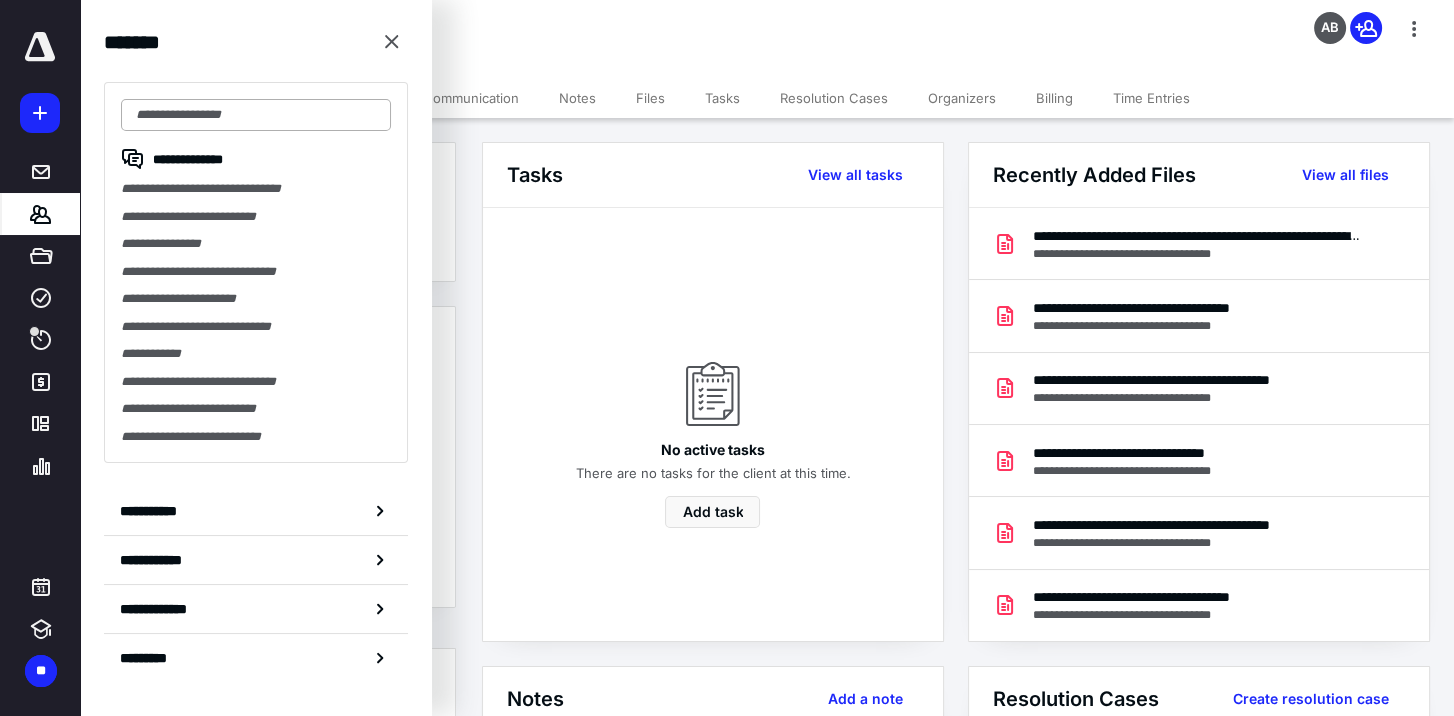 click at bounding box center (256, 115) 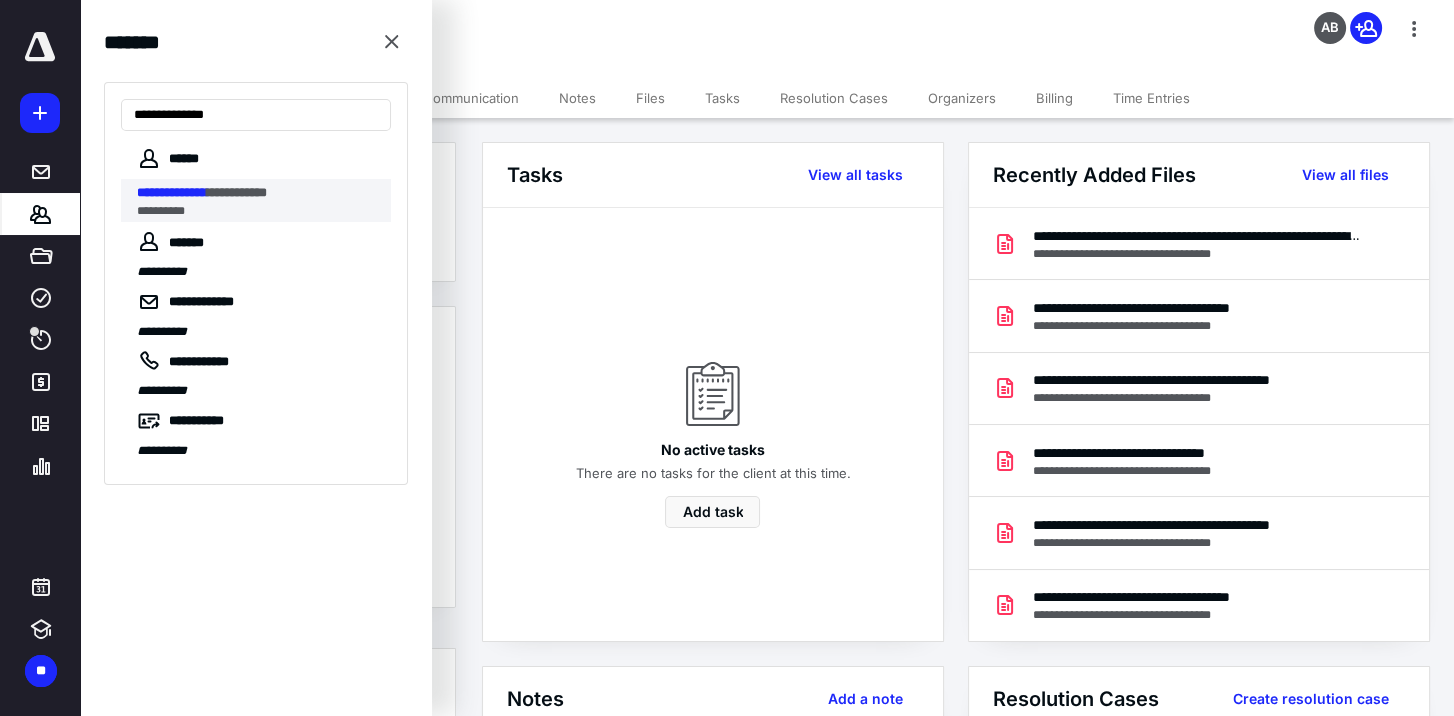 type on "**********" 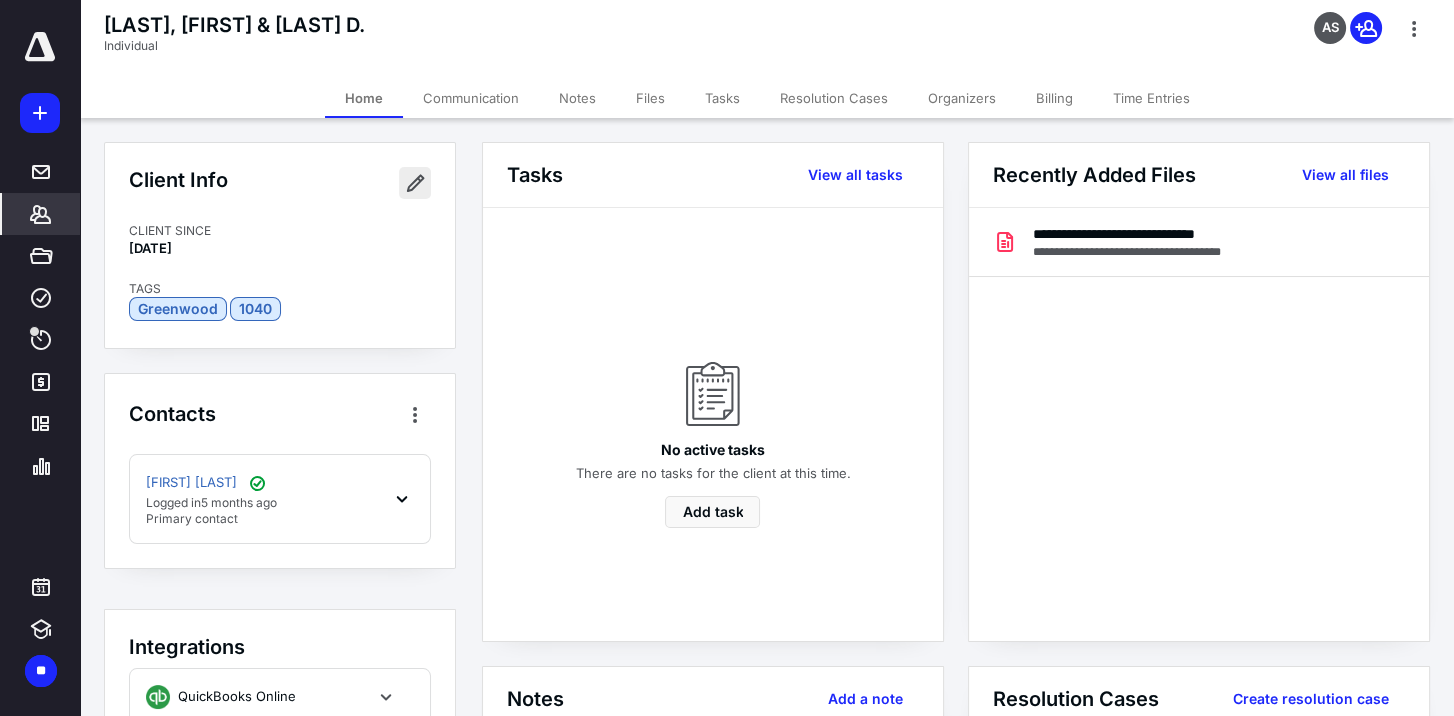 click at bounding box center [415, 183] 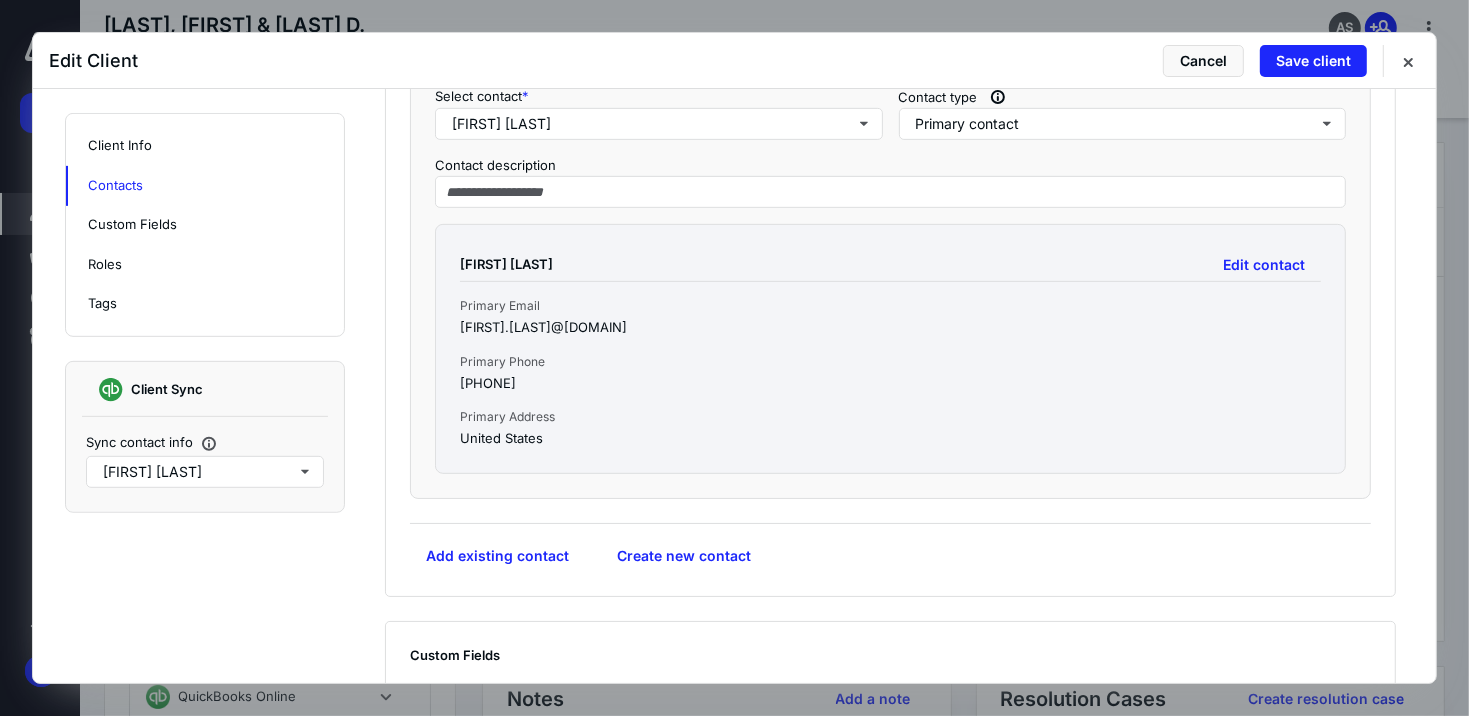 scroll, scrollTop: 800, scrollLeft: 0, axis: vertical 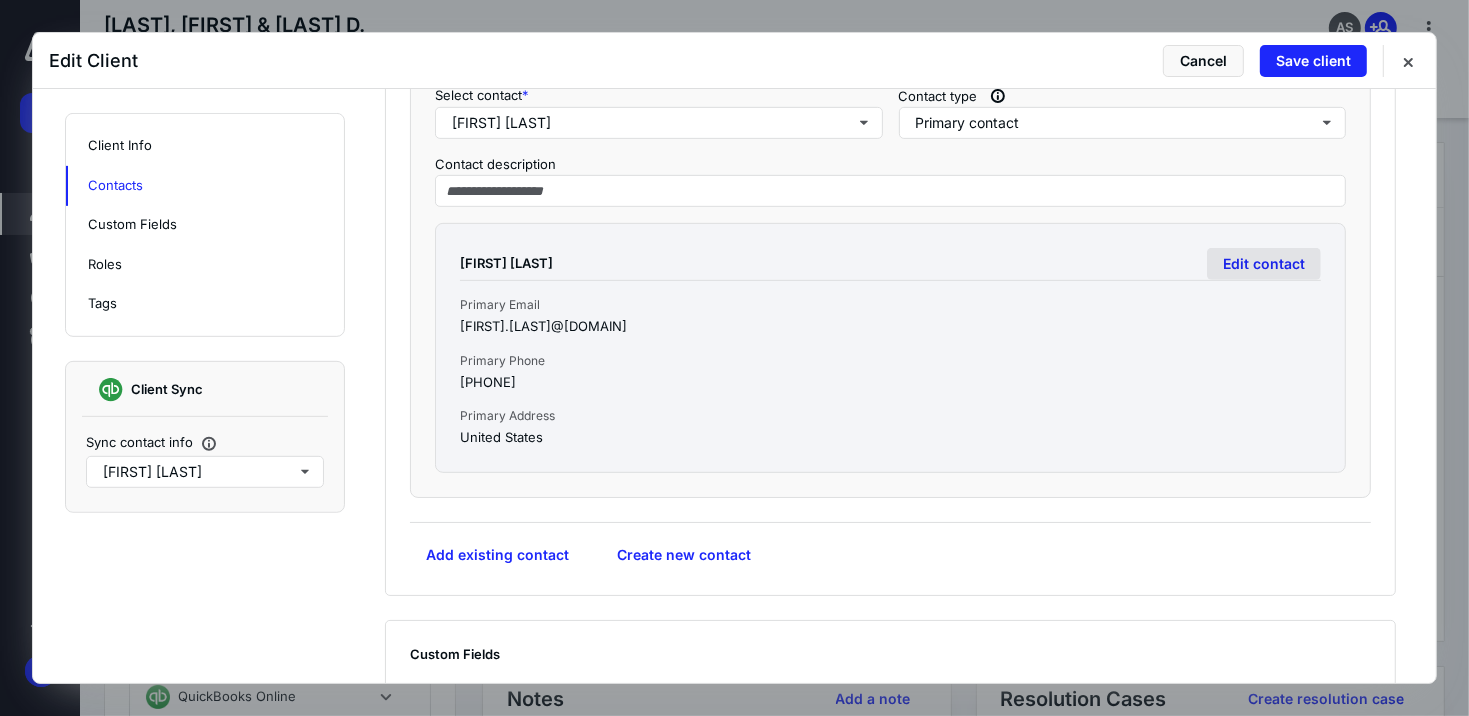 click on "Edit contact" at bounding box center (1264, 264) 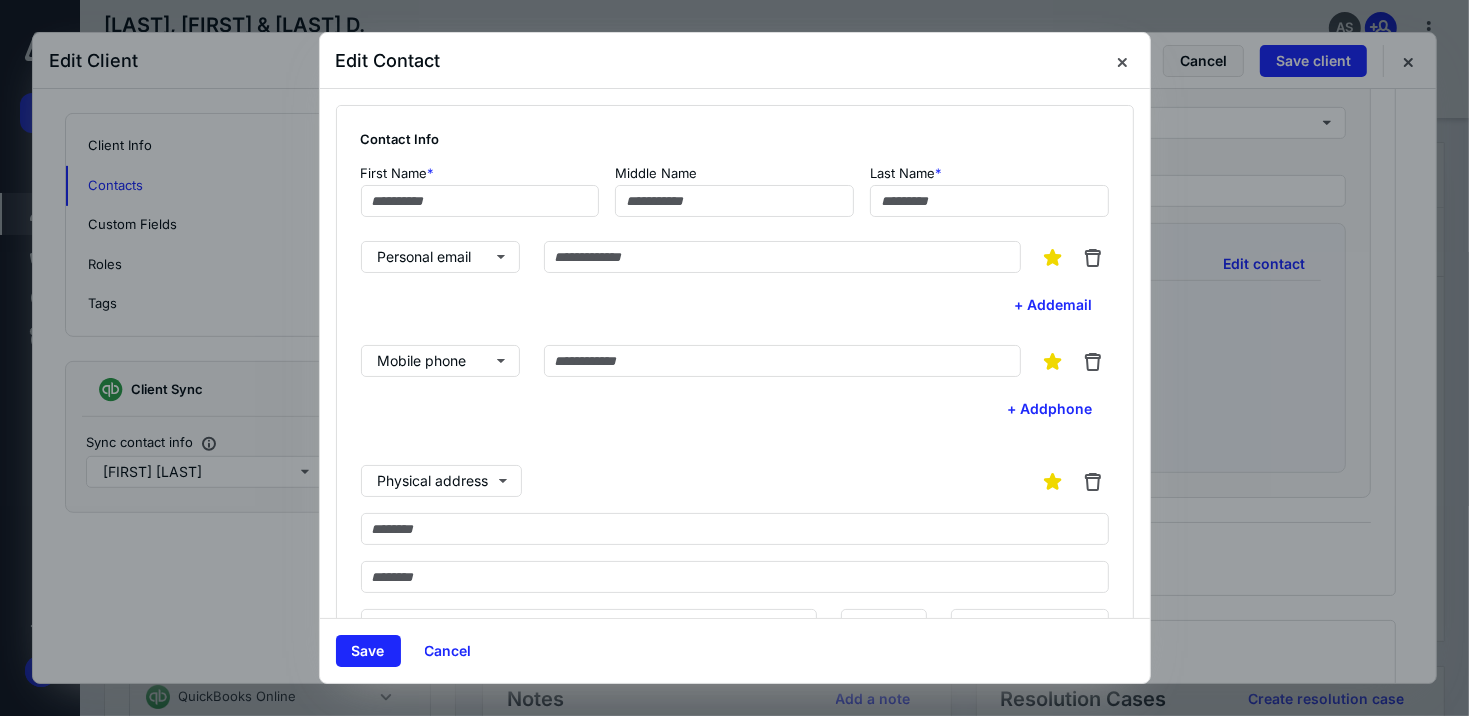 type on "****" 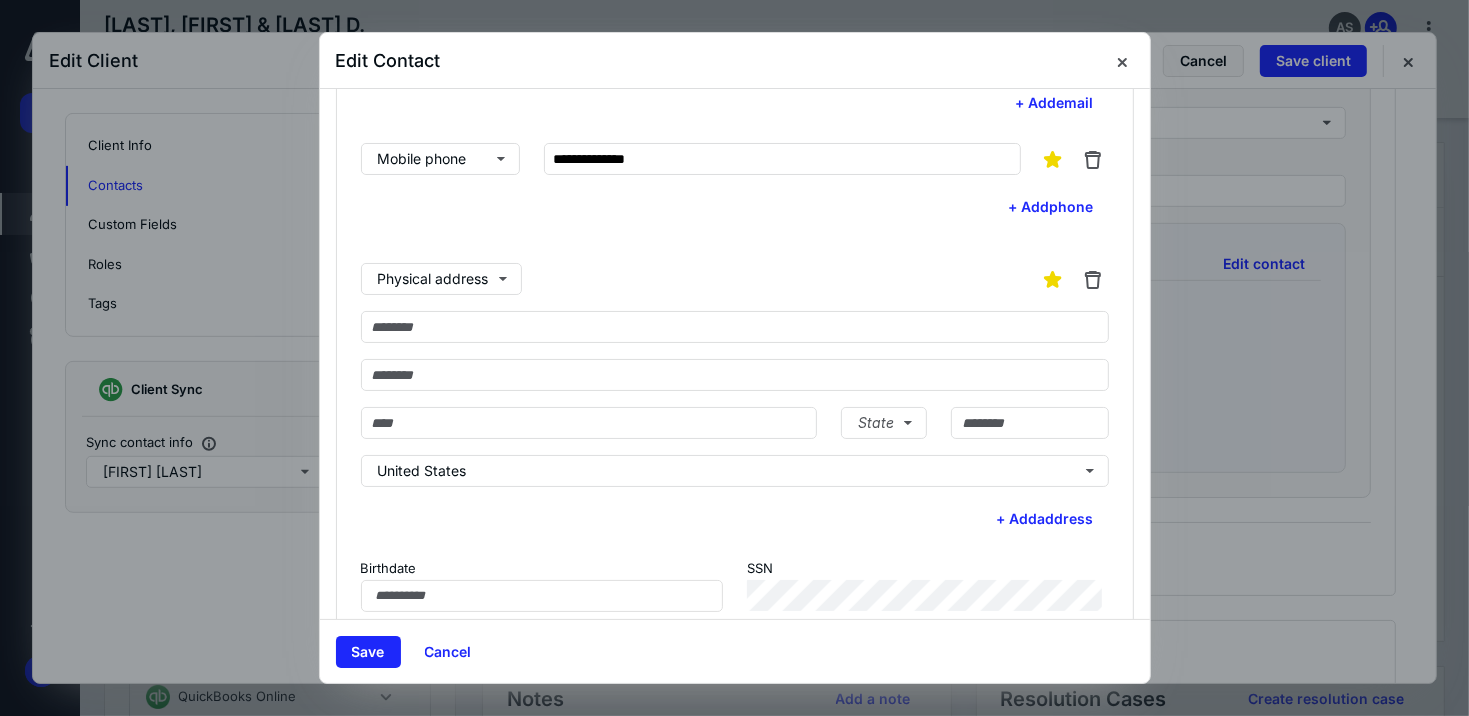 scroll, scrollTop: 300, scrollLeft: 0, axis: vertical 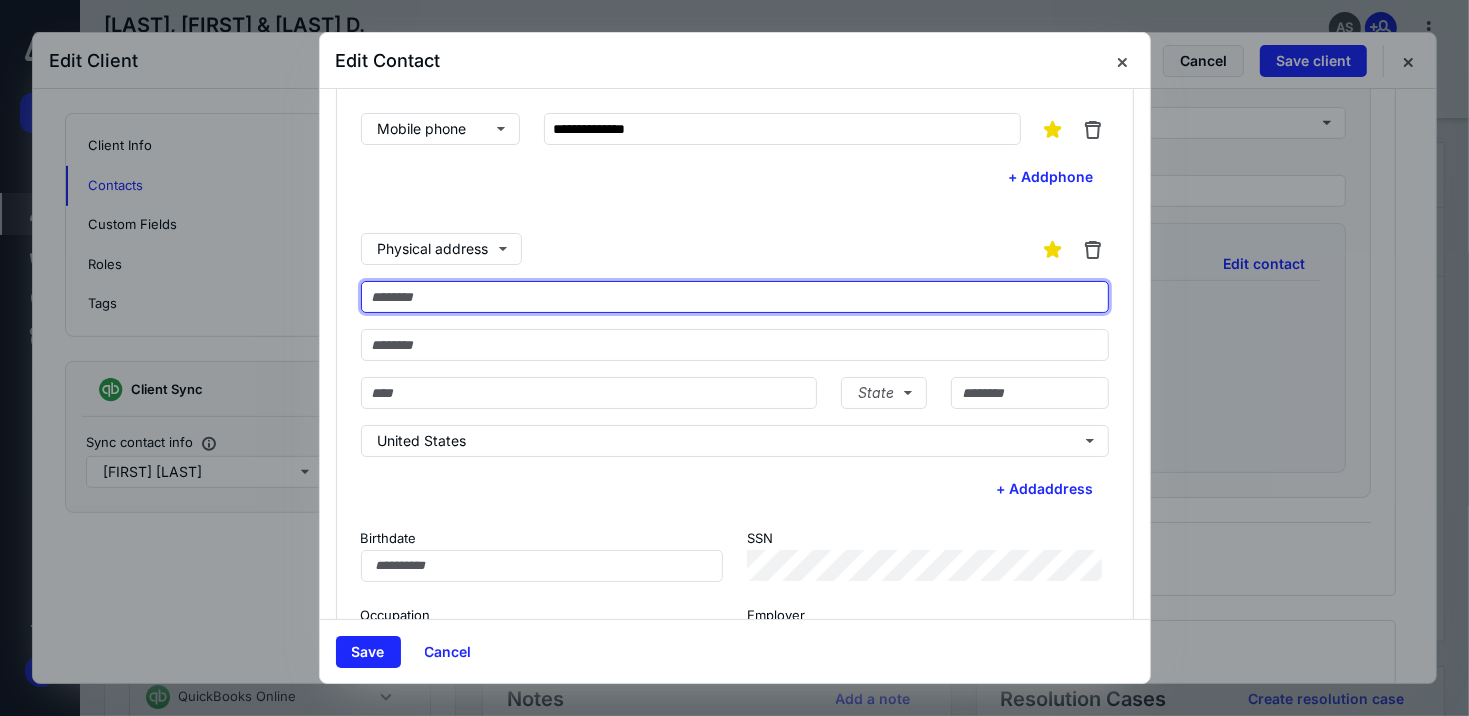 click at bounding box center [735, 297] 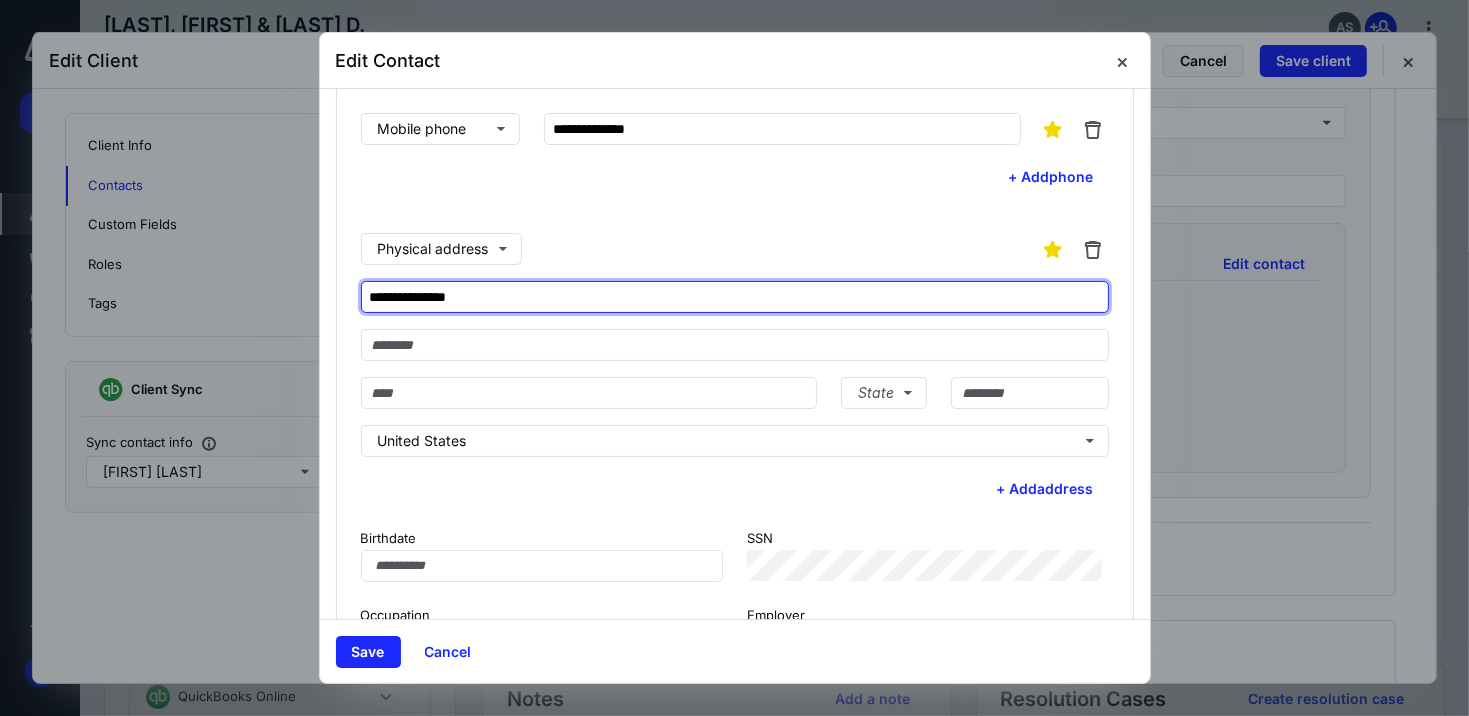 type on "**********" 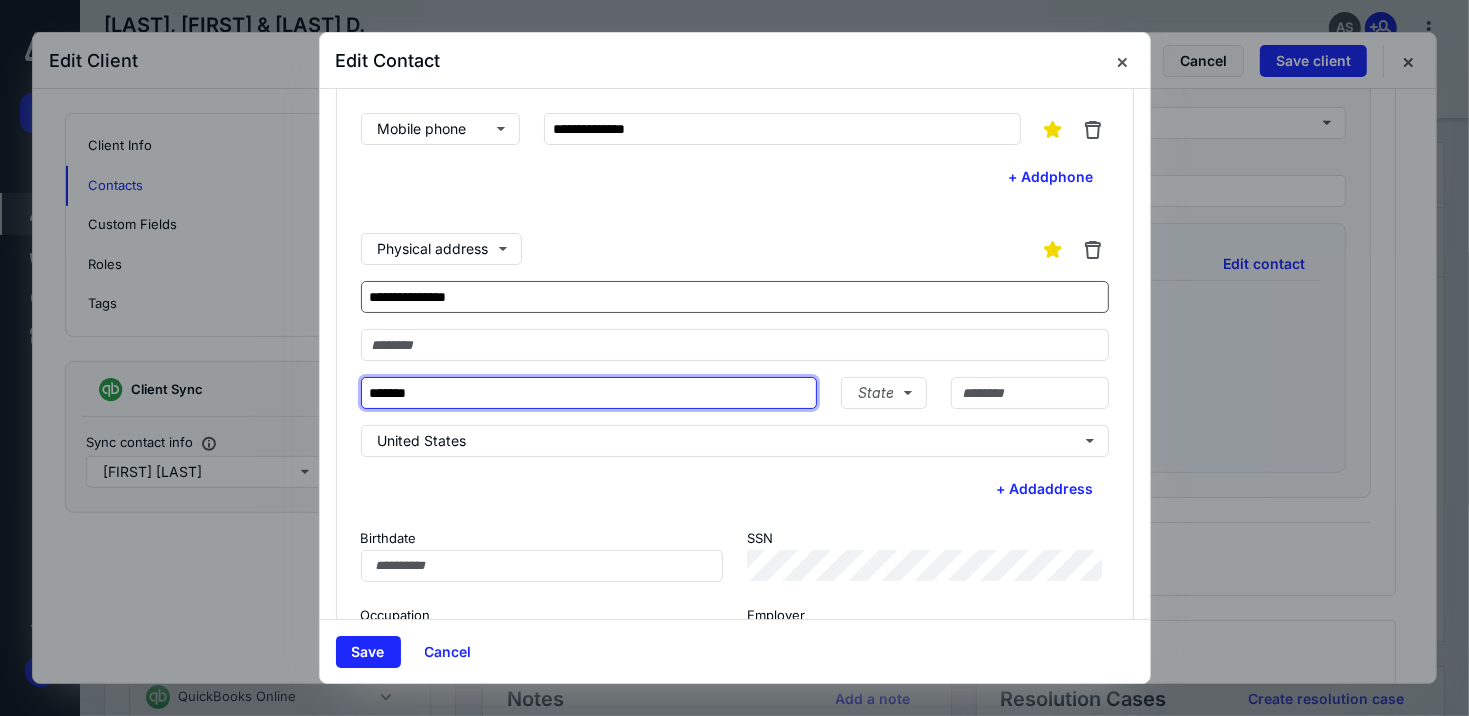 type on "*******" 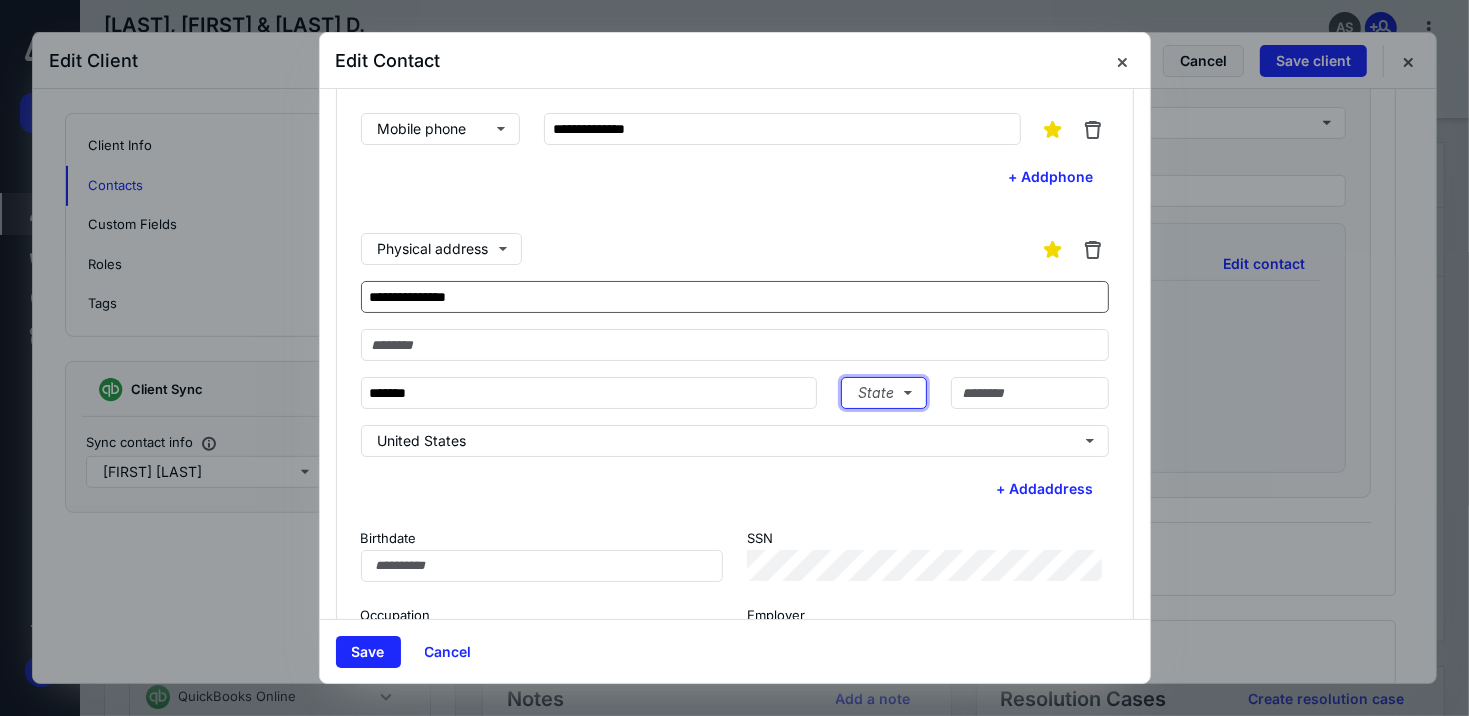 type 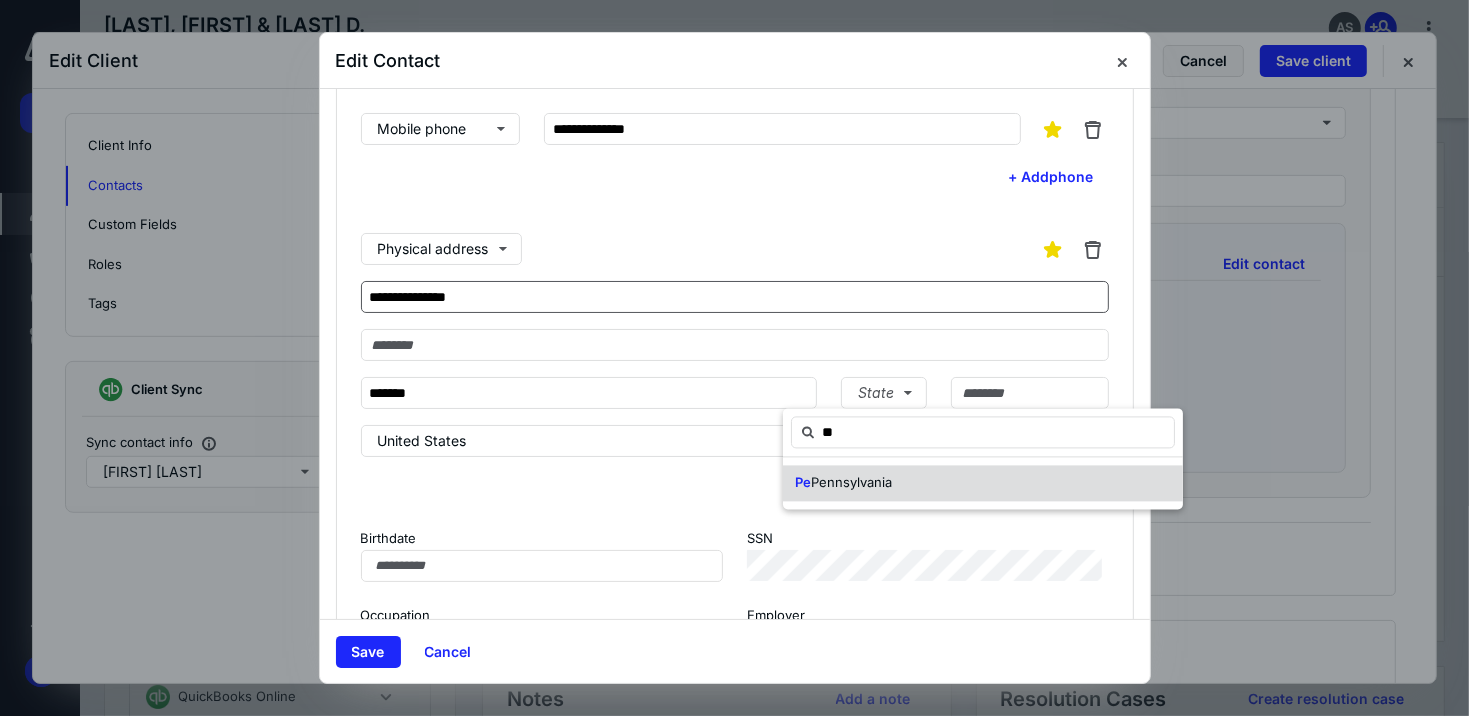 type on "**" 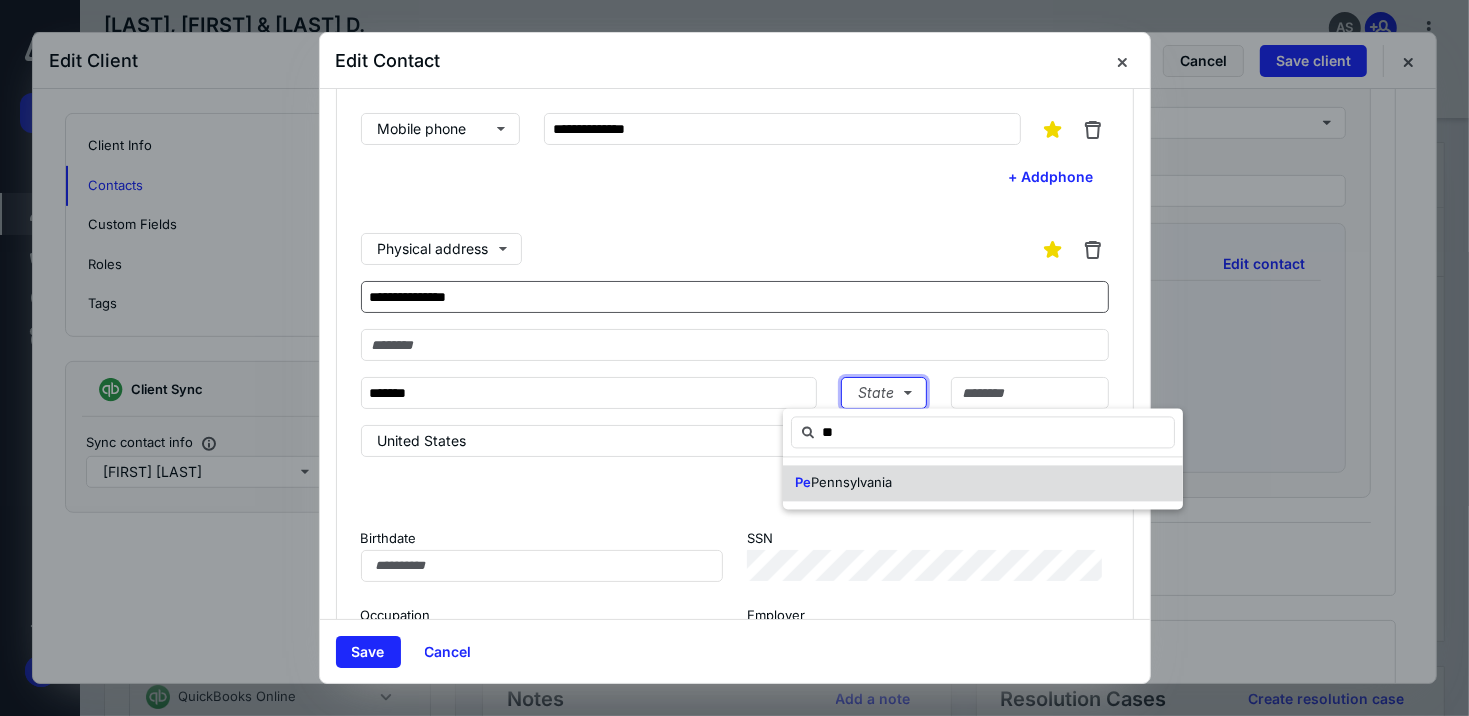 type 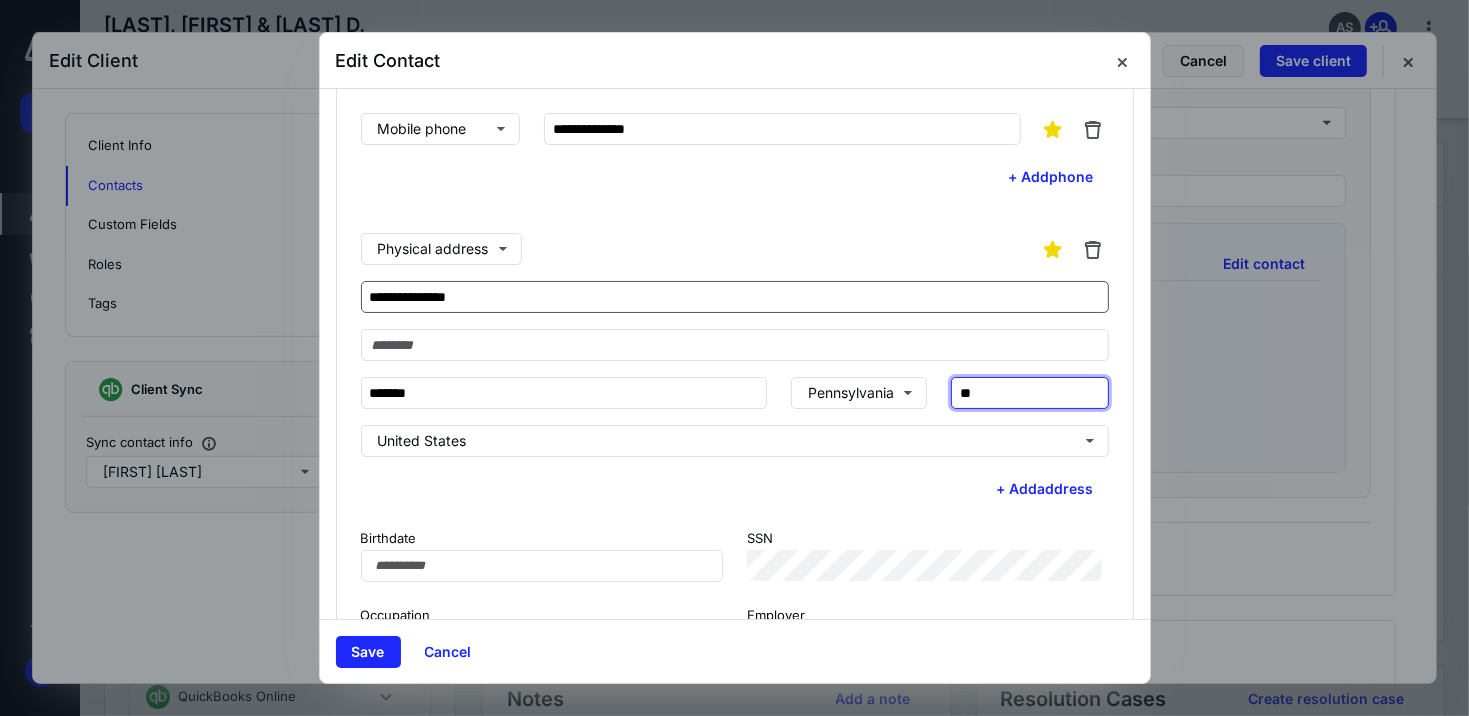 type on "*" 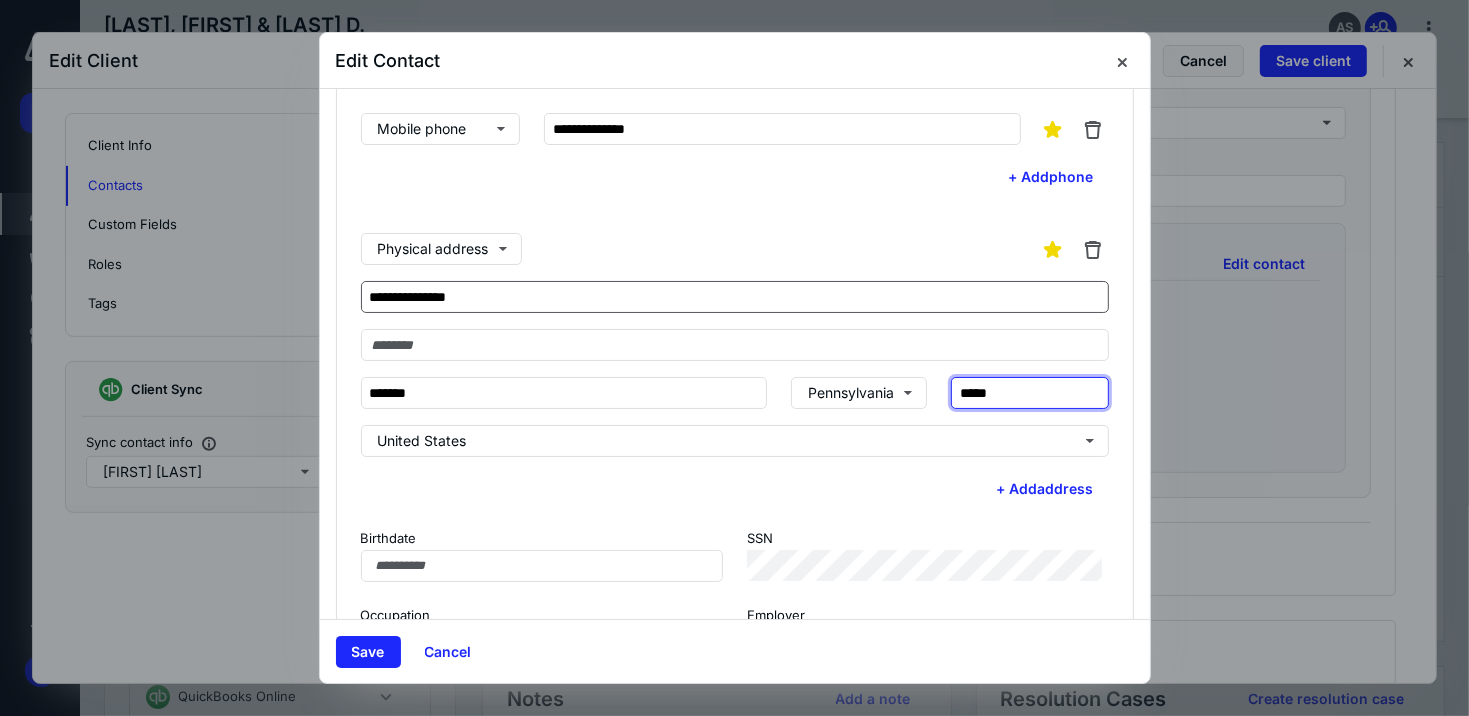 type on "*****" 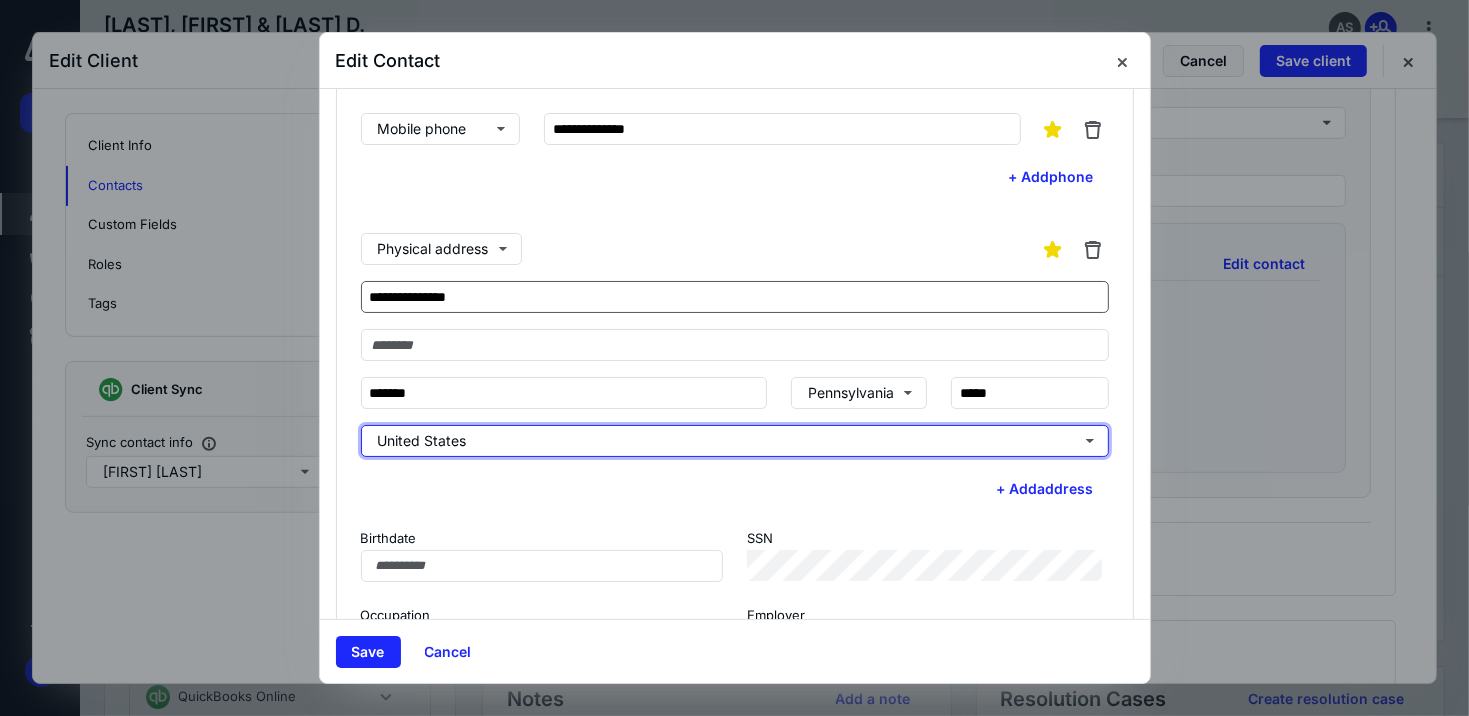 type 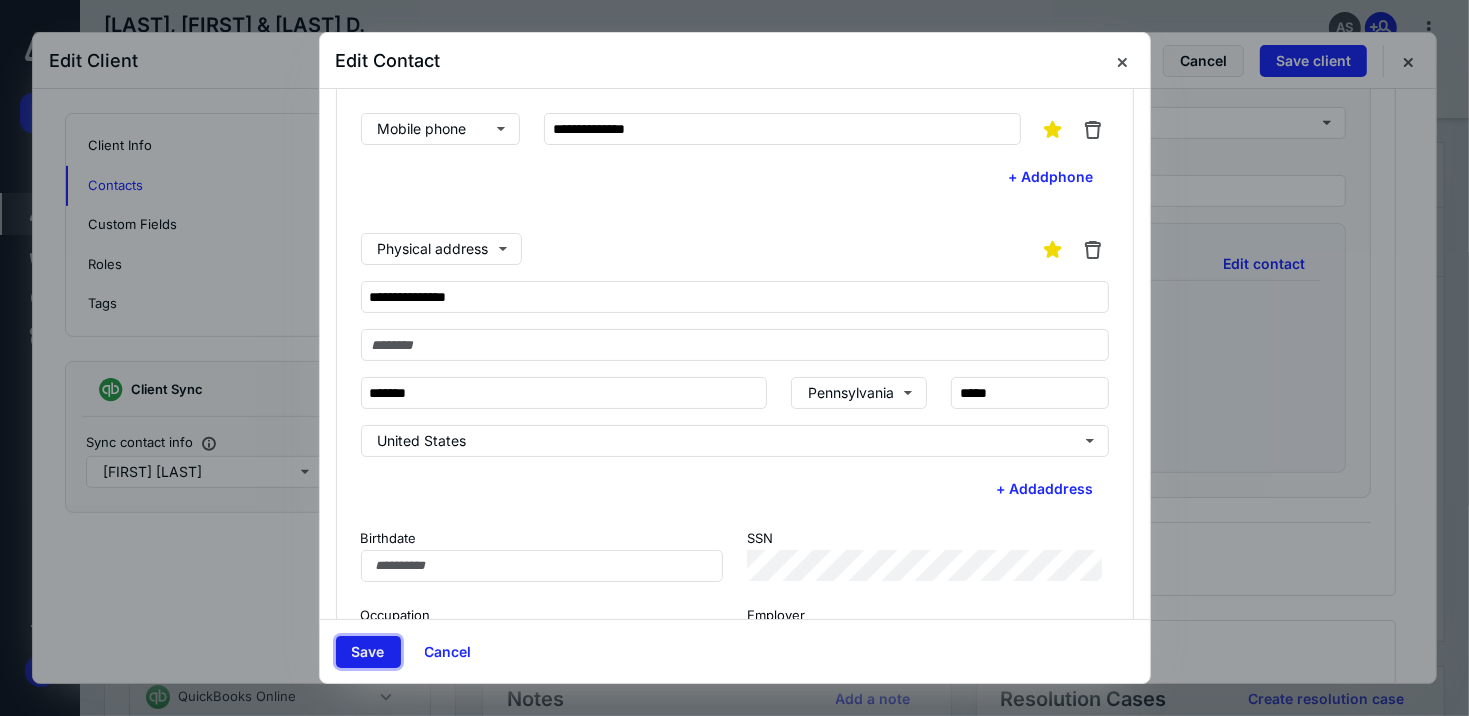 click on "Save" at bounding box center (368, 652) 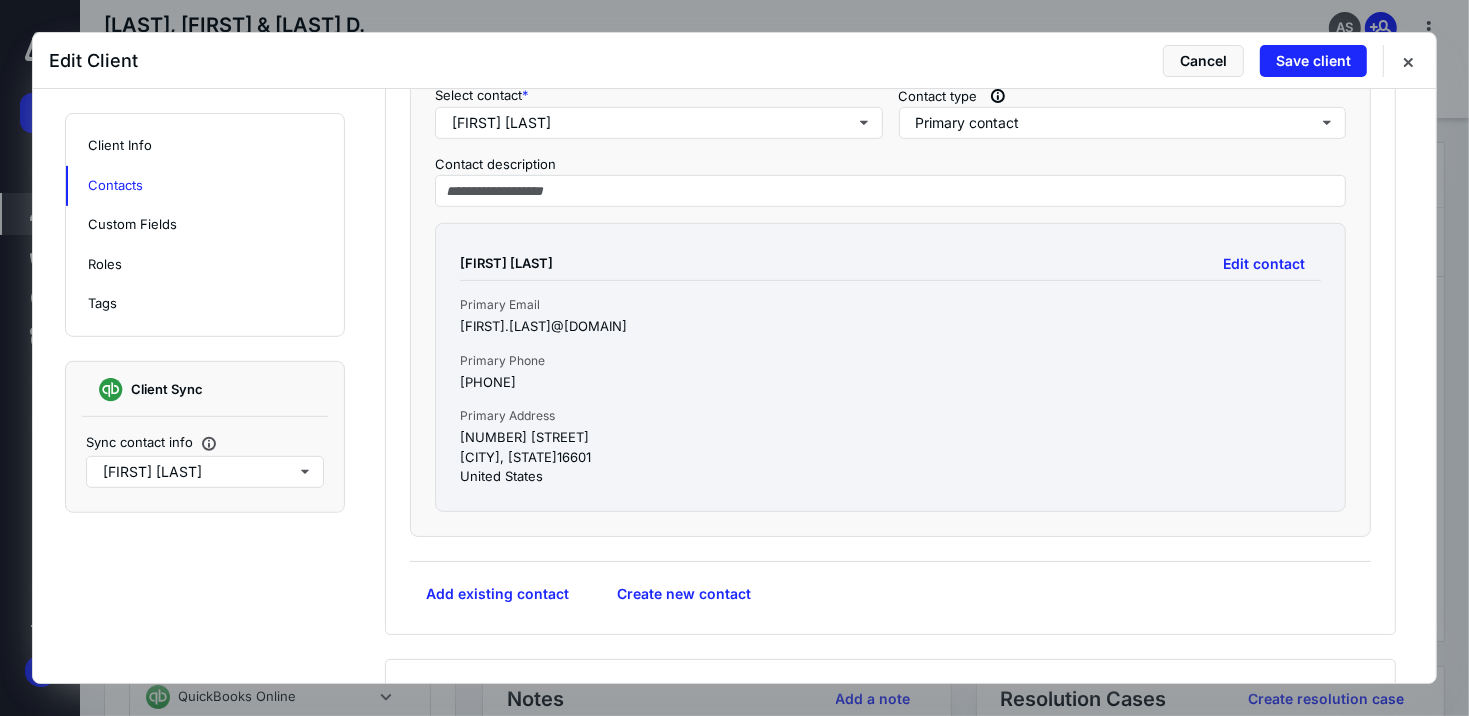 click on "Save client" at bounding box center [1313, 61] 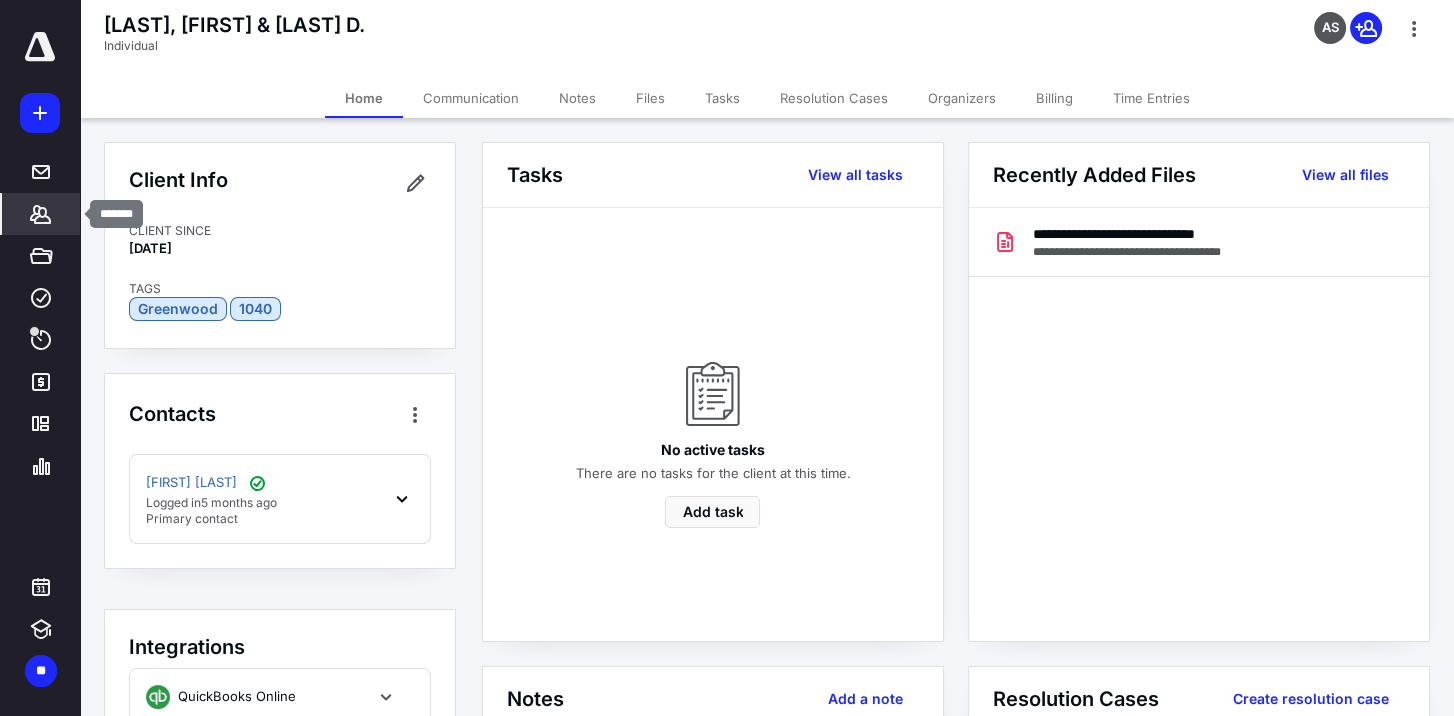 click 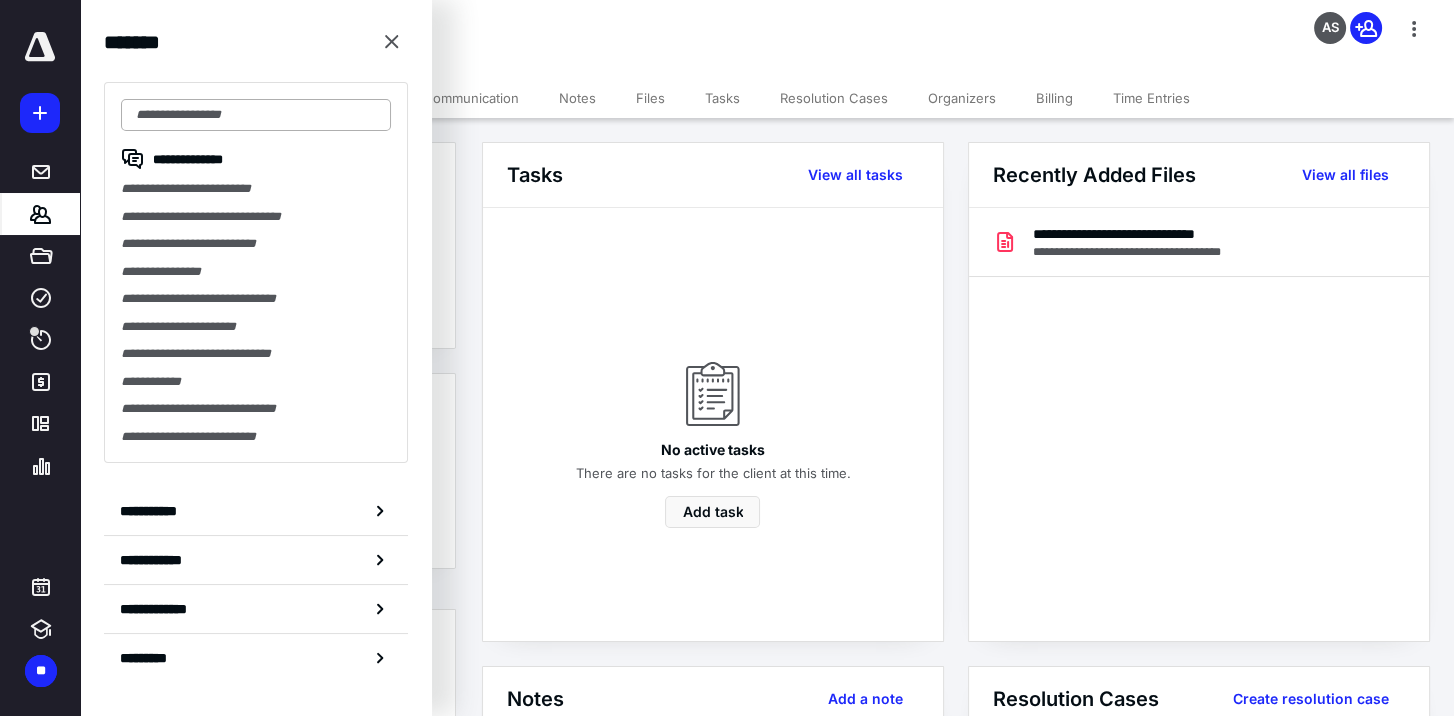 click at bounding box center (256, 115) 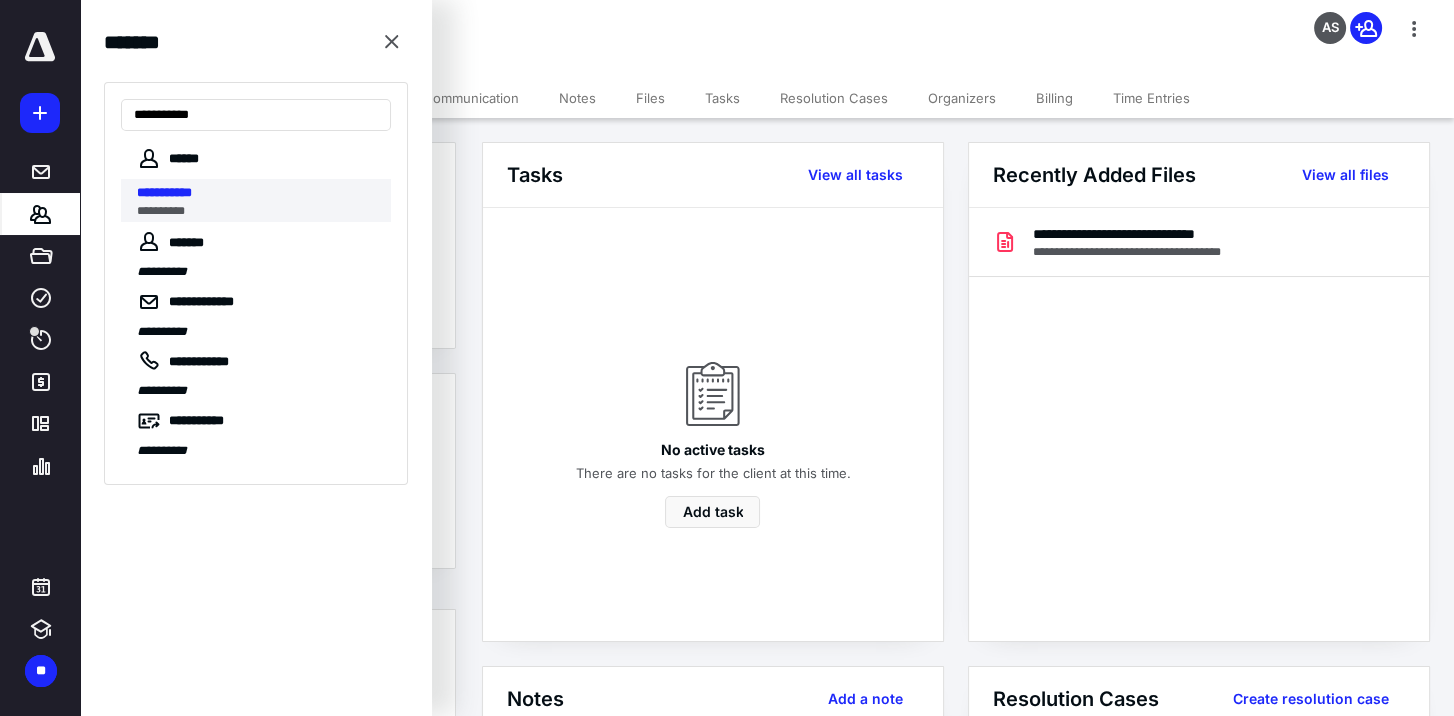 type on "**********" 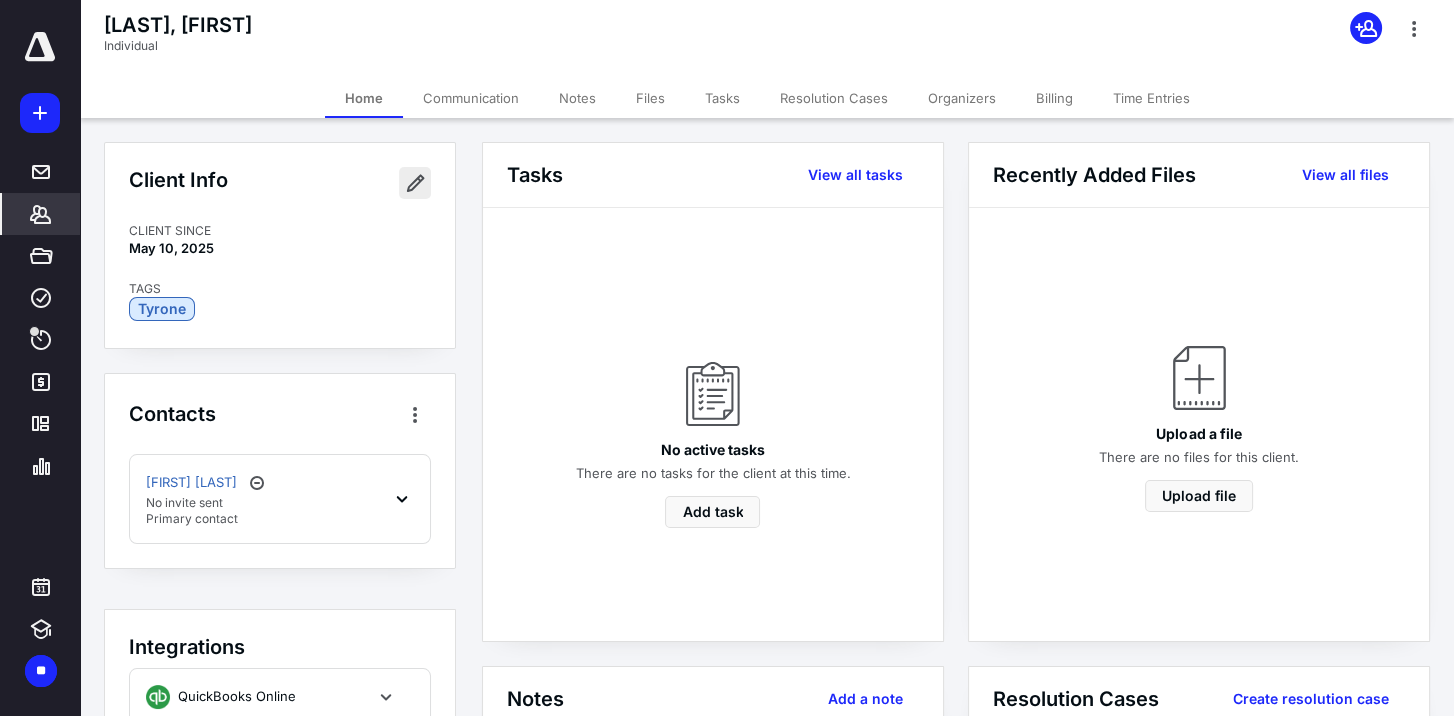 click at bounding box center [415, 183] 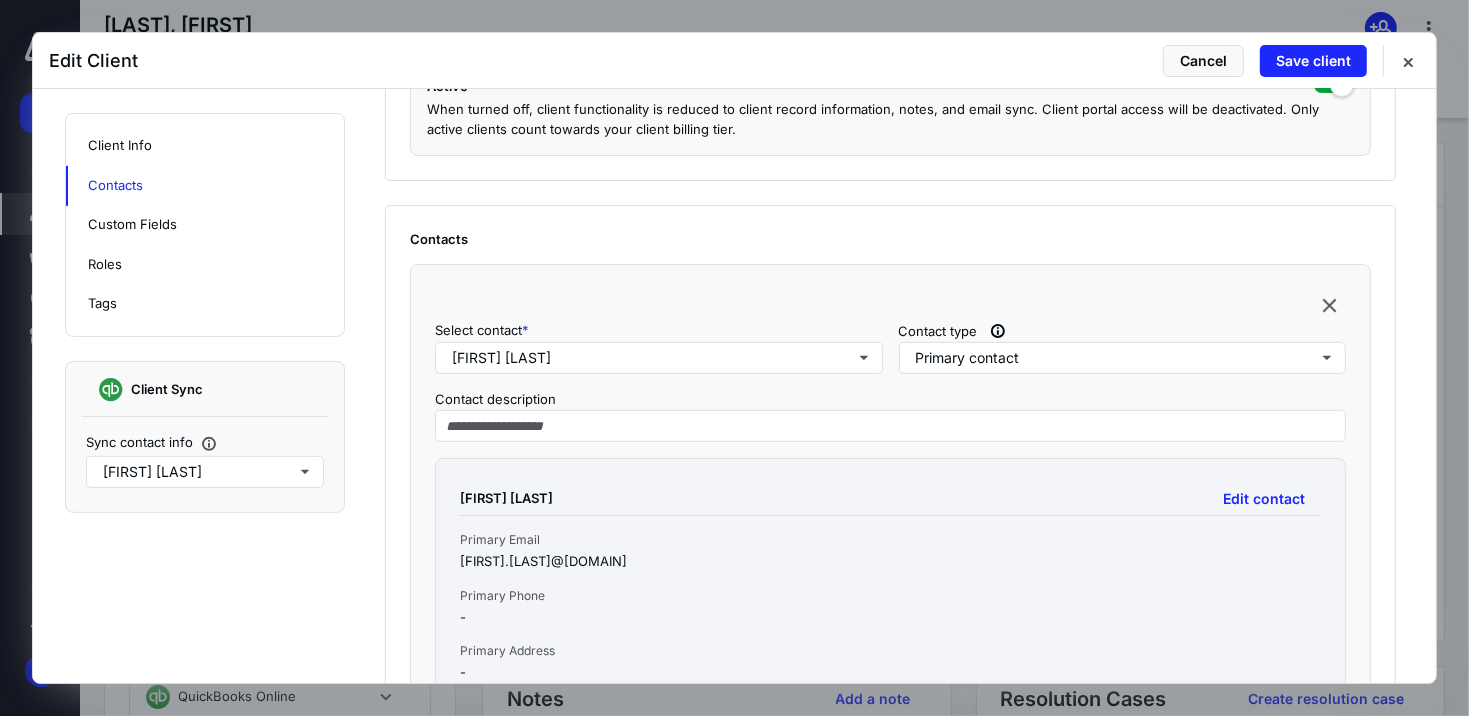 scroll, scrollTop: 600, scrollLeft: 0, axis: vertical 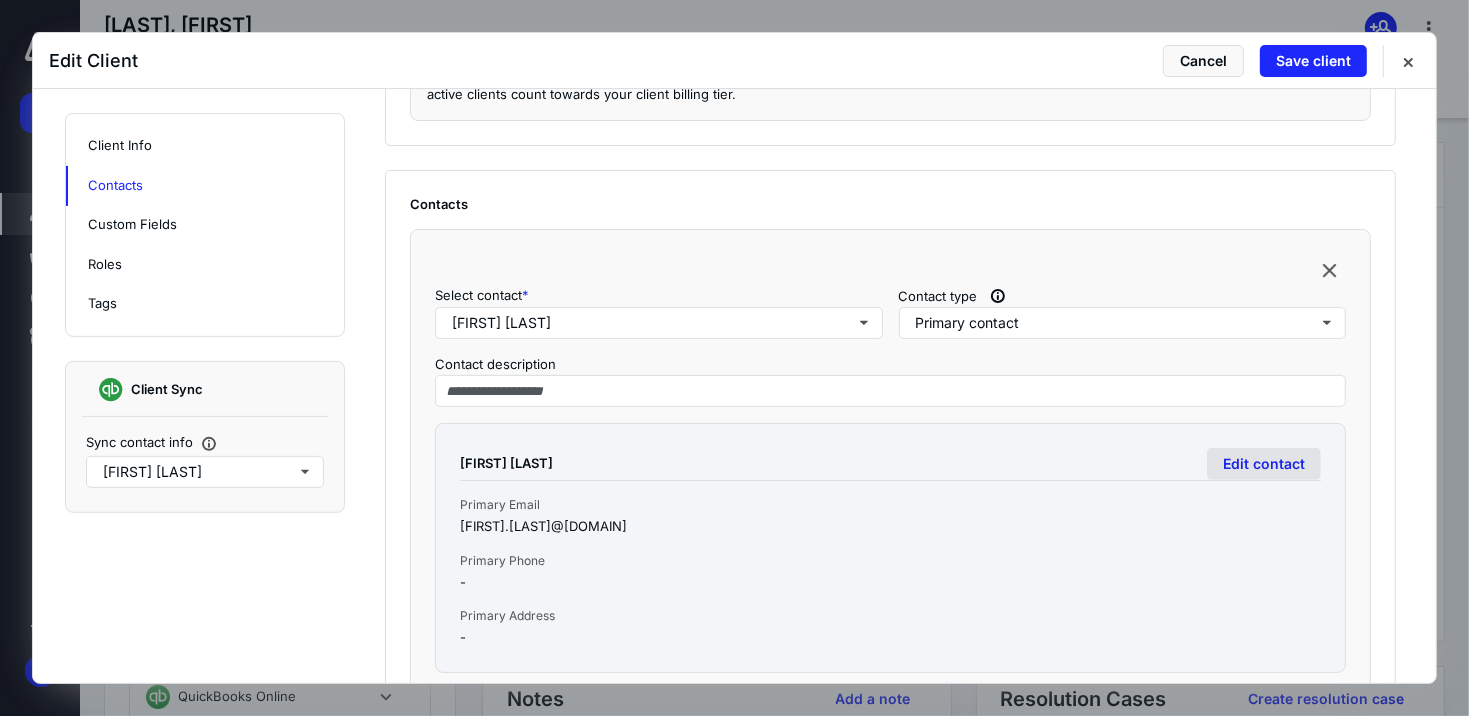 click on "Edit contact" at bounding box center (1264, 464) 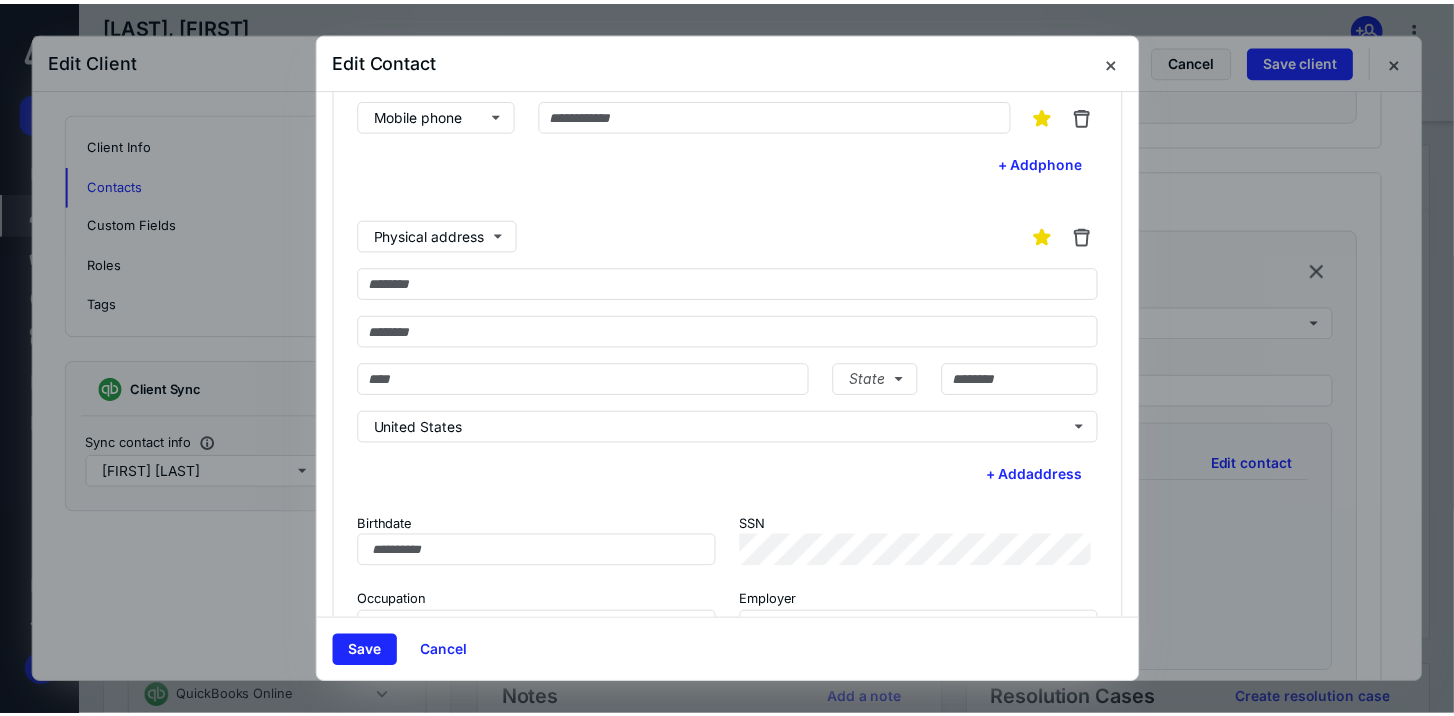 scroll, scrollTop: 200, scrollLeft: 0, axis: vertical 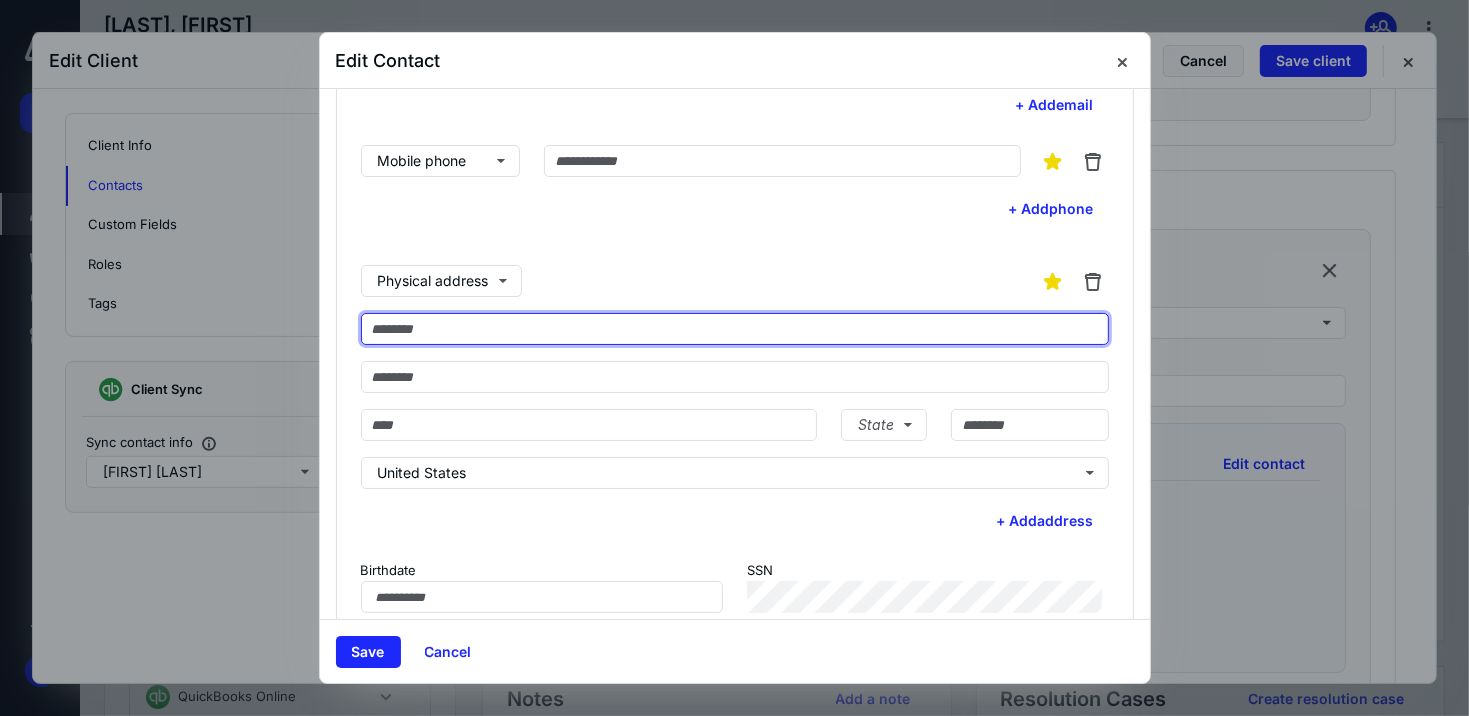 click at bounding box center (735, 329) 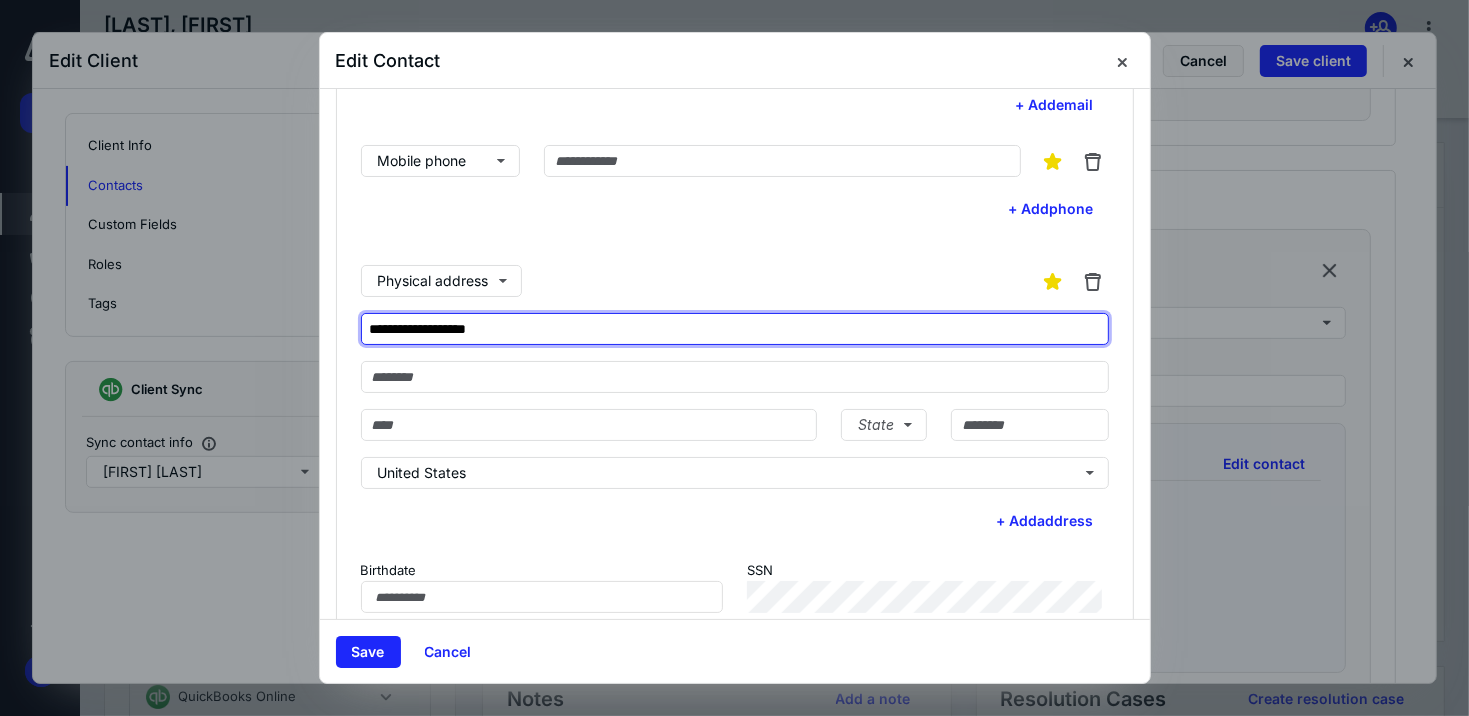 type on "**********" 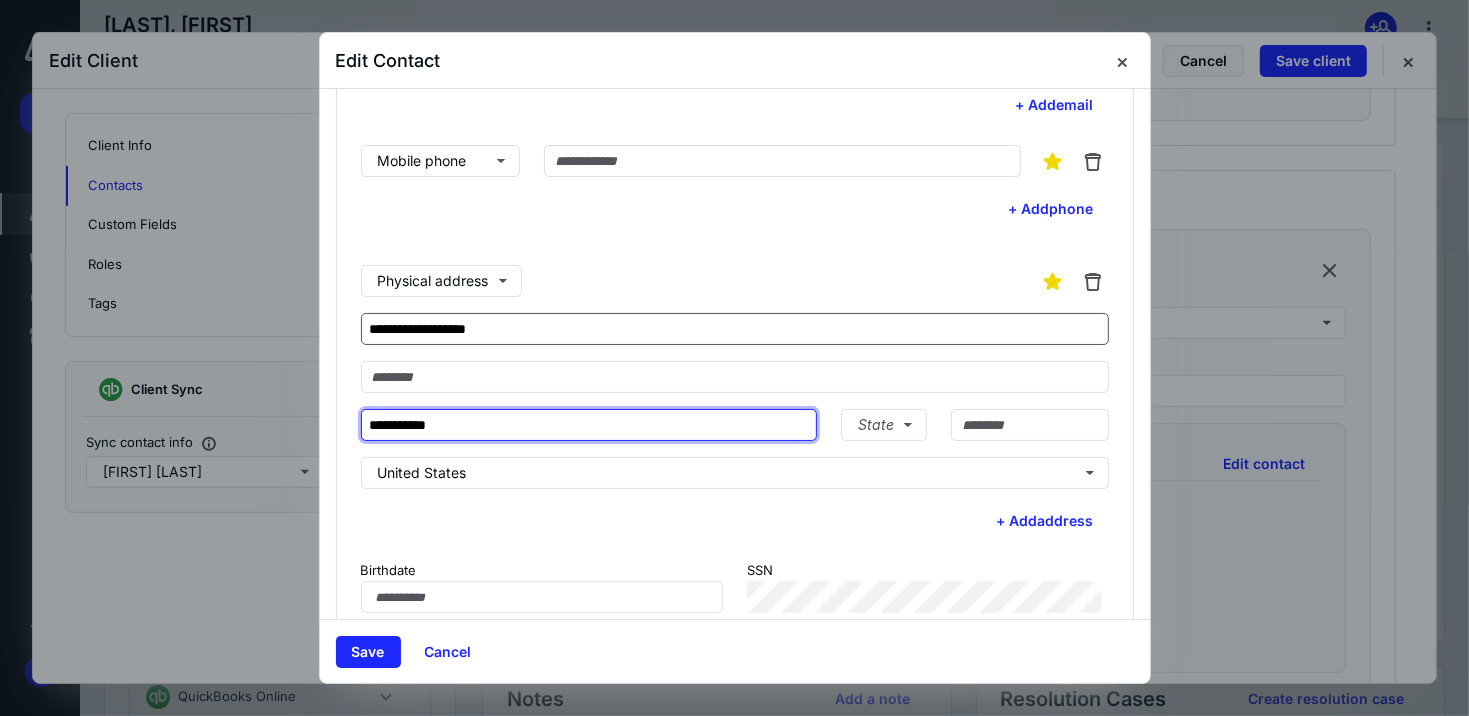 type on "**********" 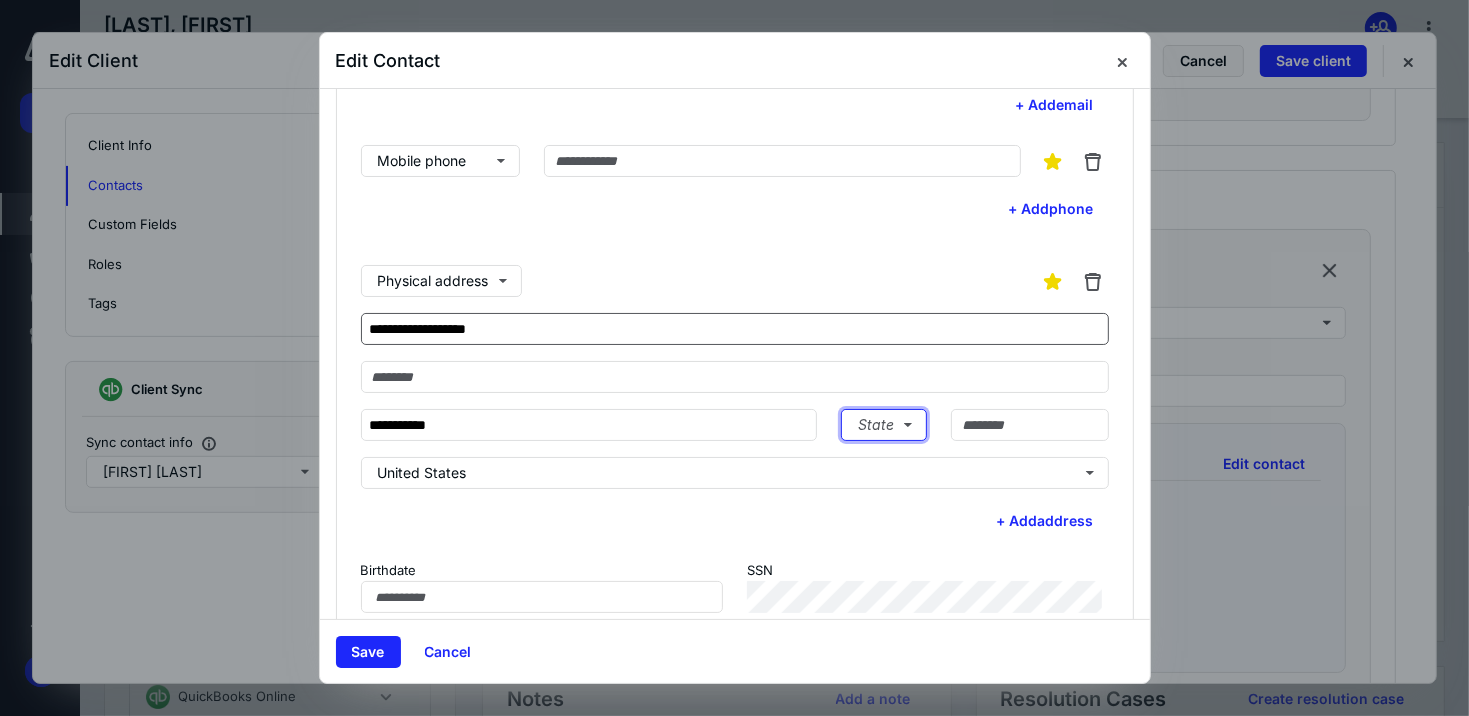 type 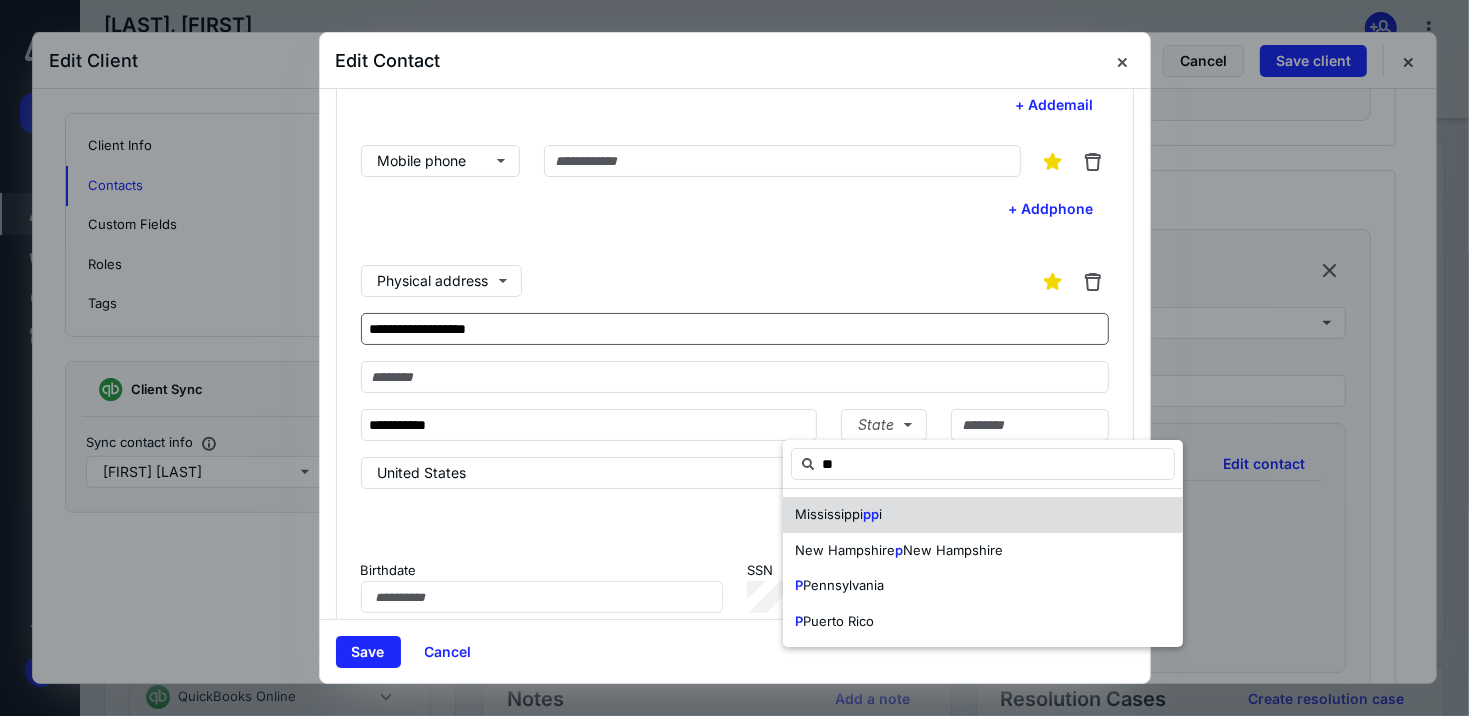 type on "**" 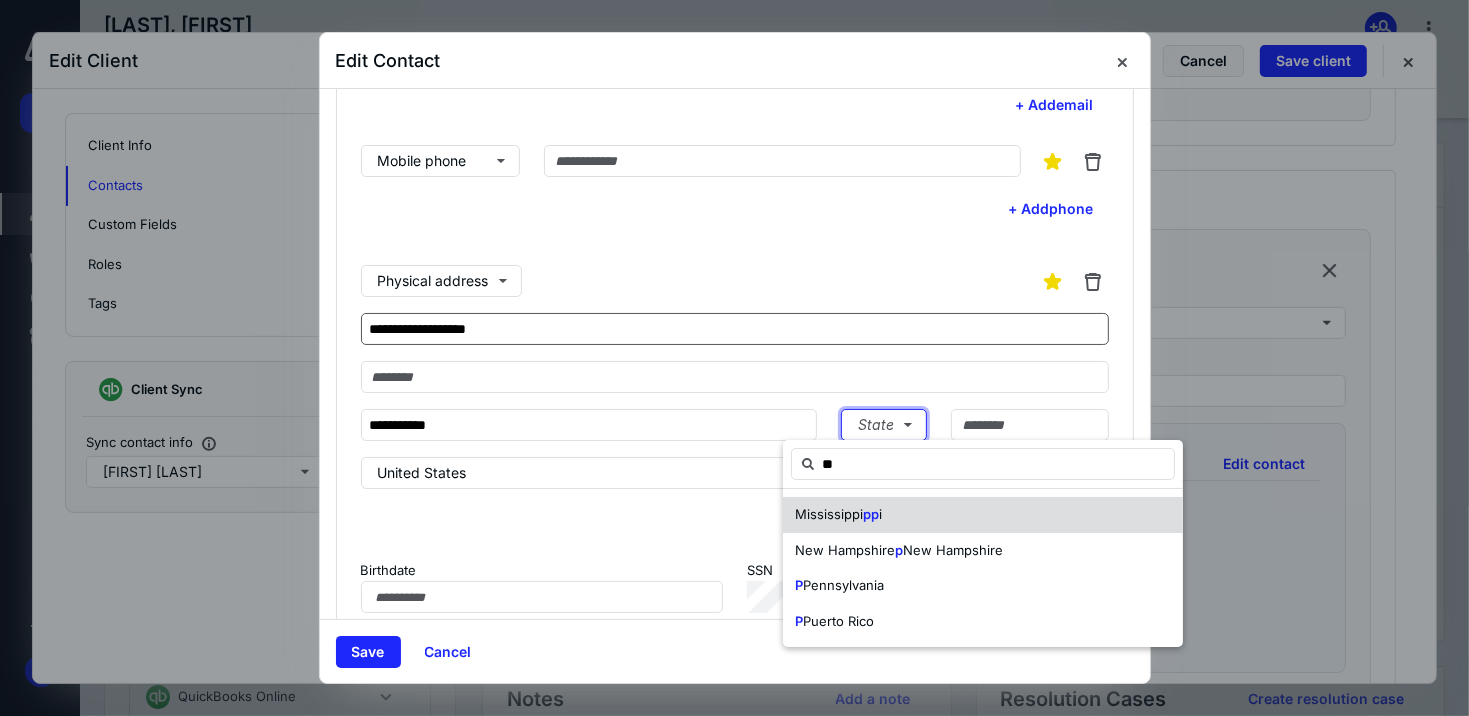 type 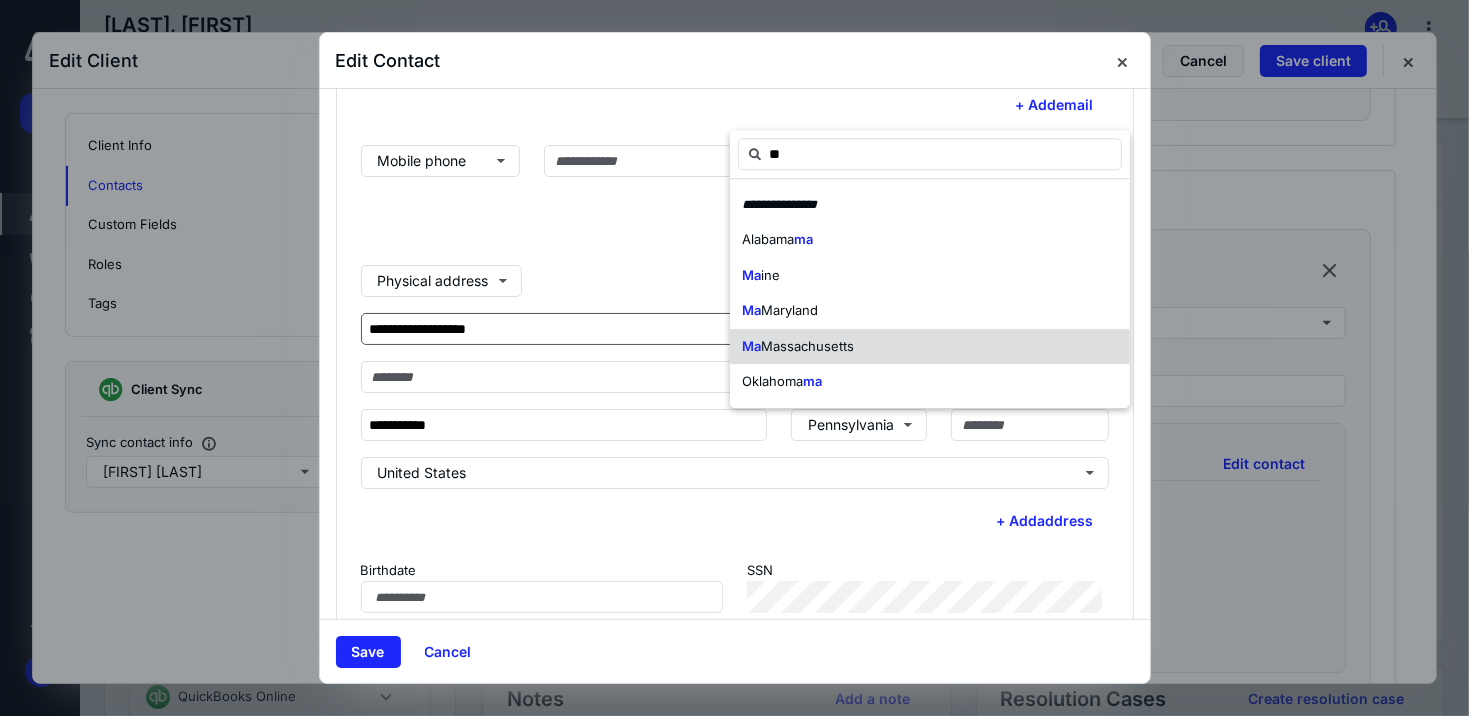 type on "**" 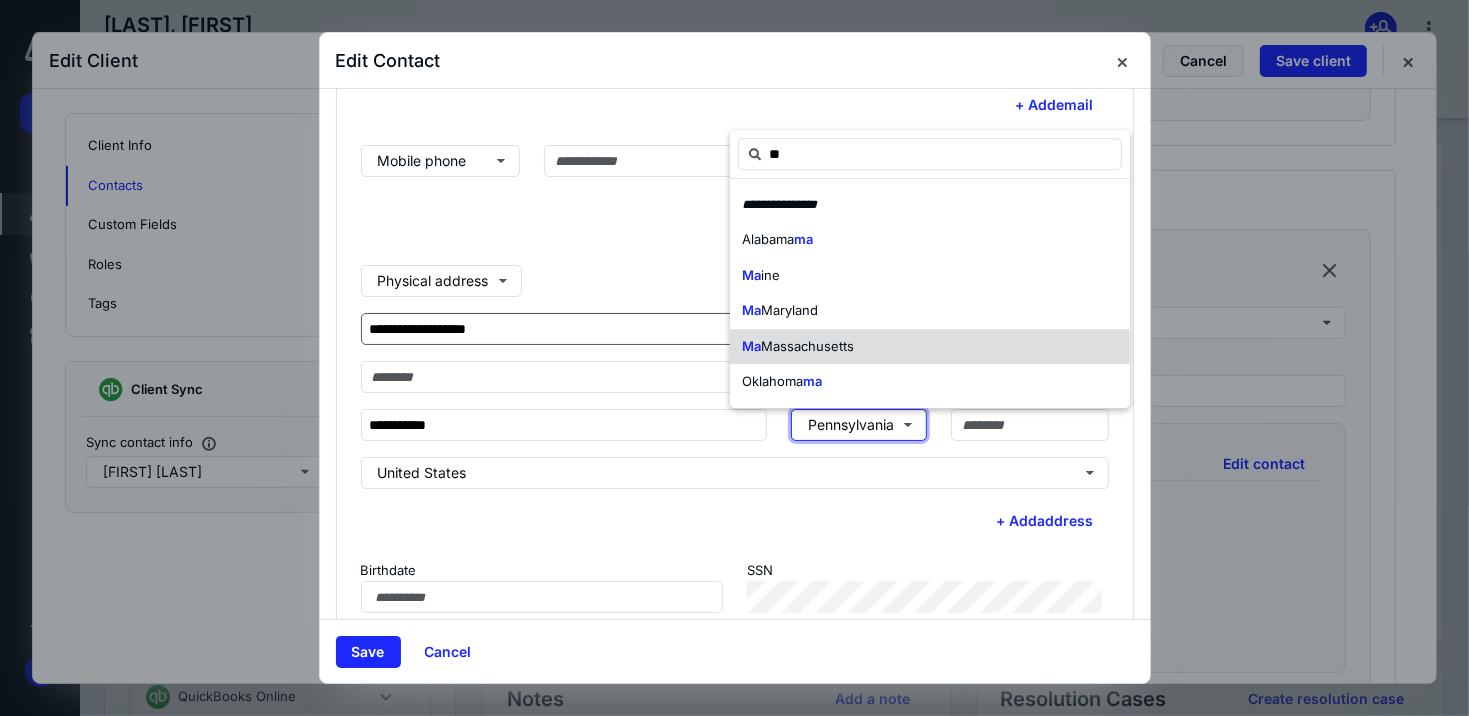 type 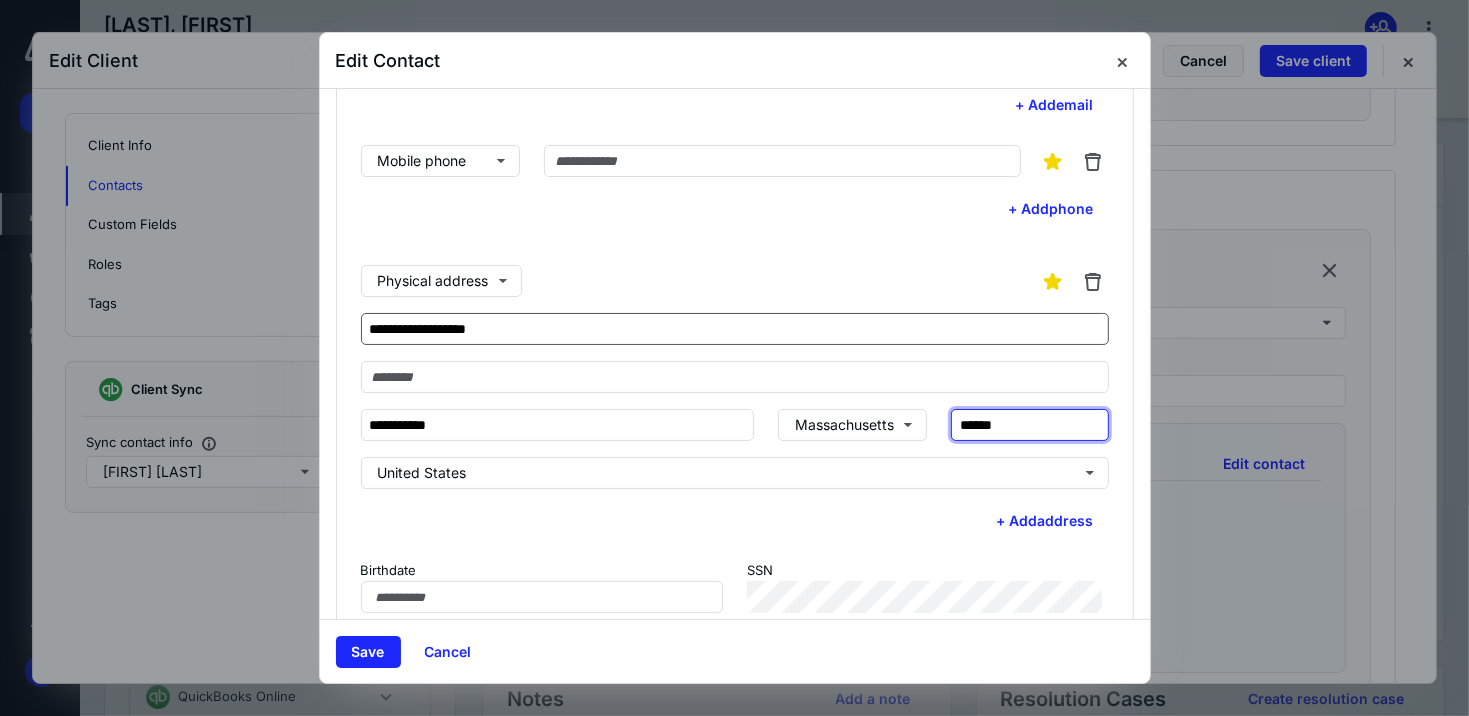 type on "******" 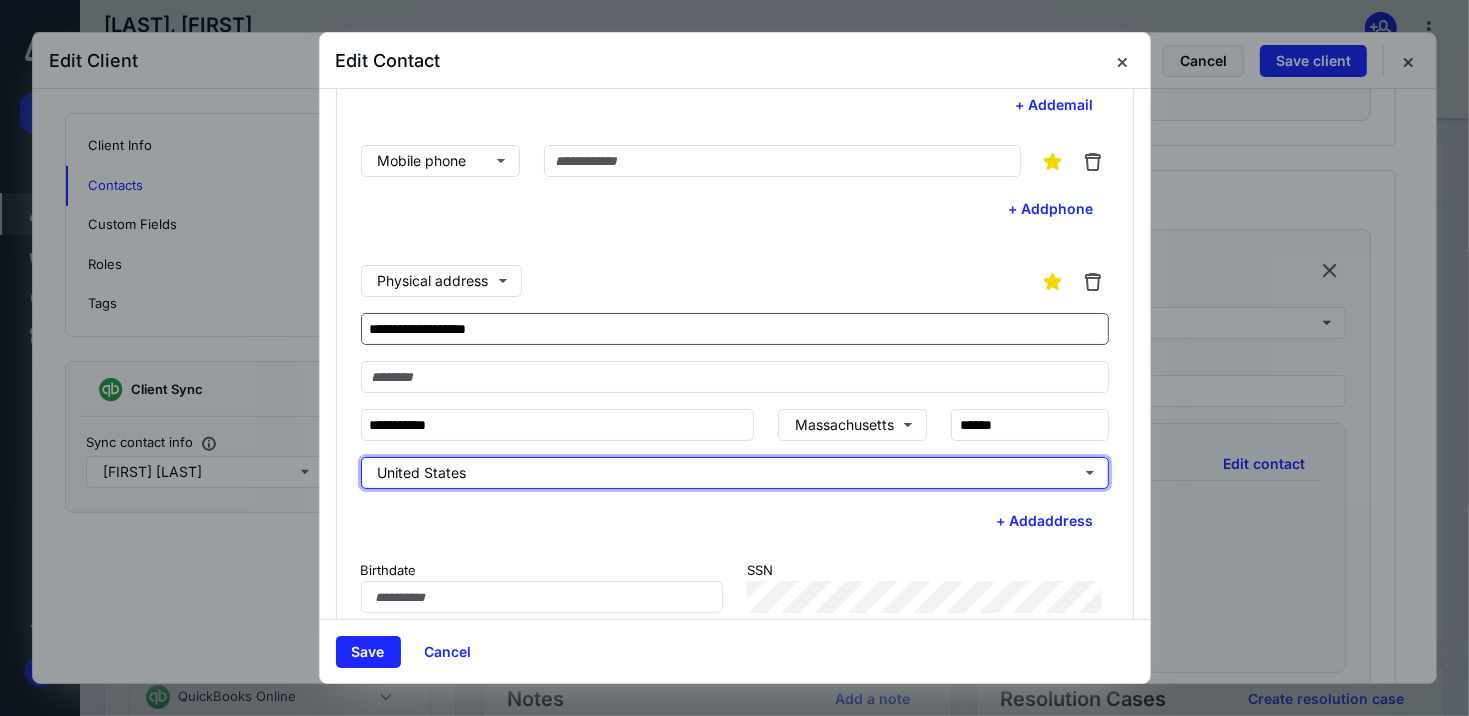 type 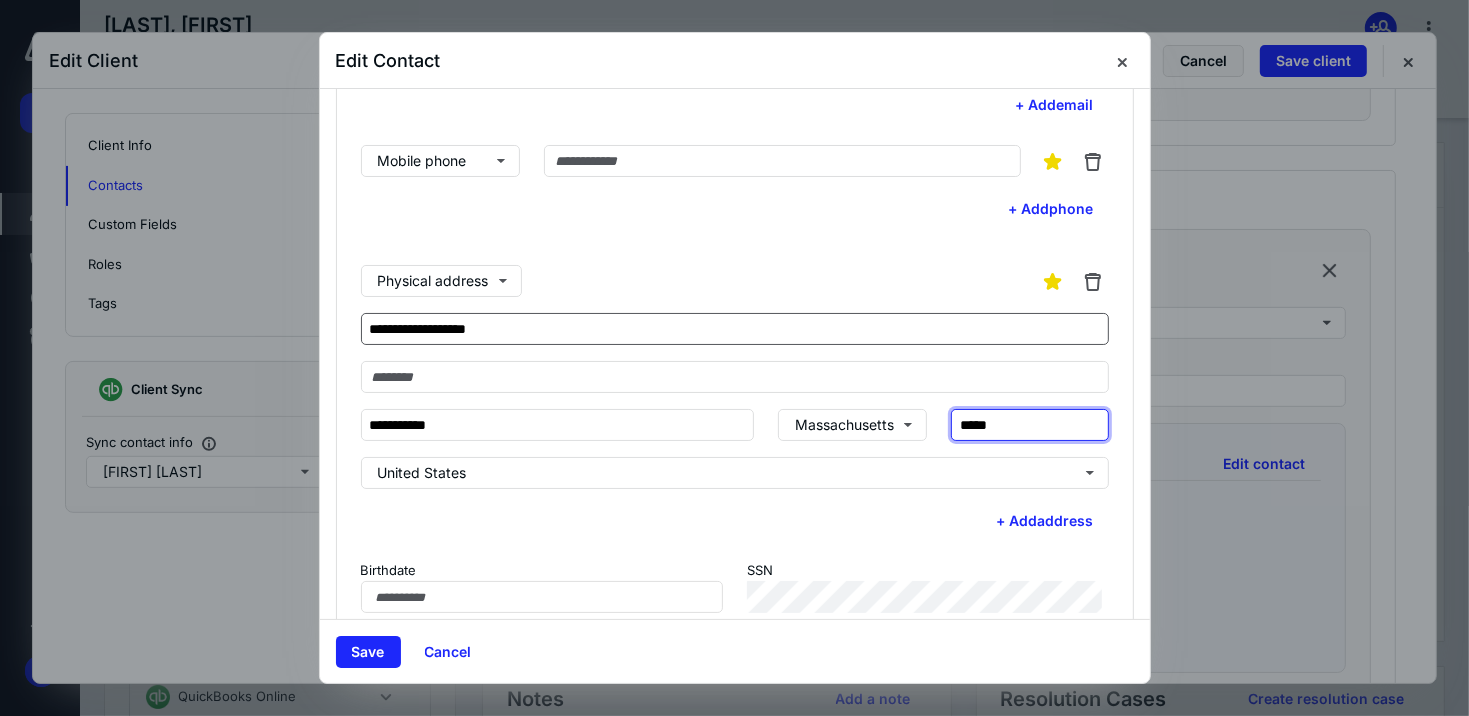 type on "*****" 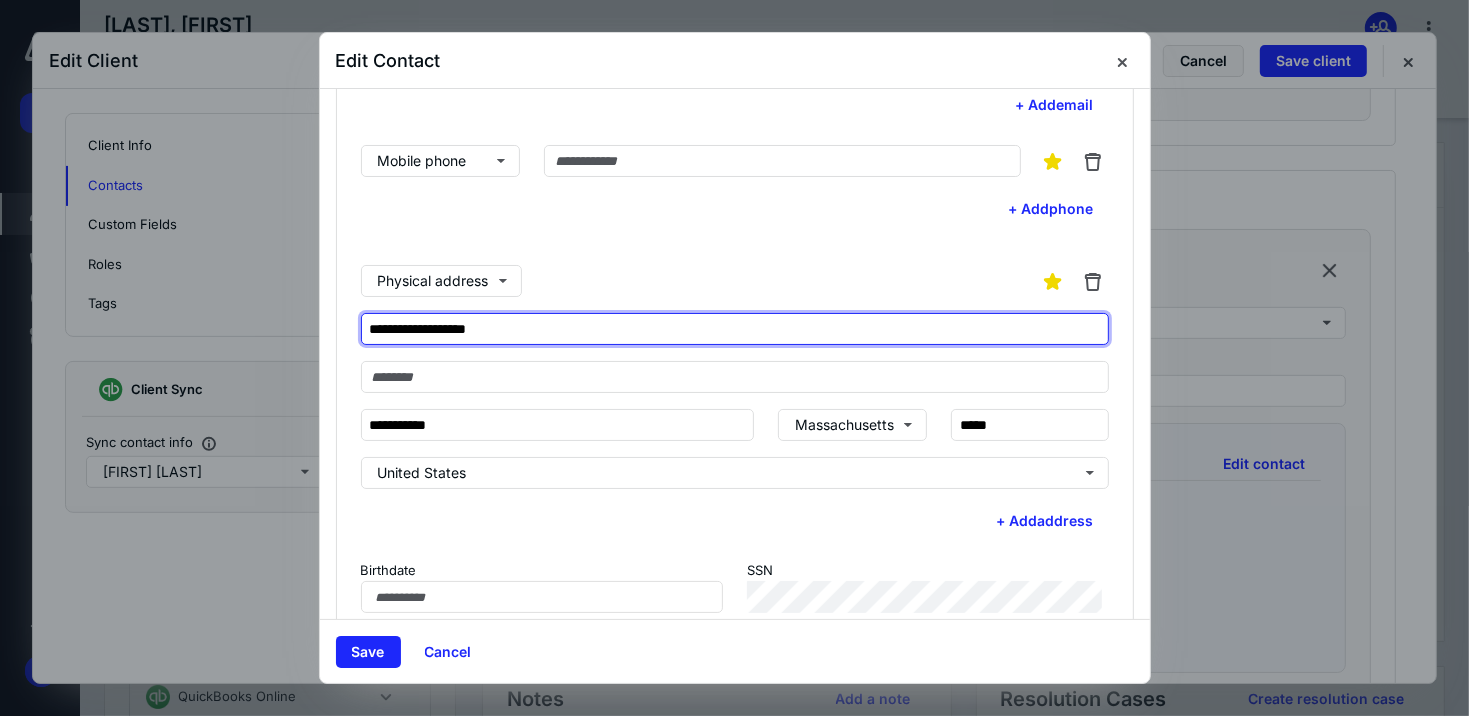 click on "**********" at bounding box center (735, 329) 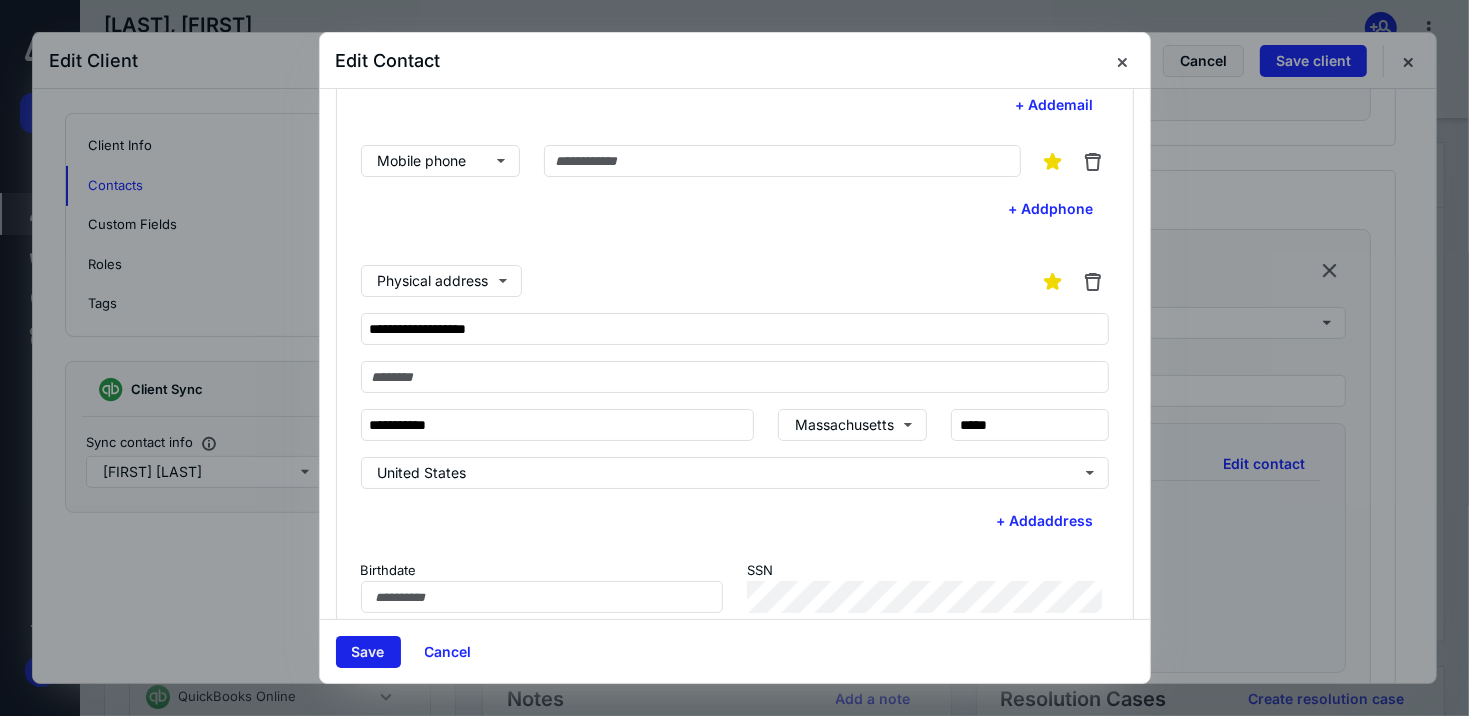 click on "Save" at bounding box center (368, 652) 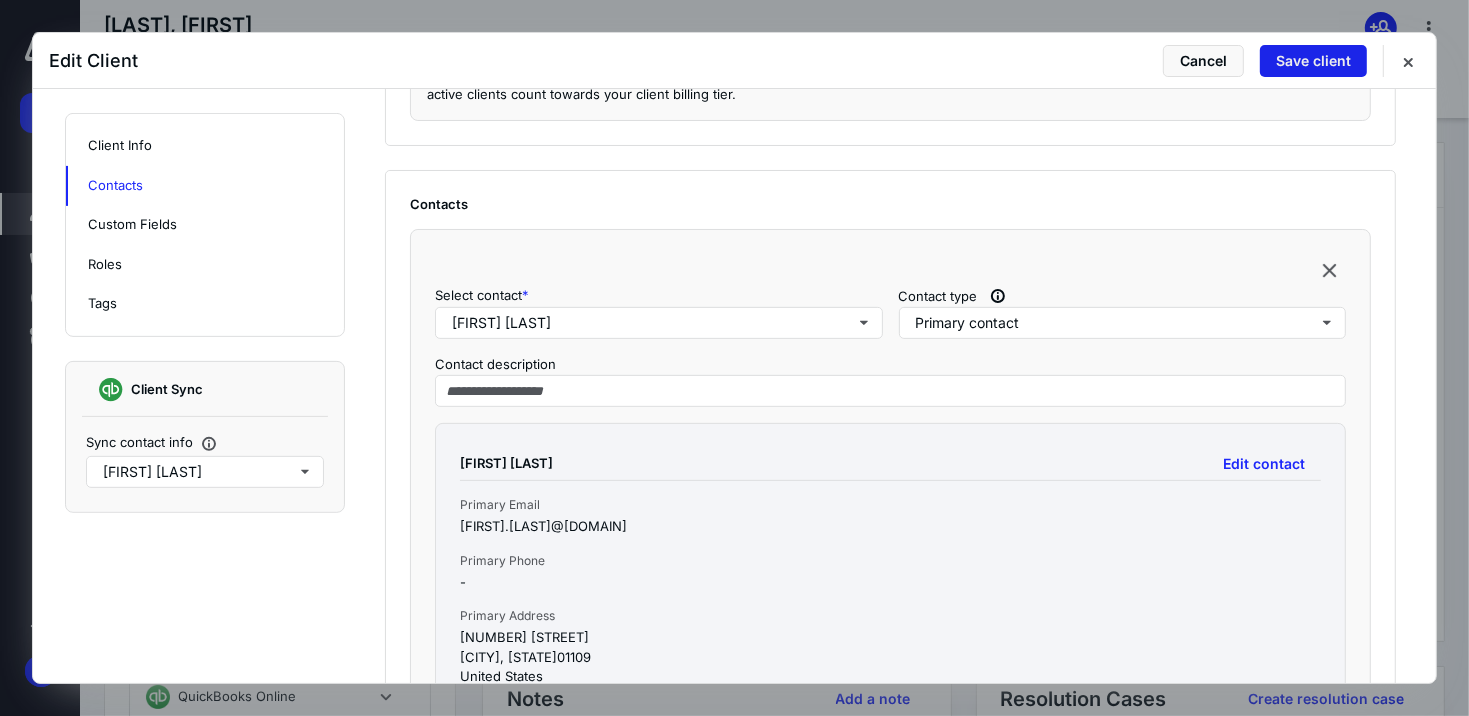 click on "Save client" at bounding box center [1313, 61] 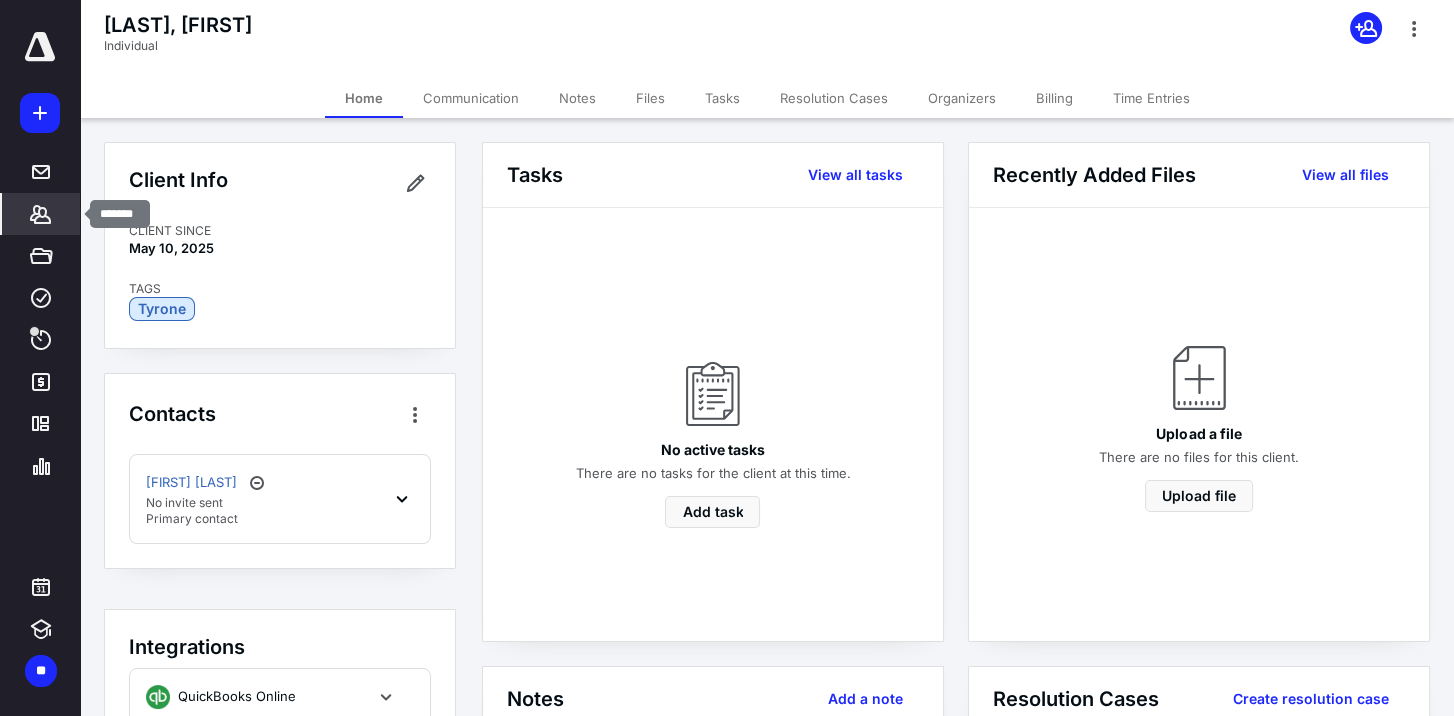 click 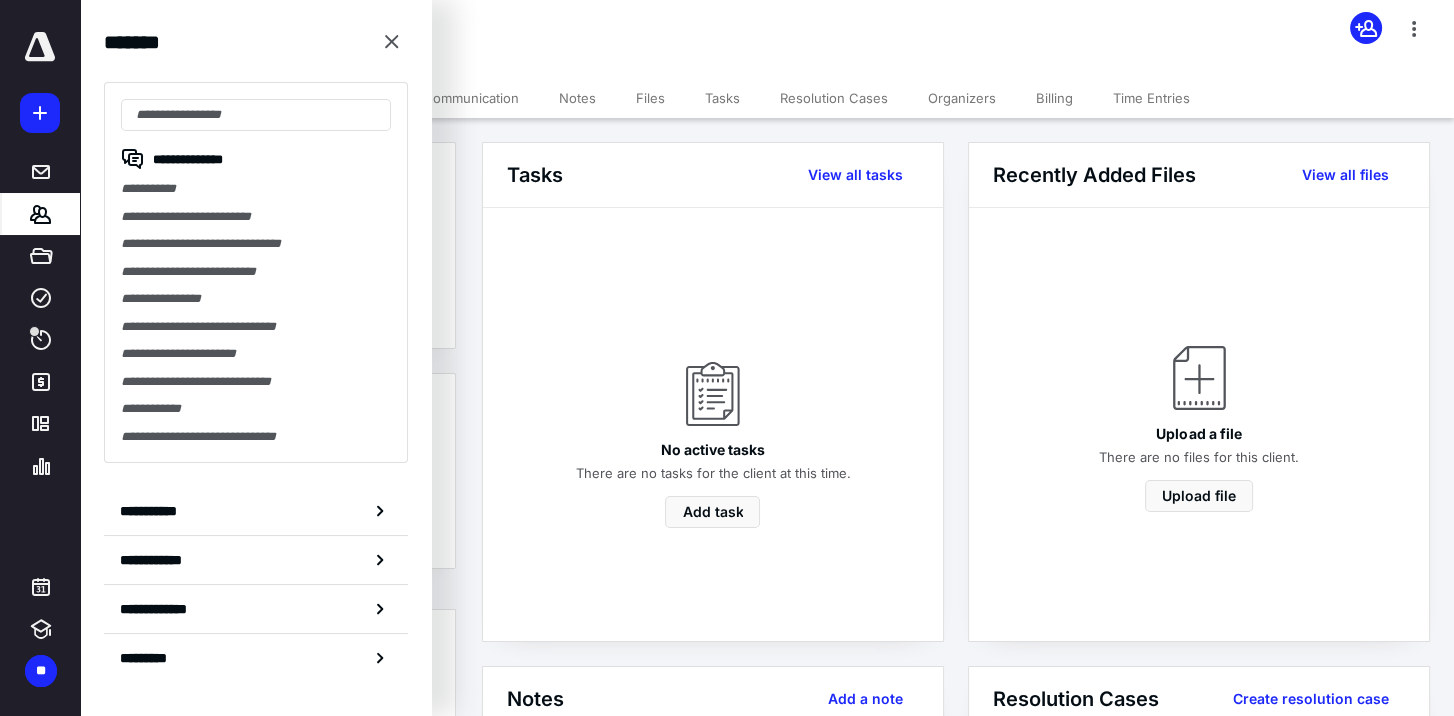 drag, startPoint x: 197, startPoint y: 77, endPoint x: 189, endPoint y: 86, distance: 12.0415945 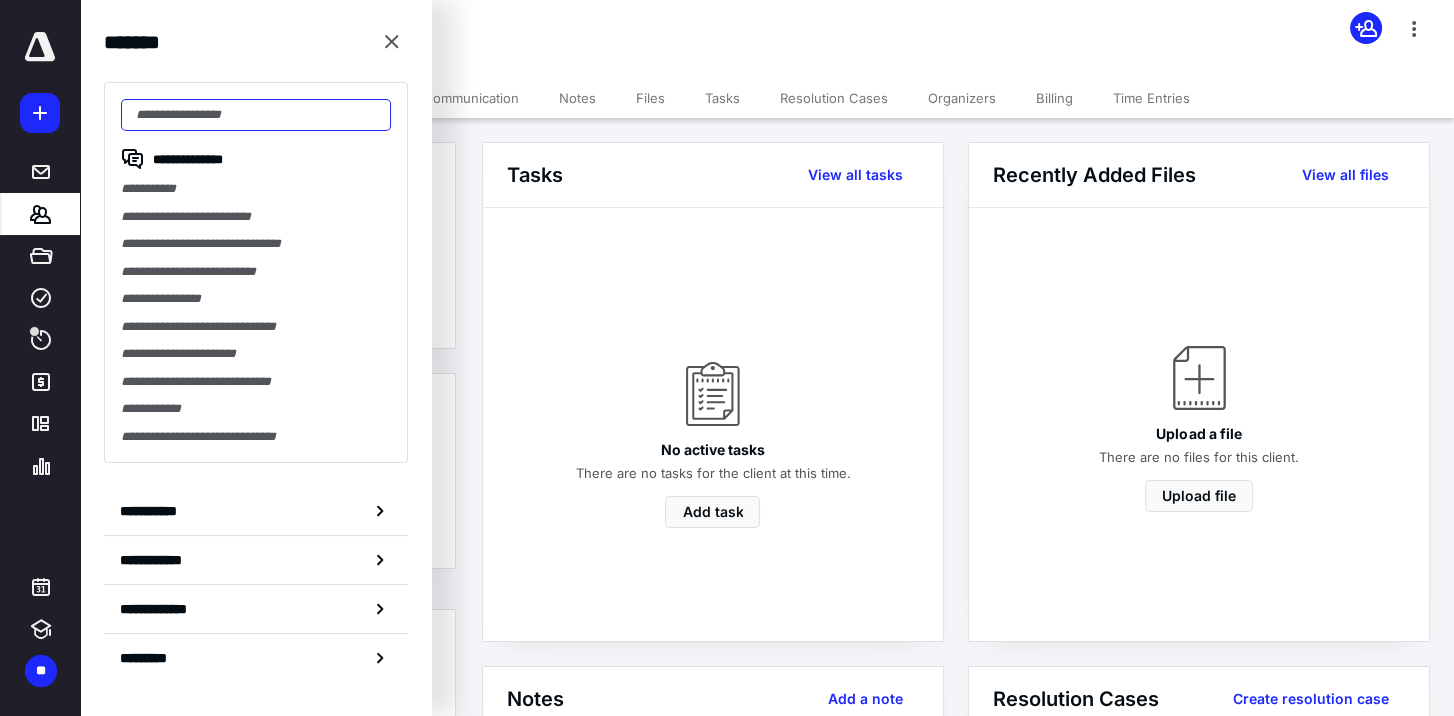 drag, startPoint x: 189, startPoint y: 86, endPoint x: 156, endPoint y: 105, distance: 38.078865 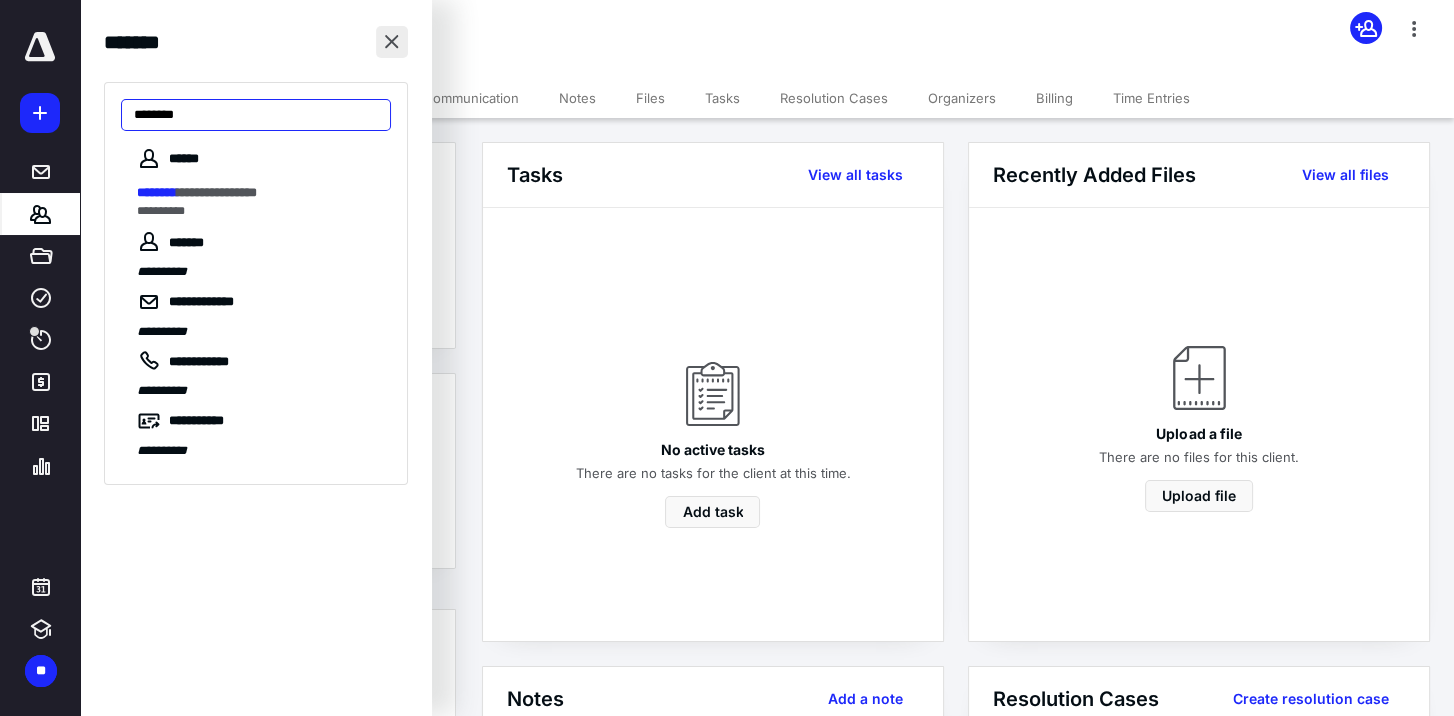 type on "********" 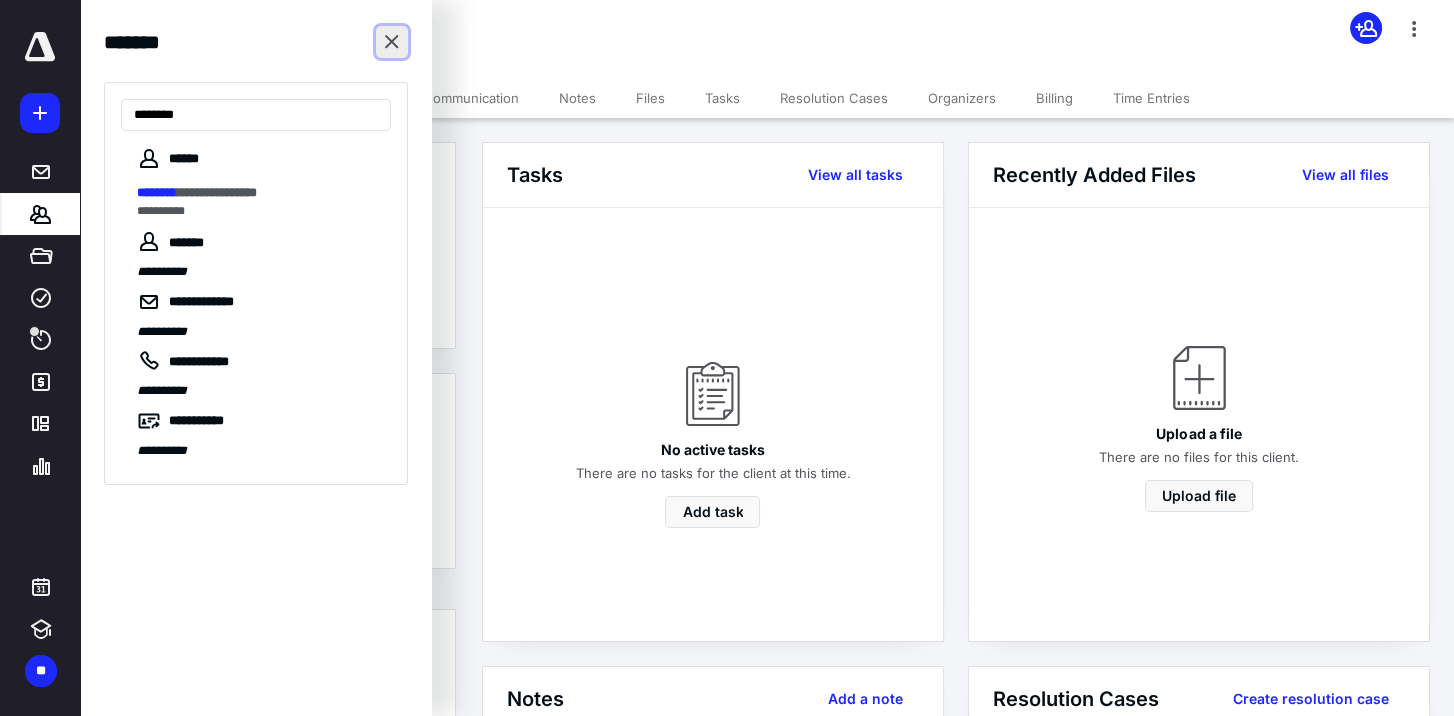 click at bounding box center (392, 42) 